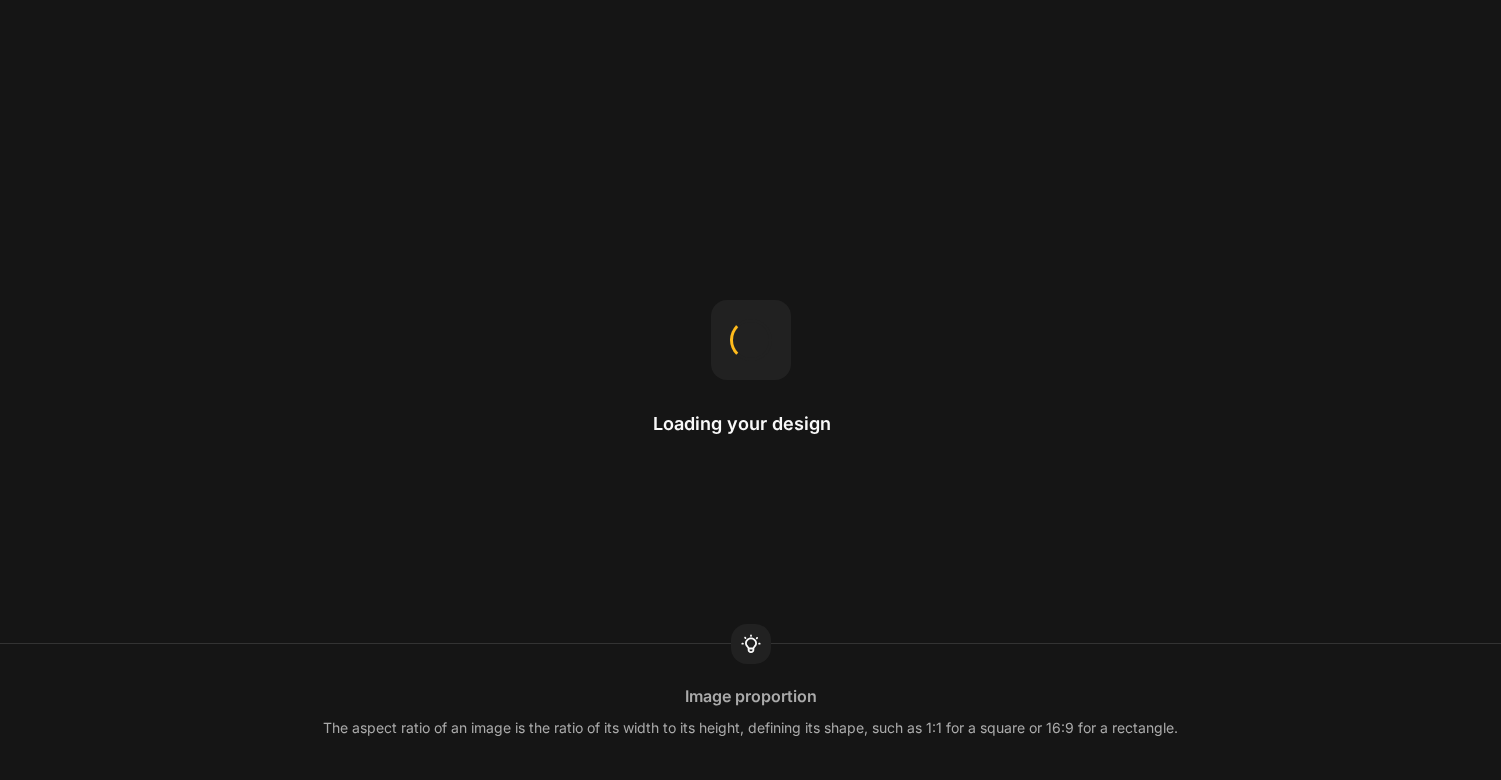 scroll, scrollTop: 0, scrollLeft: 0, axis: both 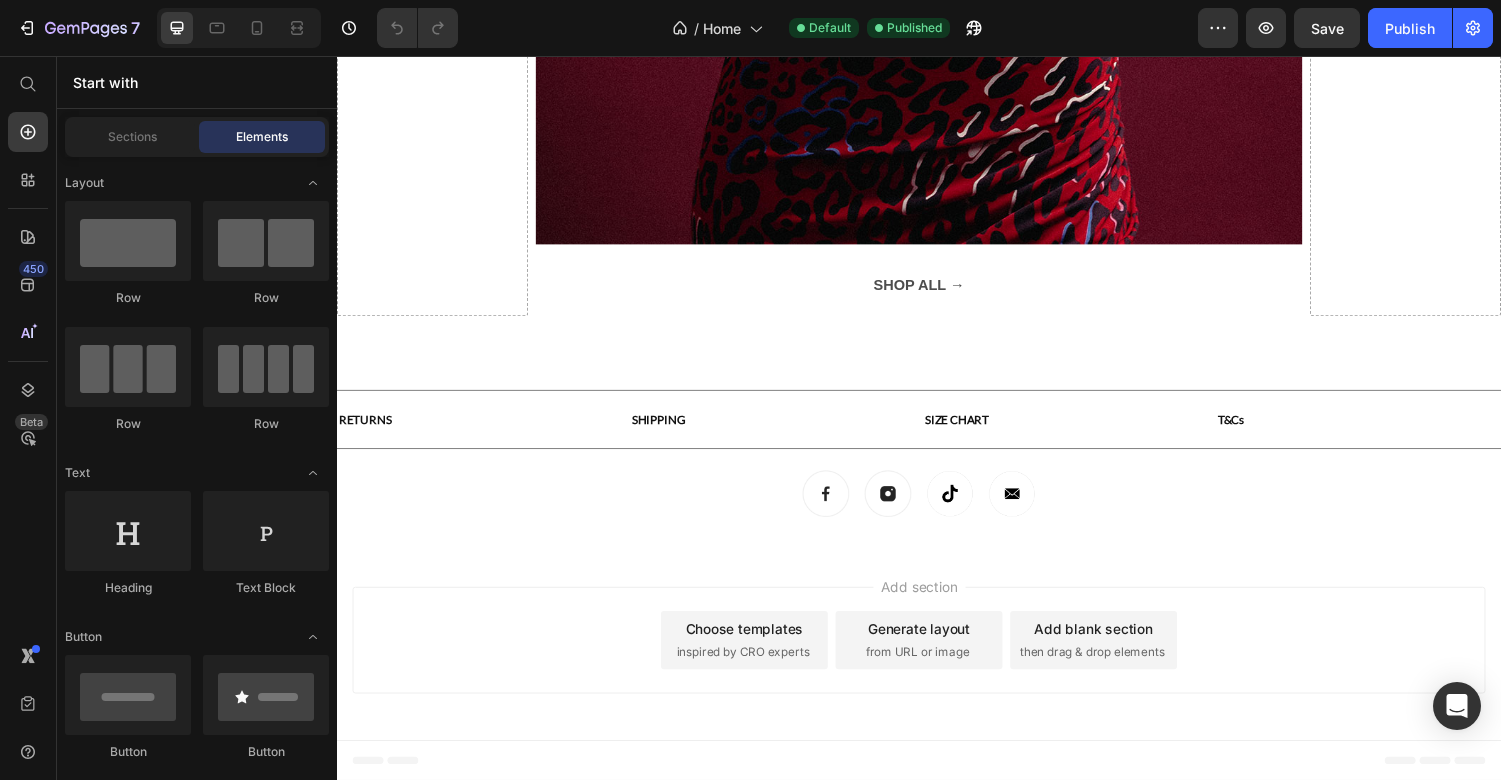 click on "Add section" at bounding box center [937, 602] 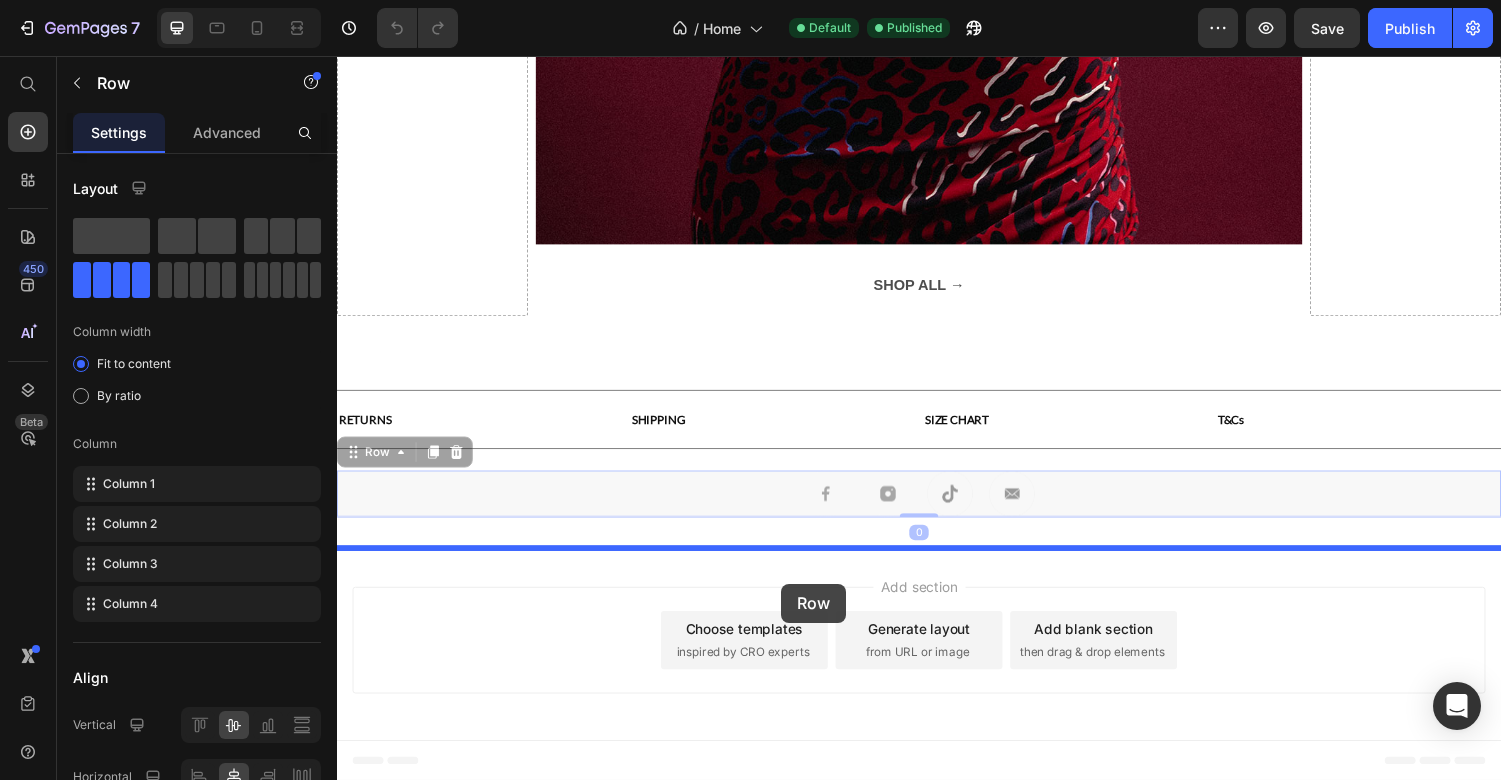 drag, startPoint x: 779, startPoint y: 510, endPoint x: 795, endPoint y: 602, distance: 93.38094 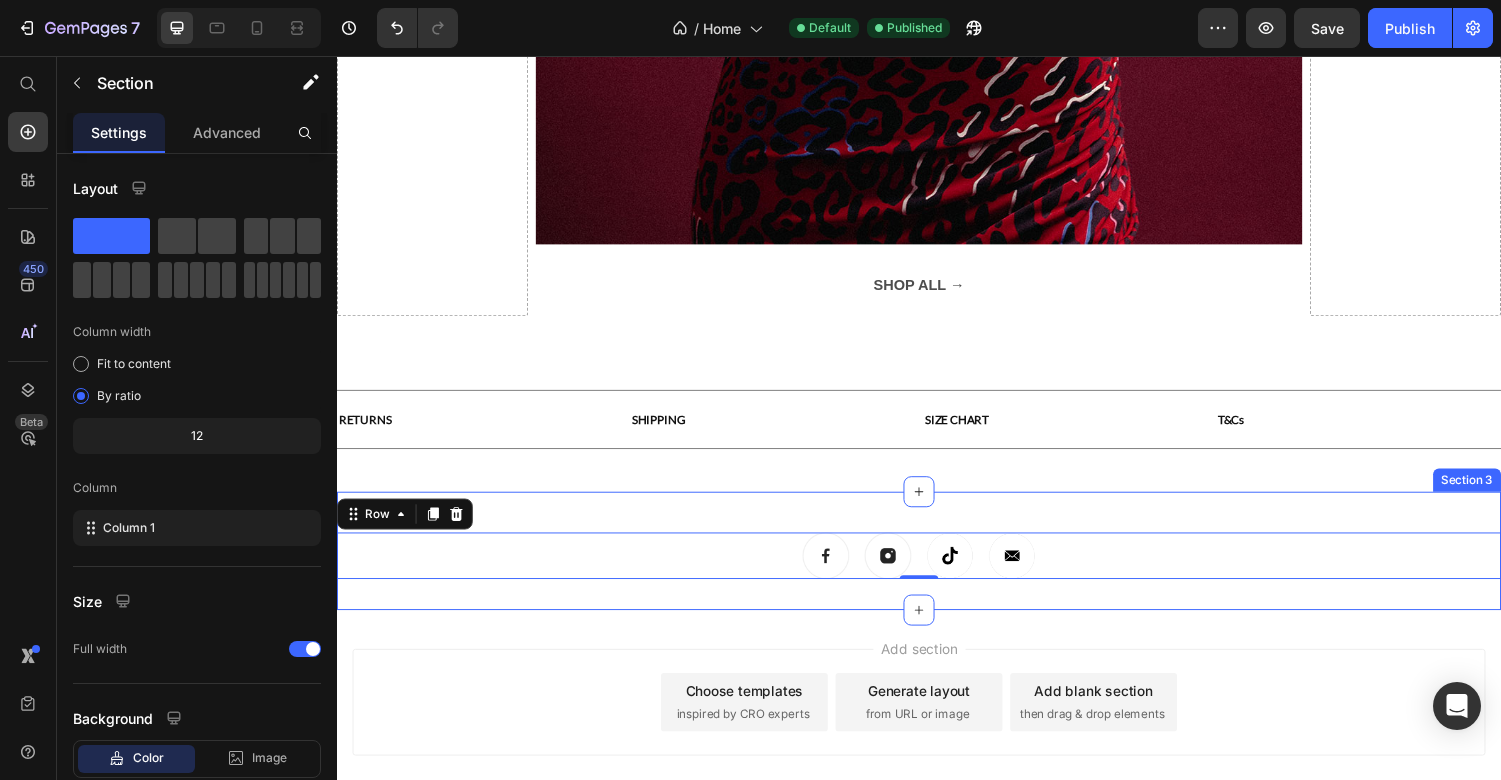 click on "Image Image Image Image Row   0 Section 3" at bounding box center (937, 566) 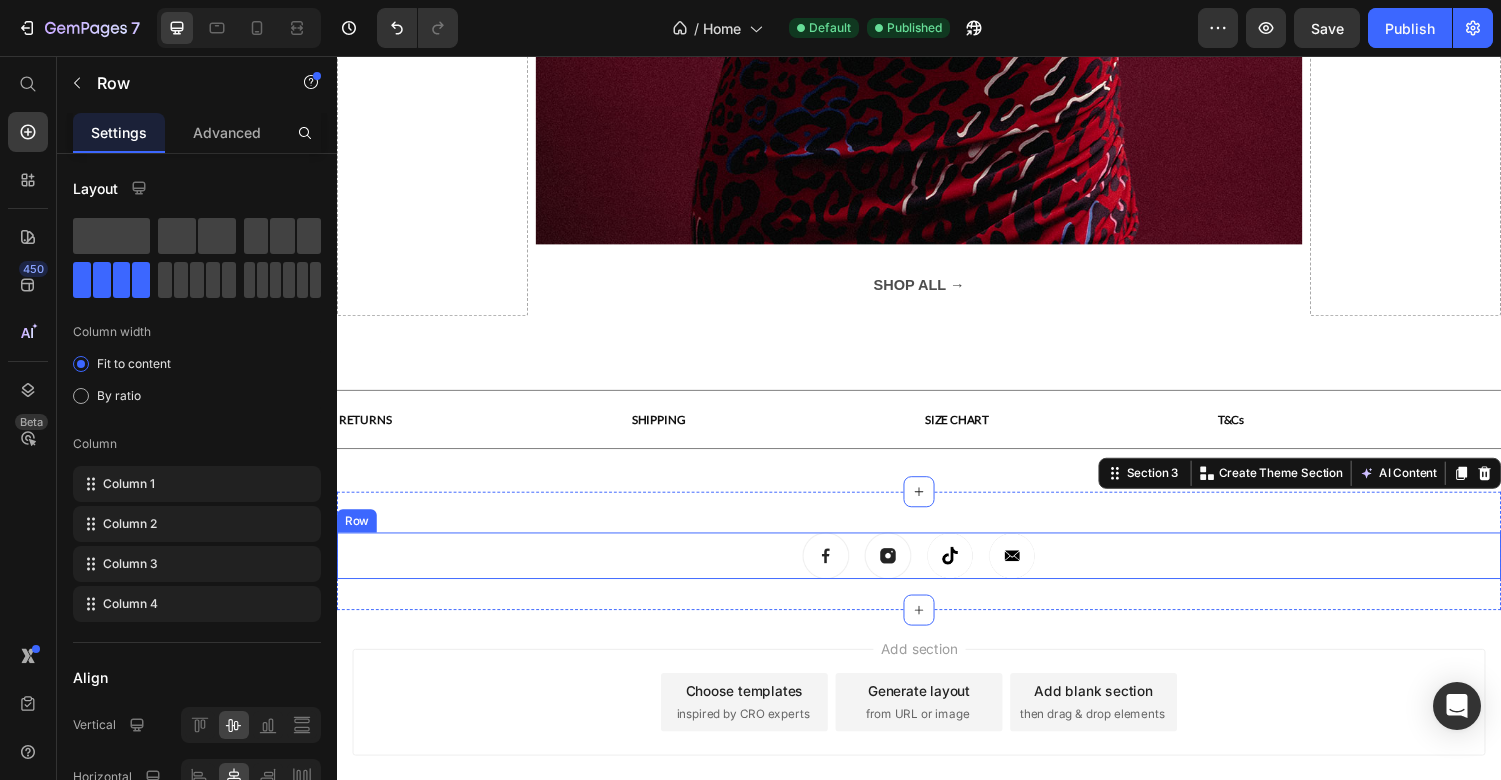 click on "Image Image Image Image Row" at bounding box center [937, 571] 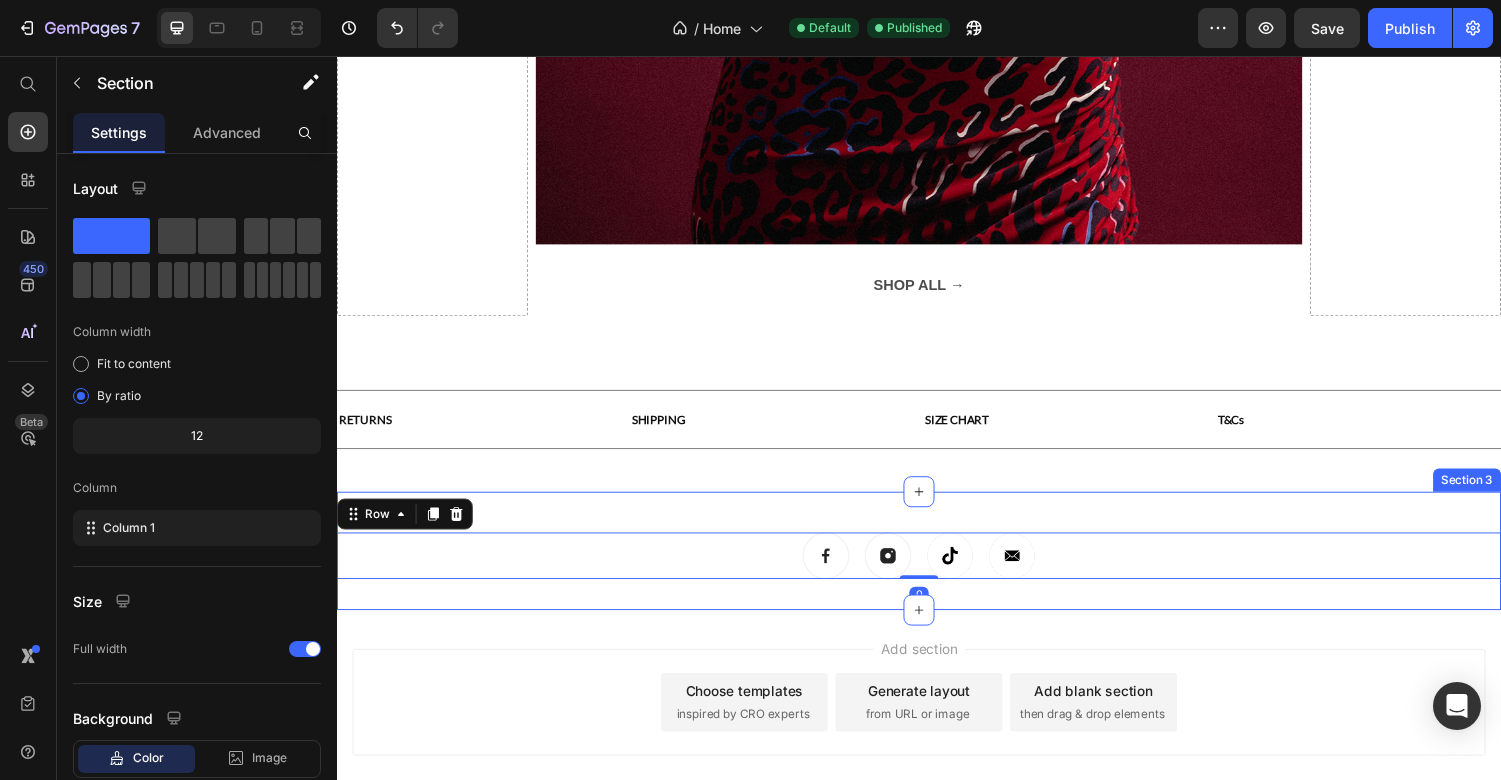 click on "Image Image Image Image Row   0 Section 3" at bounding box center [937, 566] 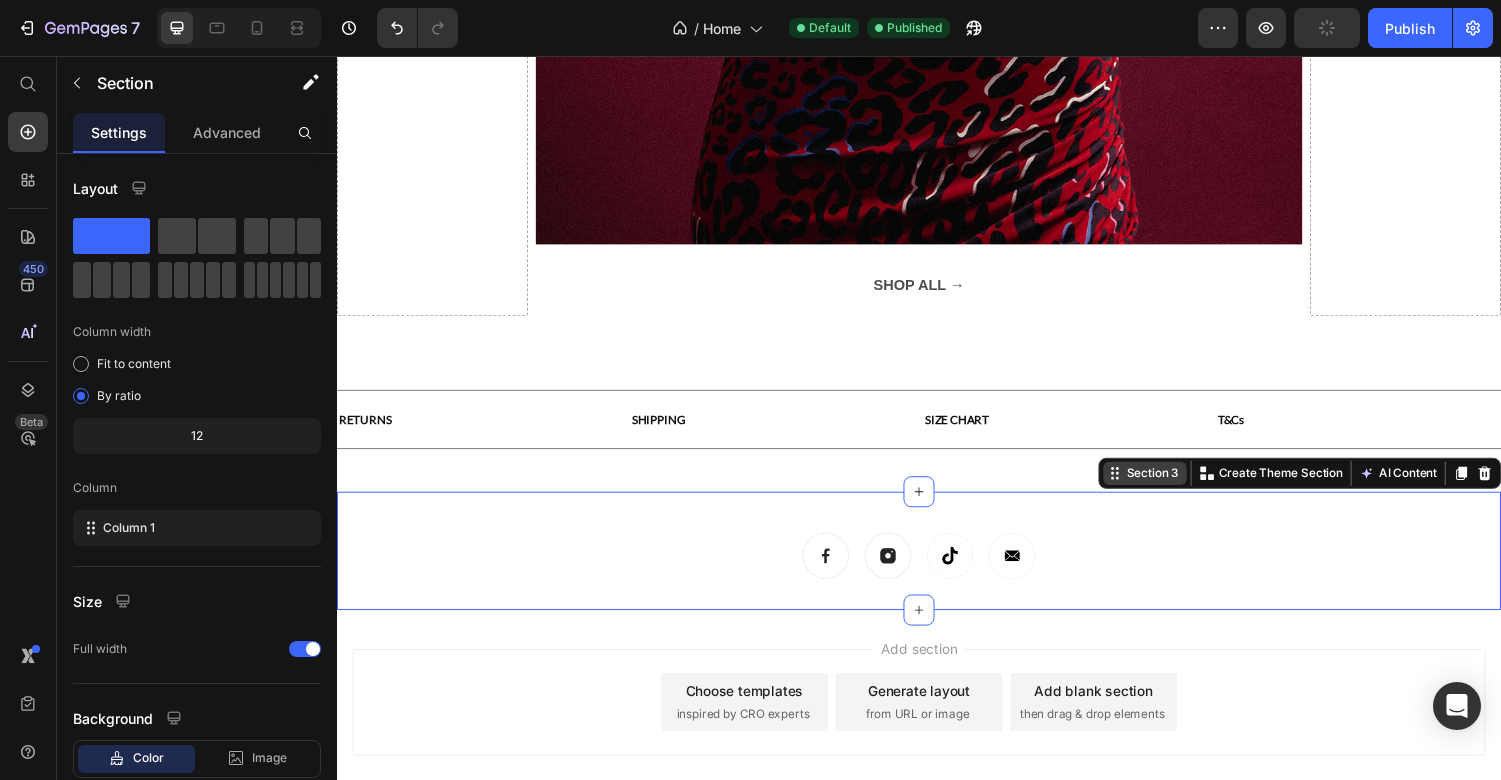 click on "Section 3" at bounding box center (1178, 486) 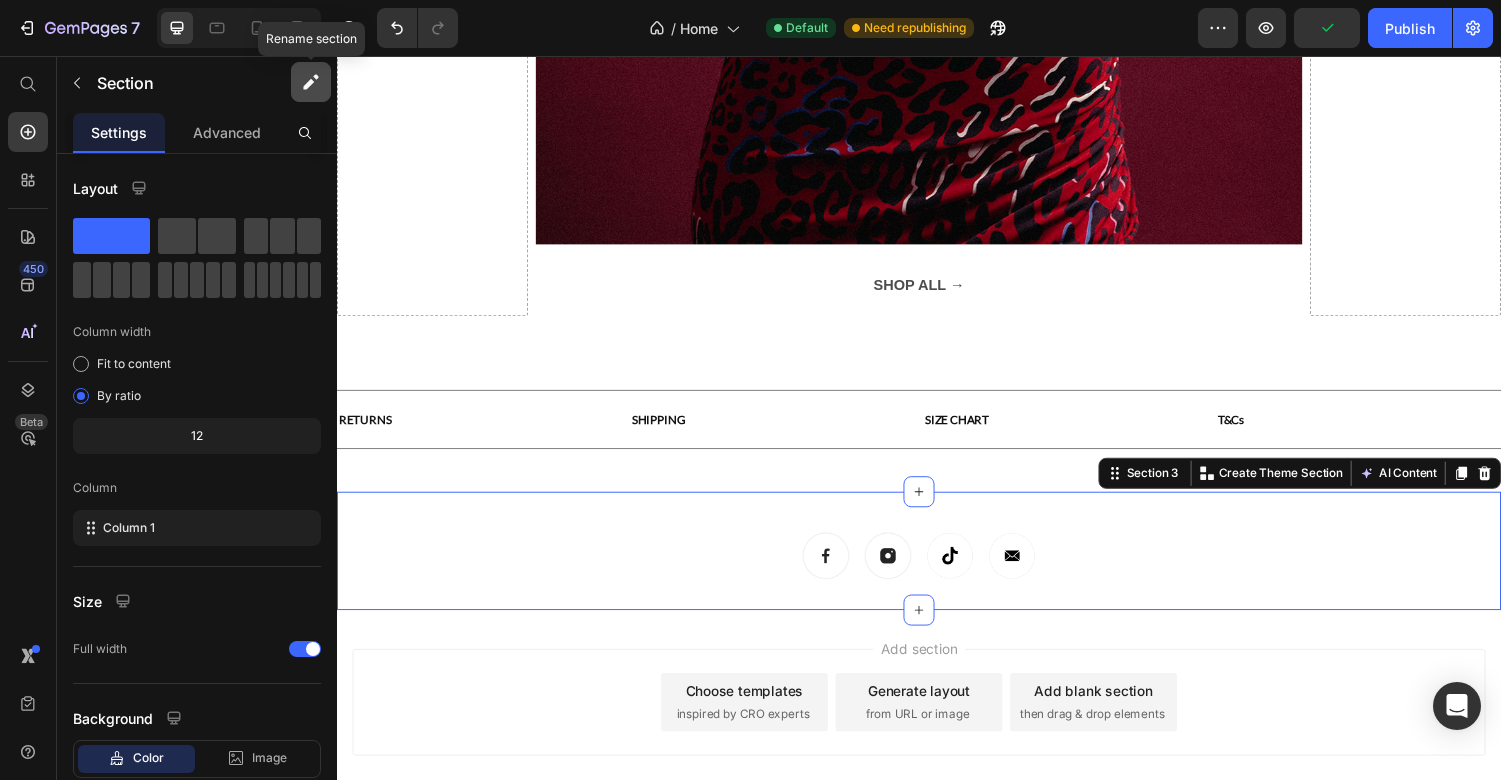 click 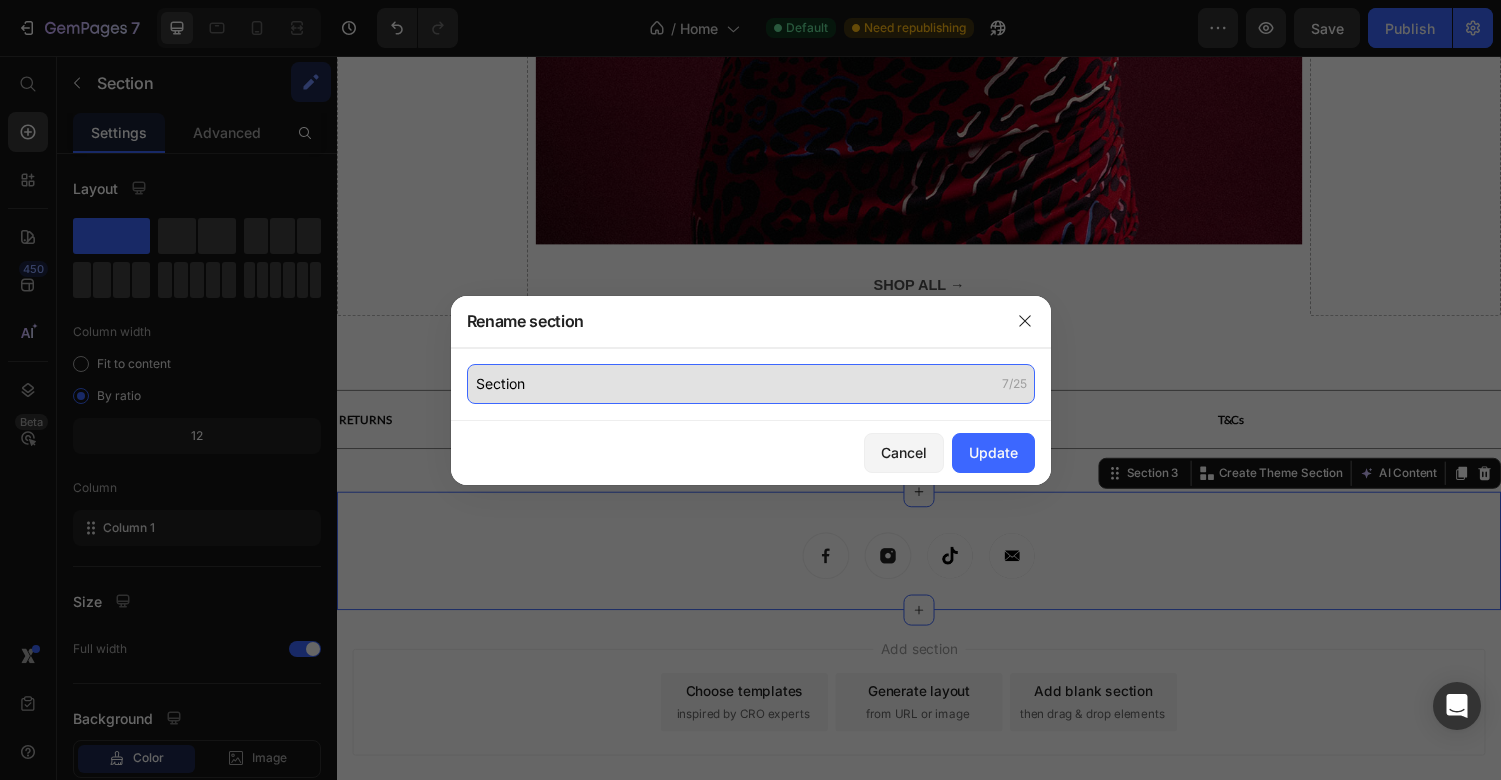 click on "Section" 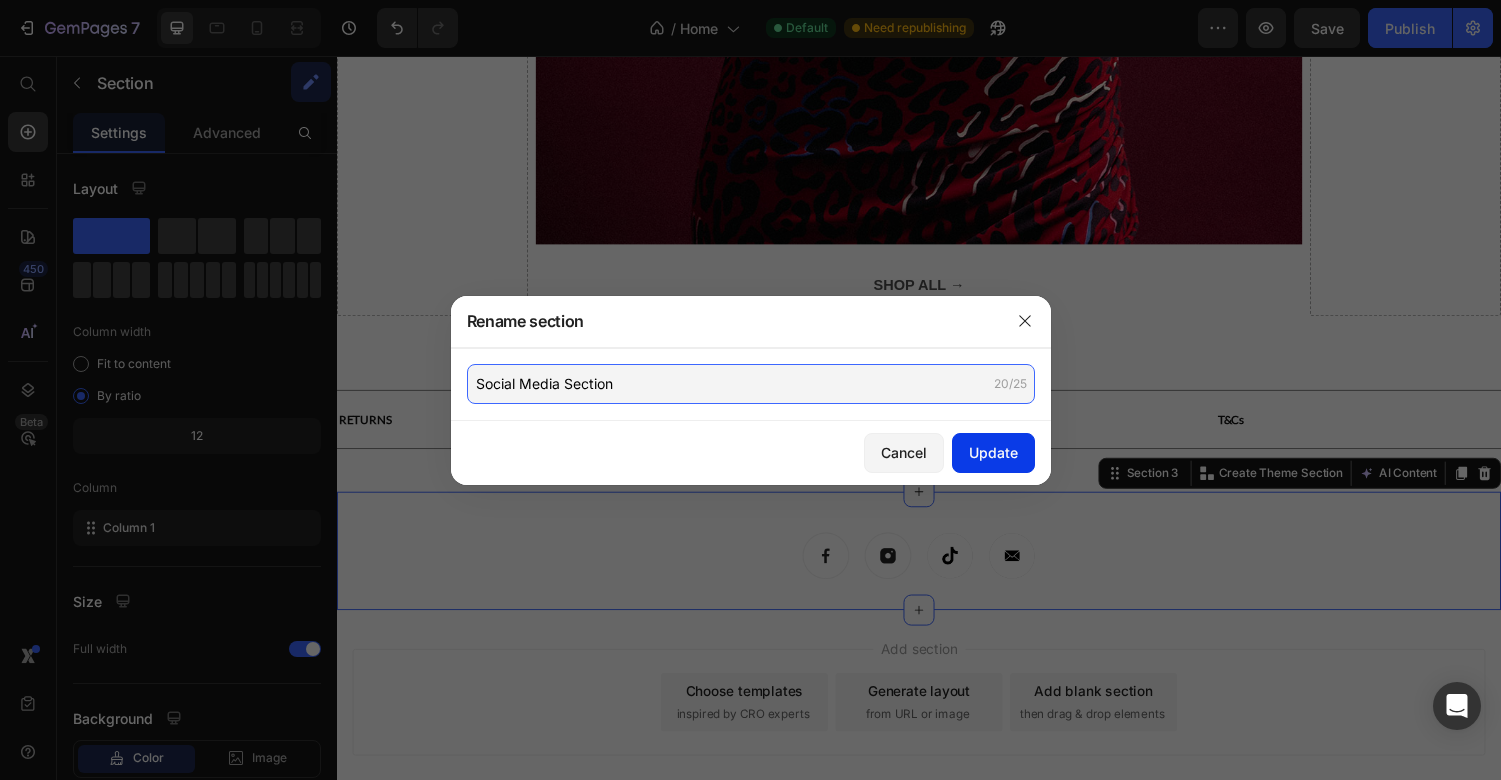 type on "Social Media Section" 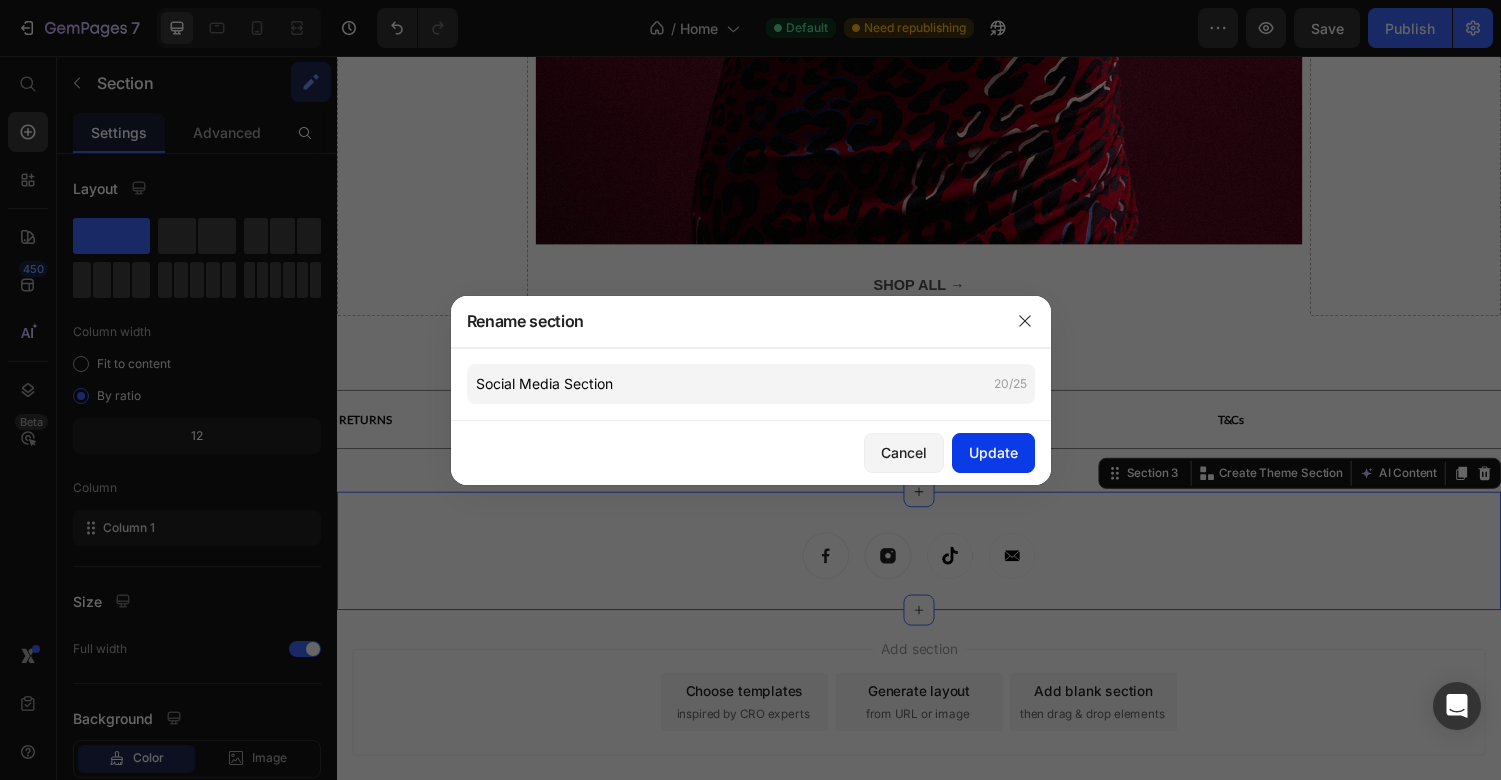 click on "Update" at bounding box center [993, 452] 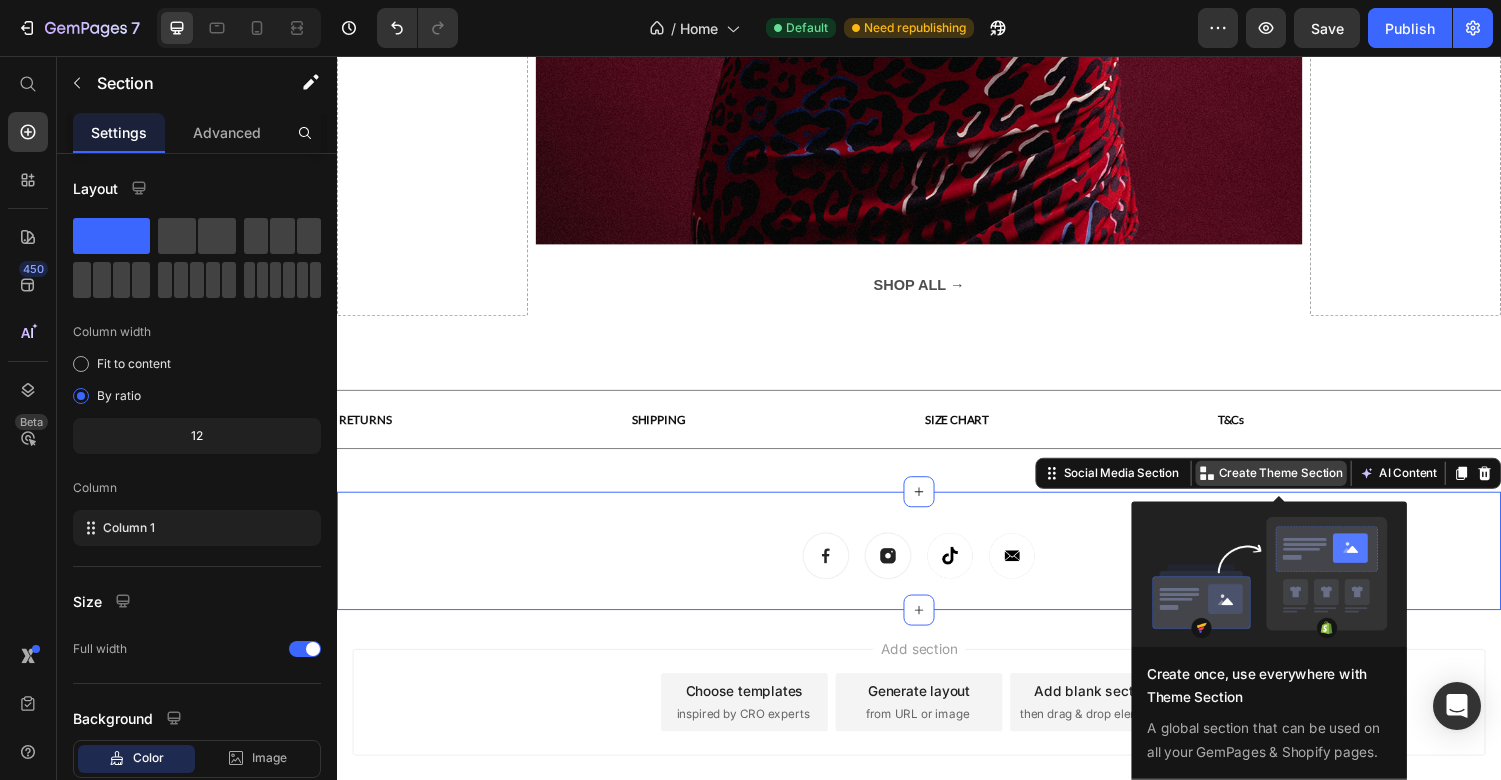 click on "Create Theme Section" at bounding box center (1310, 486) 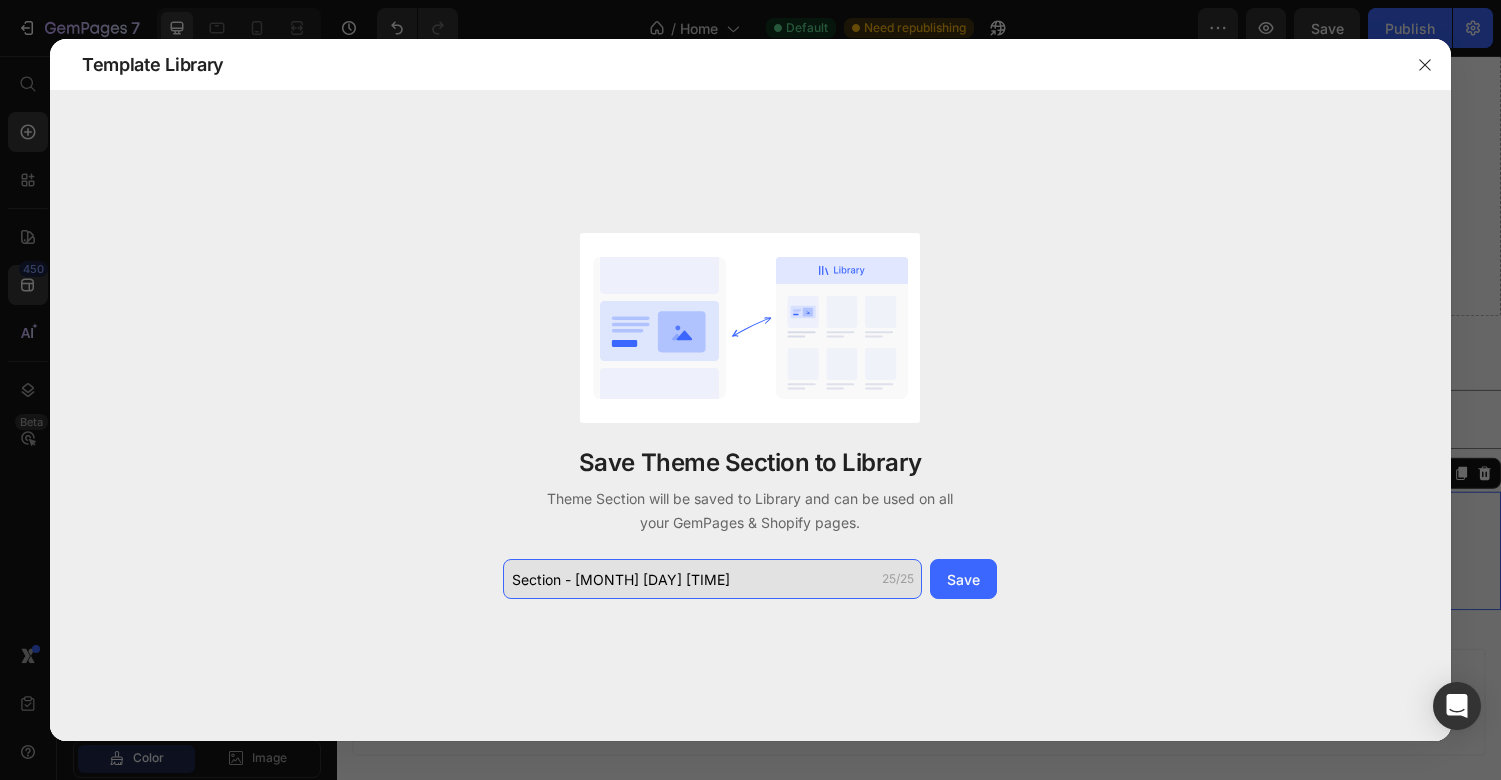 click on "Section - Jul 14 21:52:45" 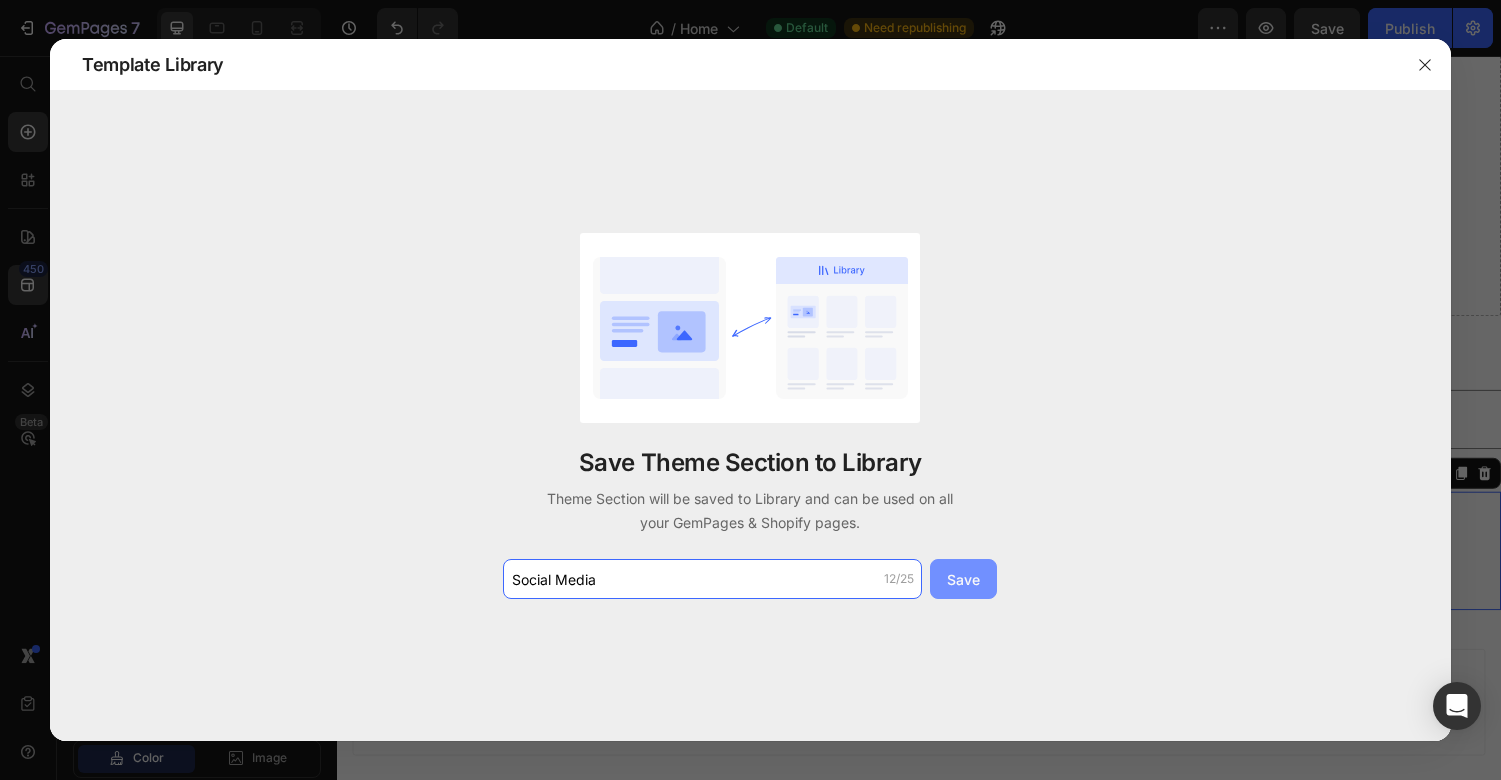 type on "Social Media" 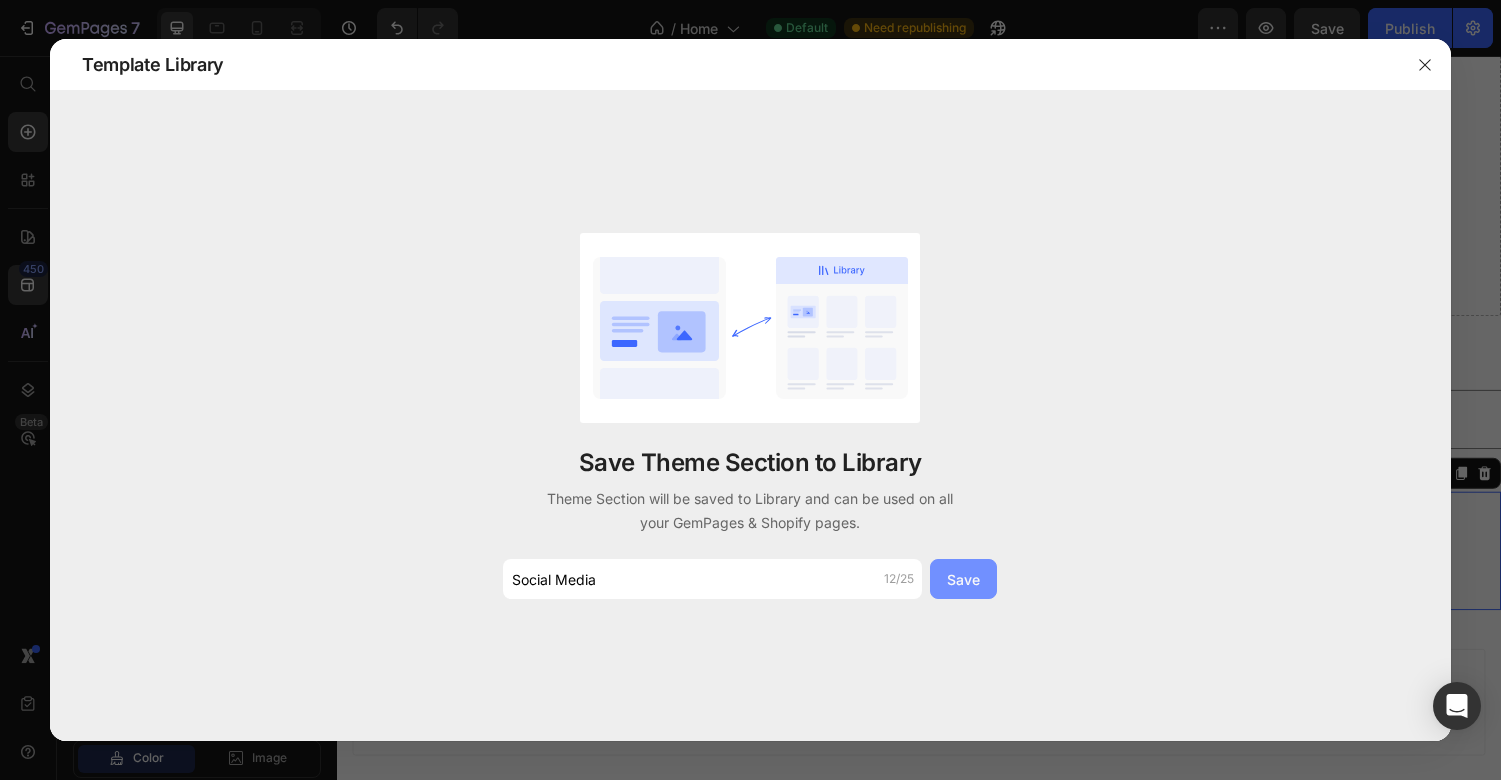 click on "Save" at bounding box center [963, 579] 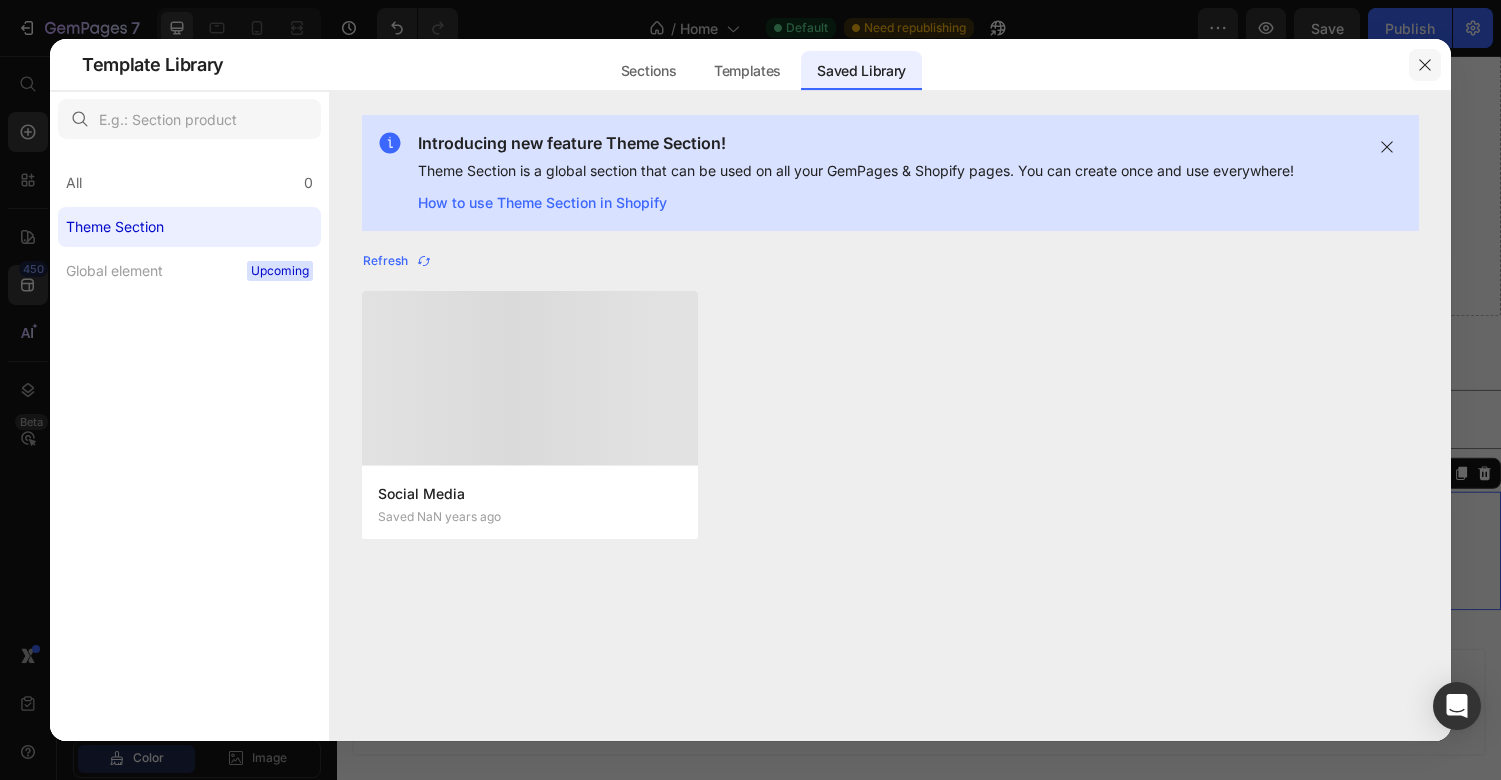click 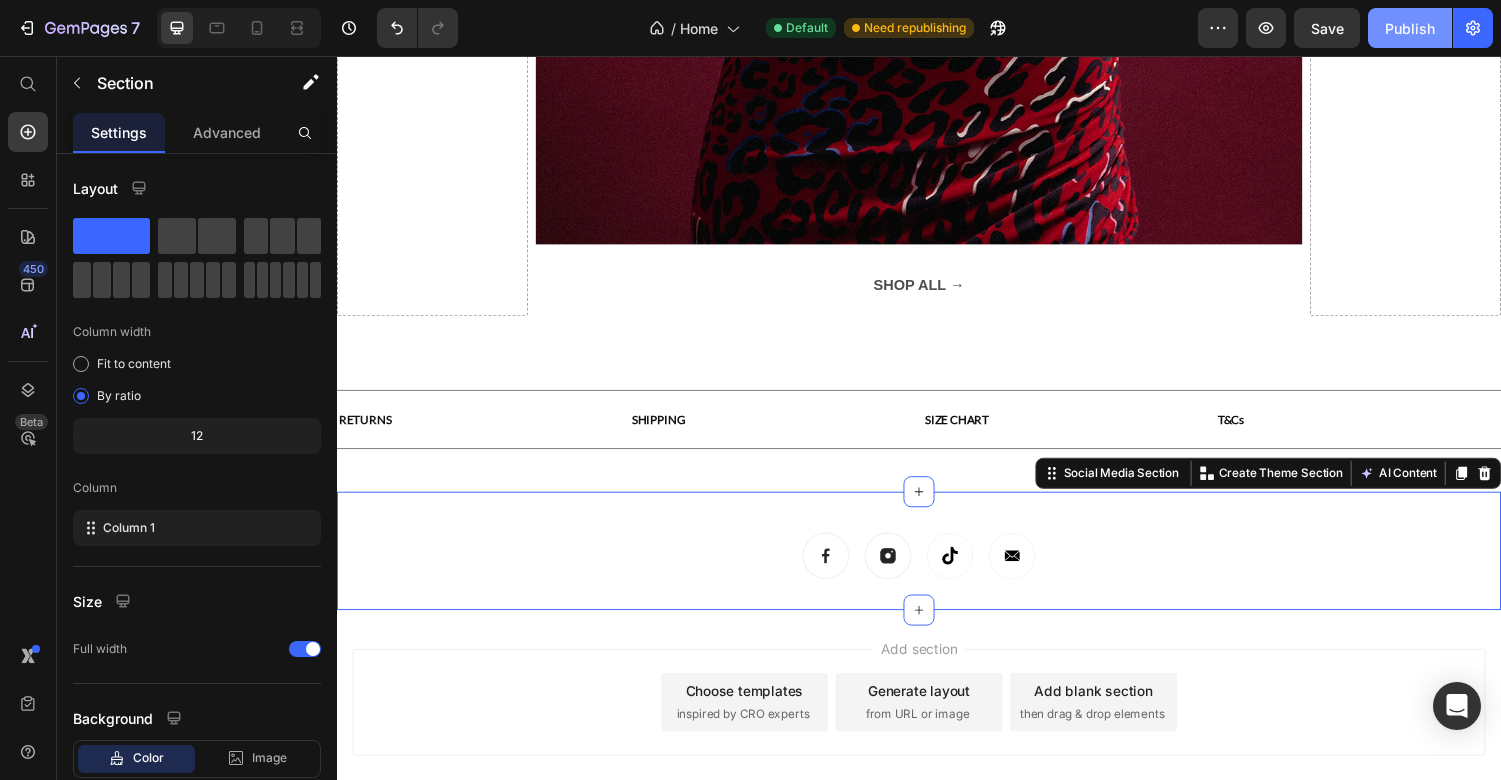 click on "Publish" at bounding box center [1410, 28] 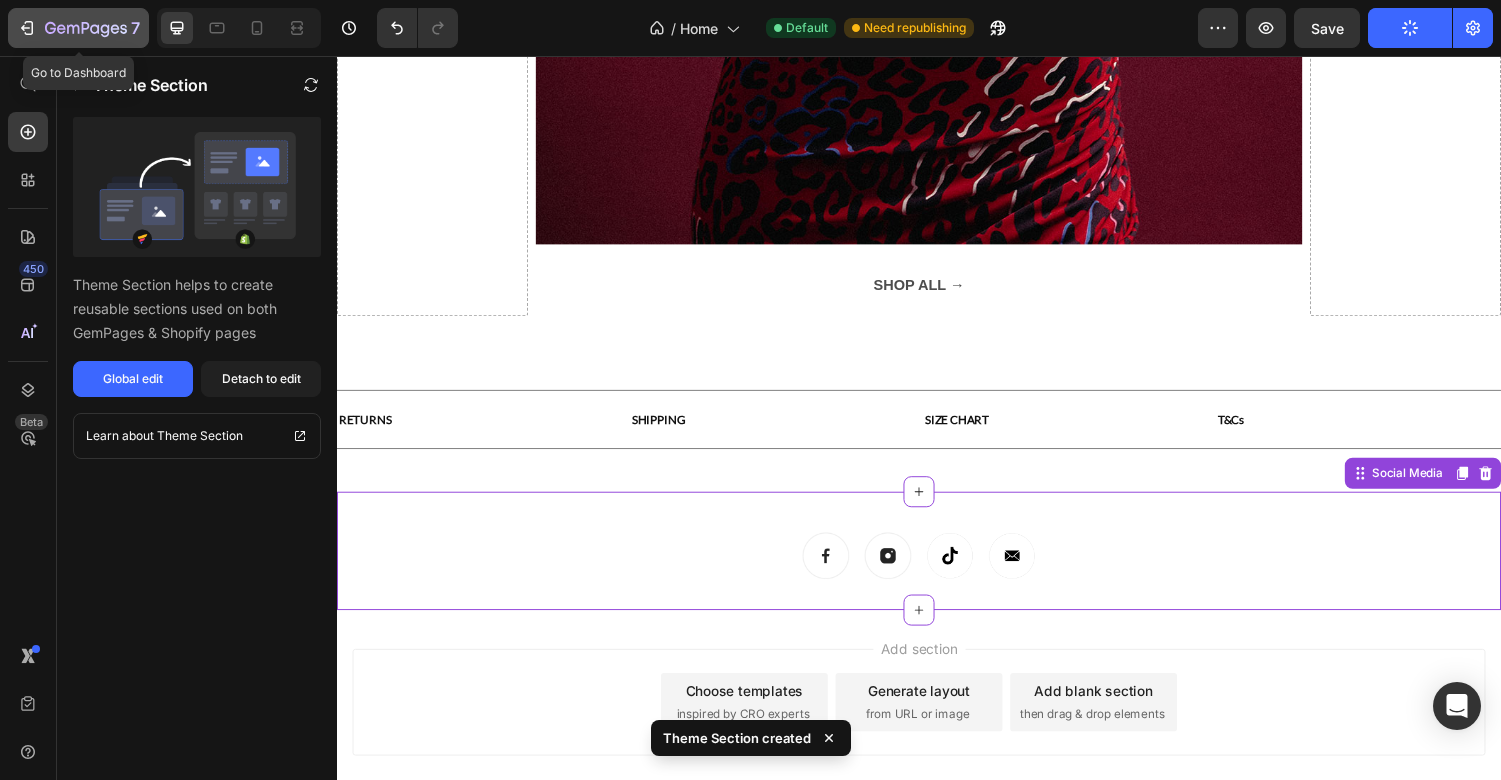 click 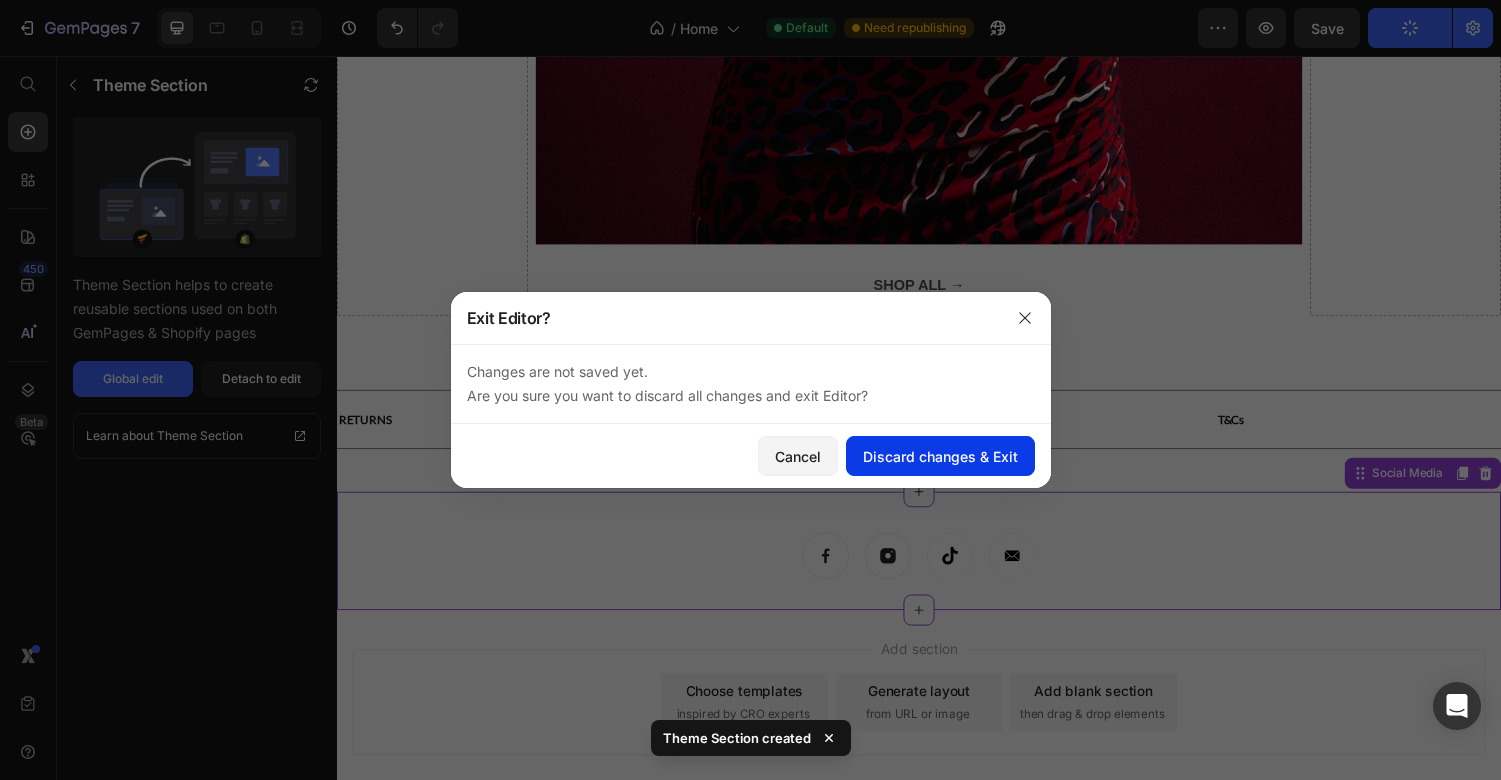 click on "Discard changes & Exit" at bounding box center (940, 456) 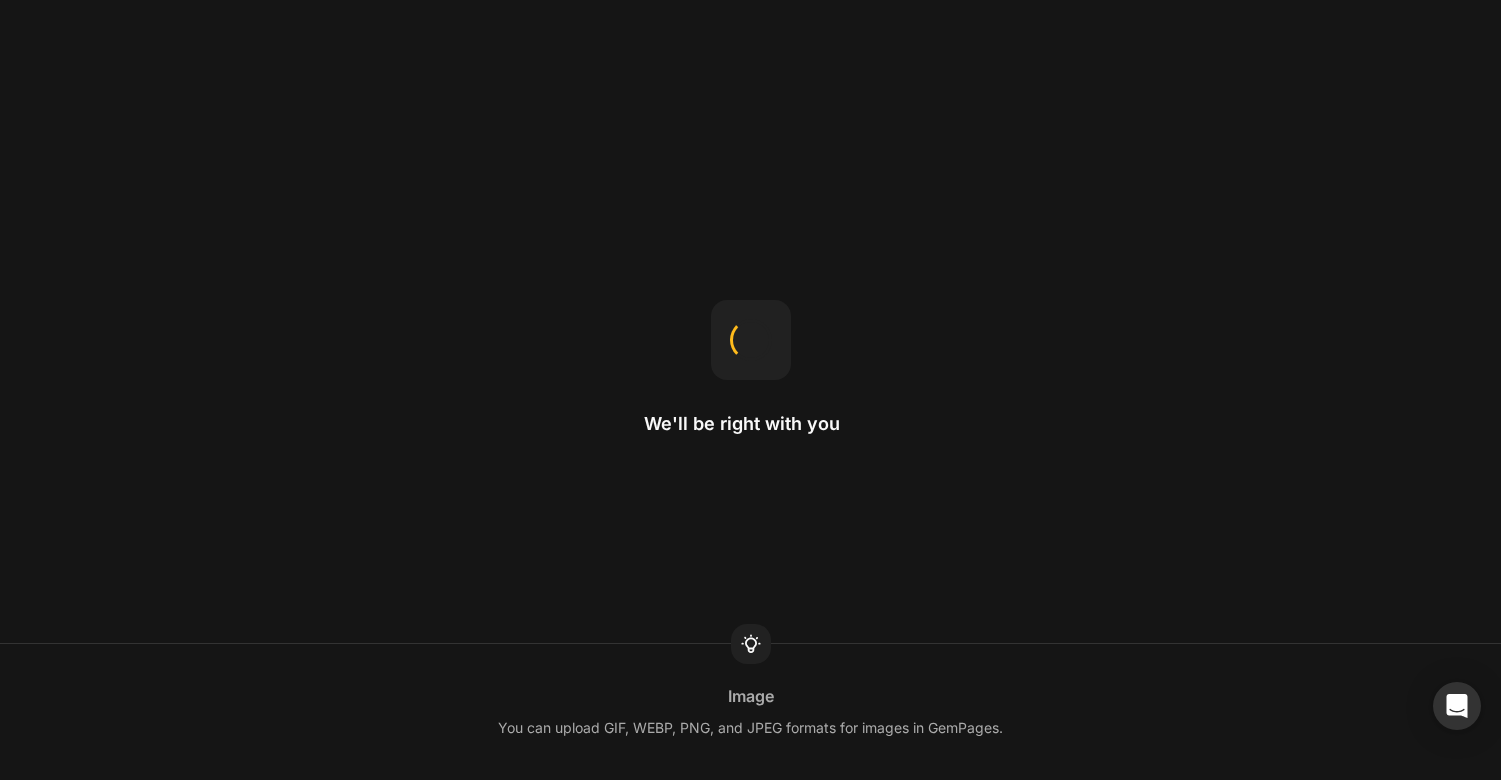scroll, scrollTop: 0, scrollLeft: 0, axis: both 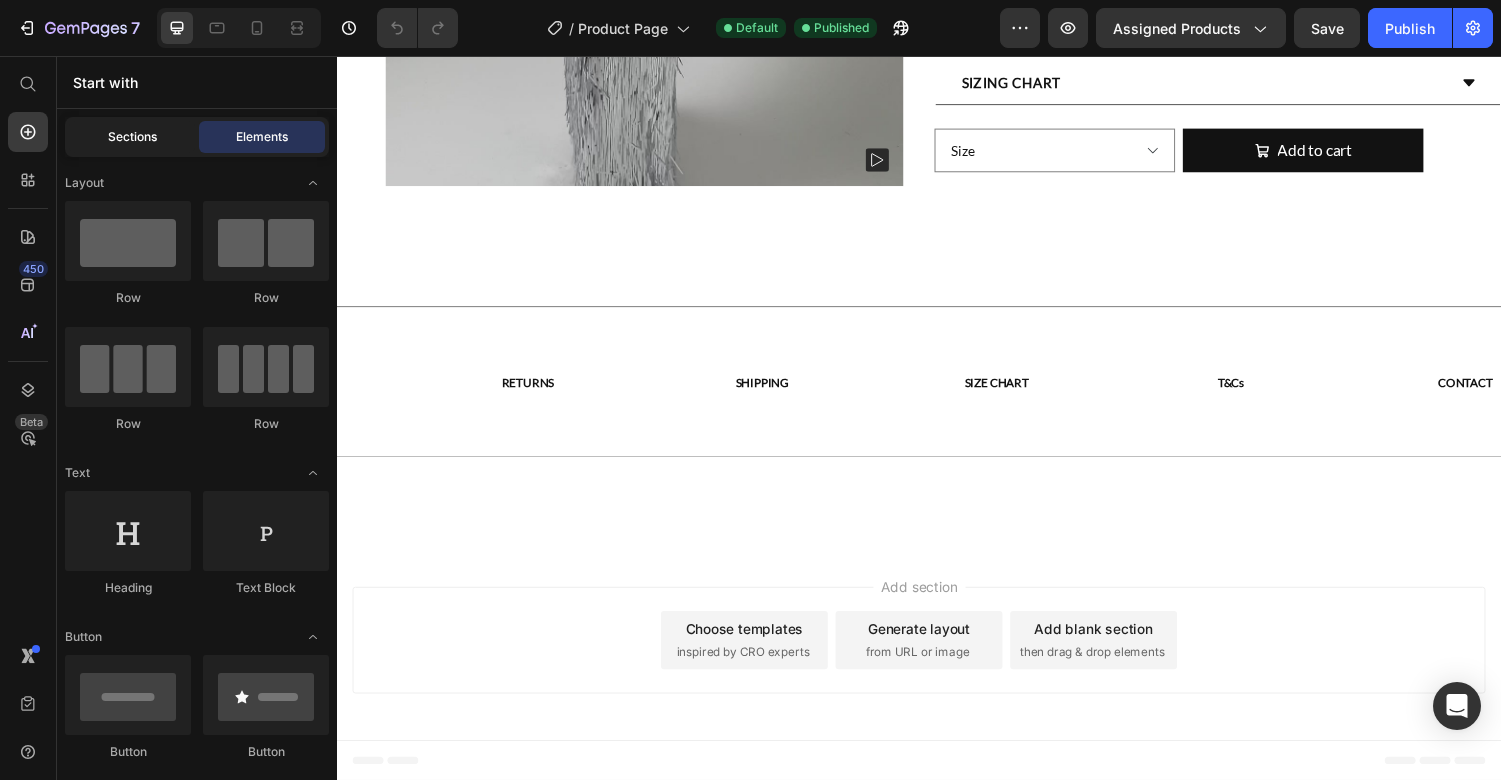 click on "Sections" 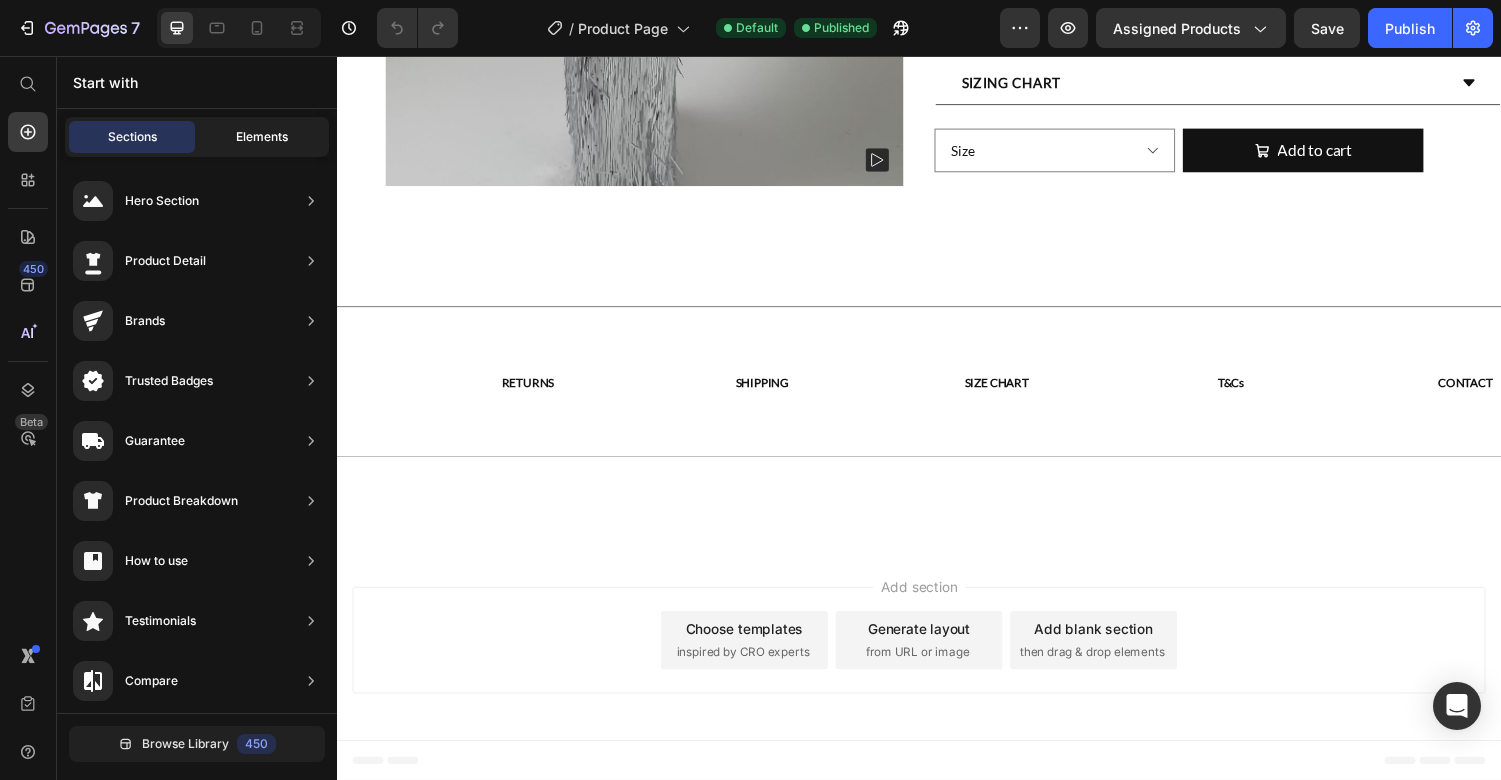 click on "Elements" at bounding box center [262, 137] 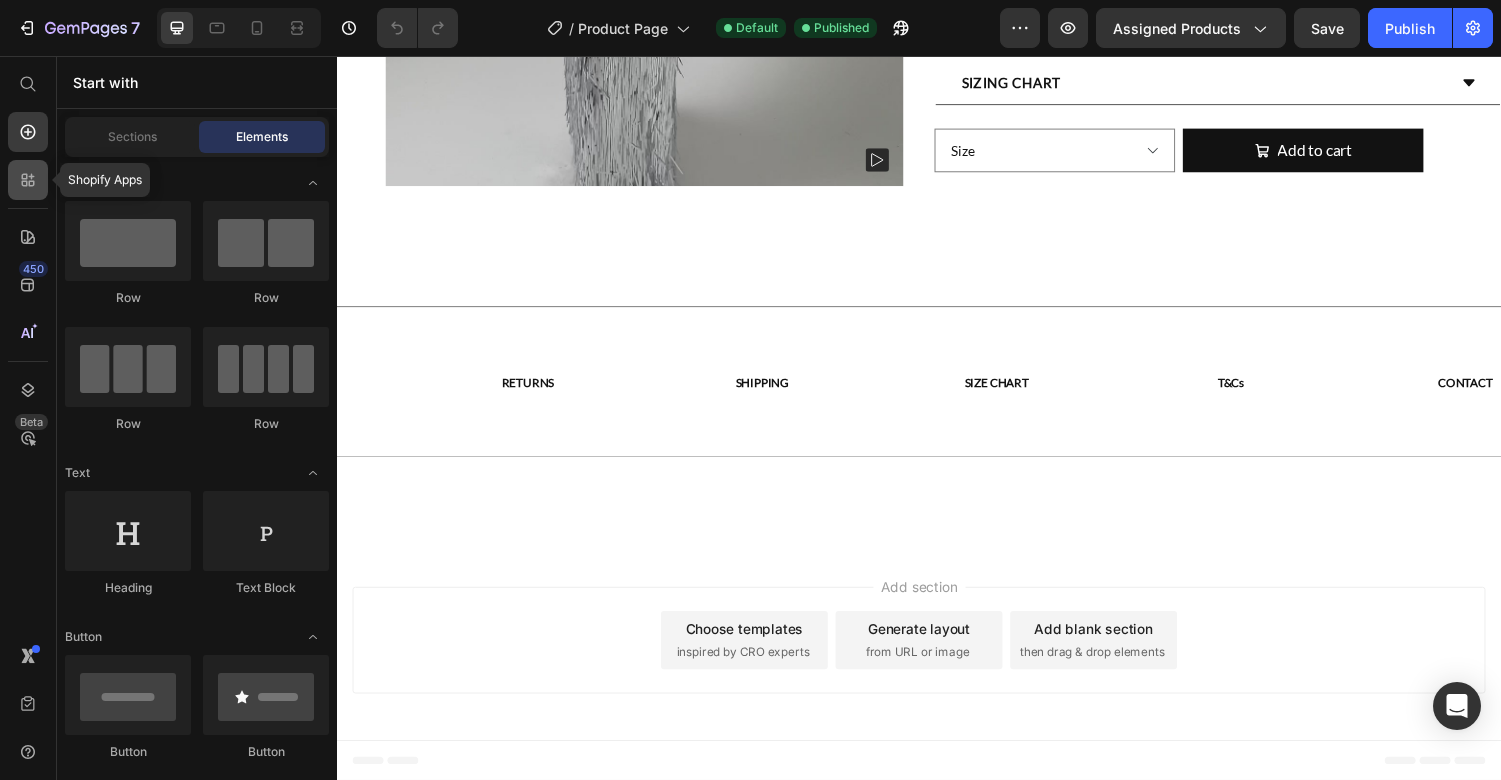 click 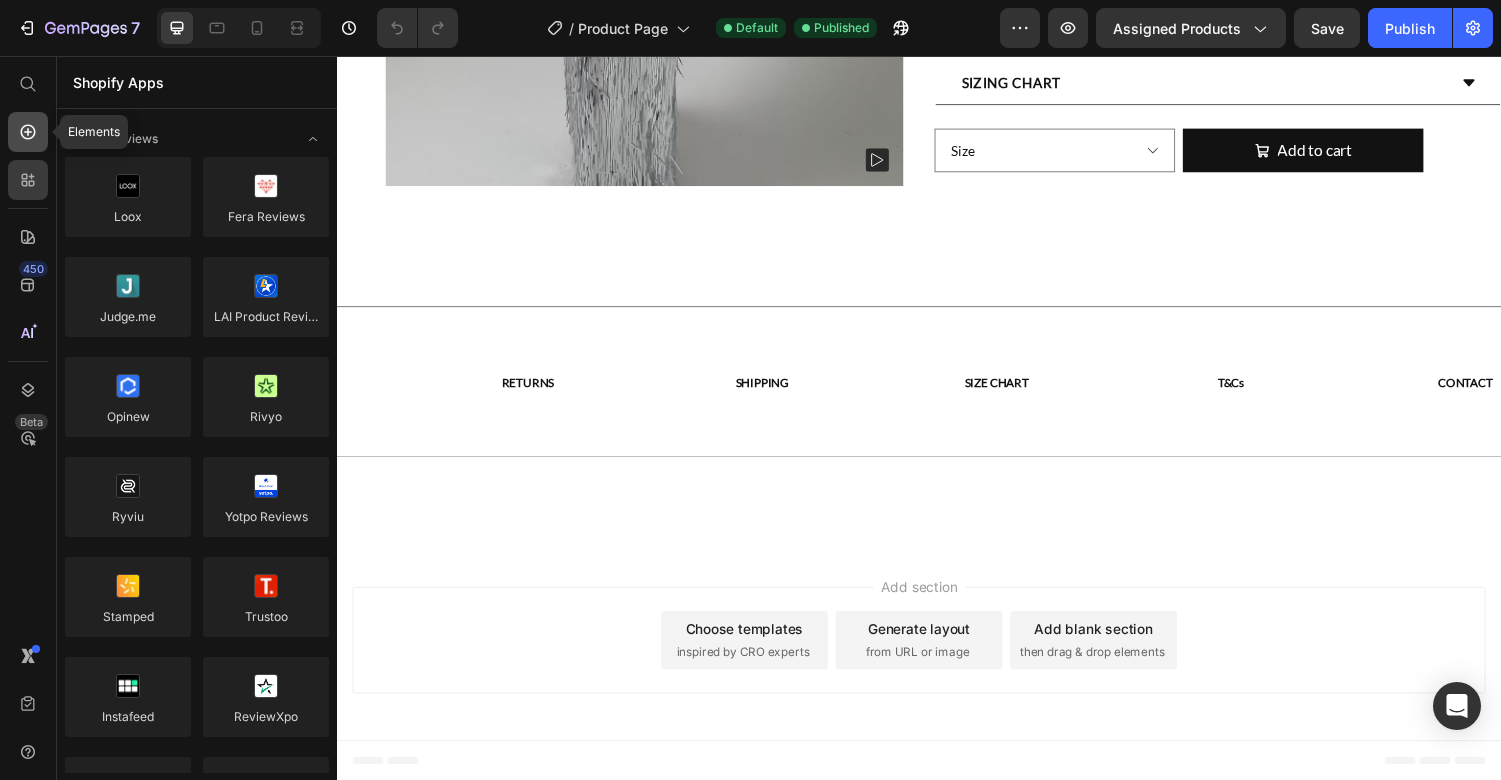 click 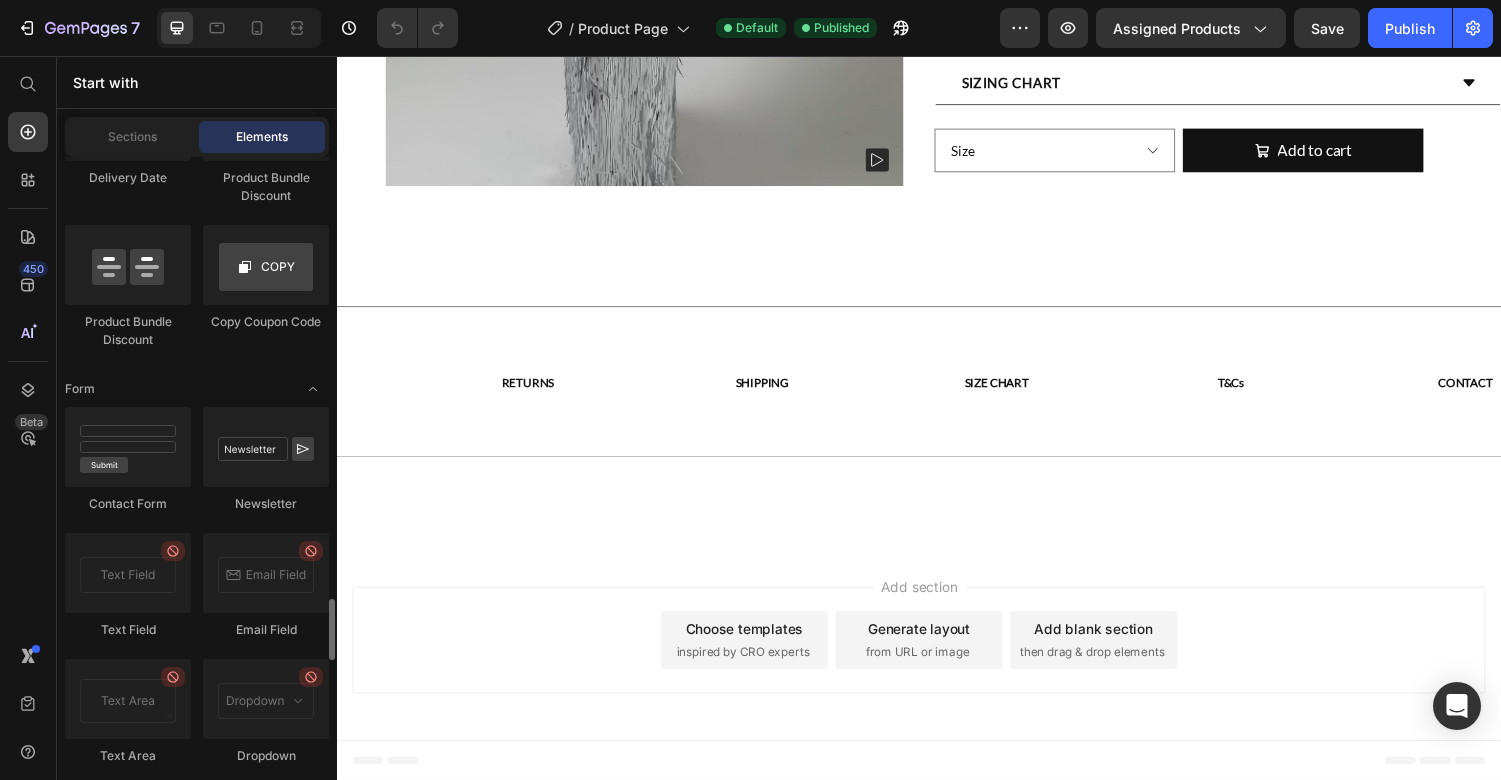 scroll, scrollTop: 4586, scrollLeft: 0, axis: vertical 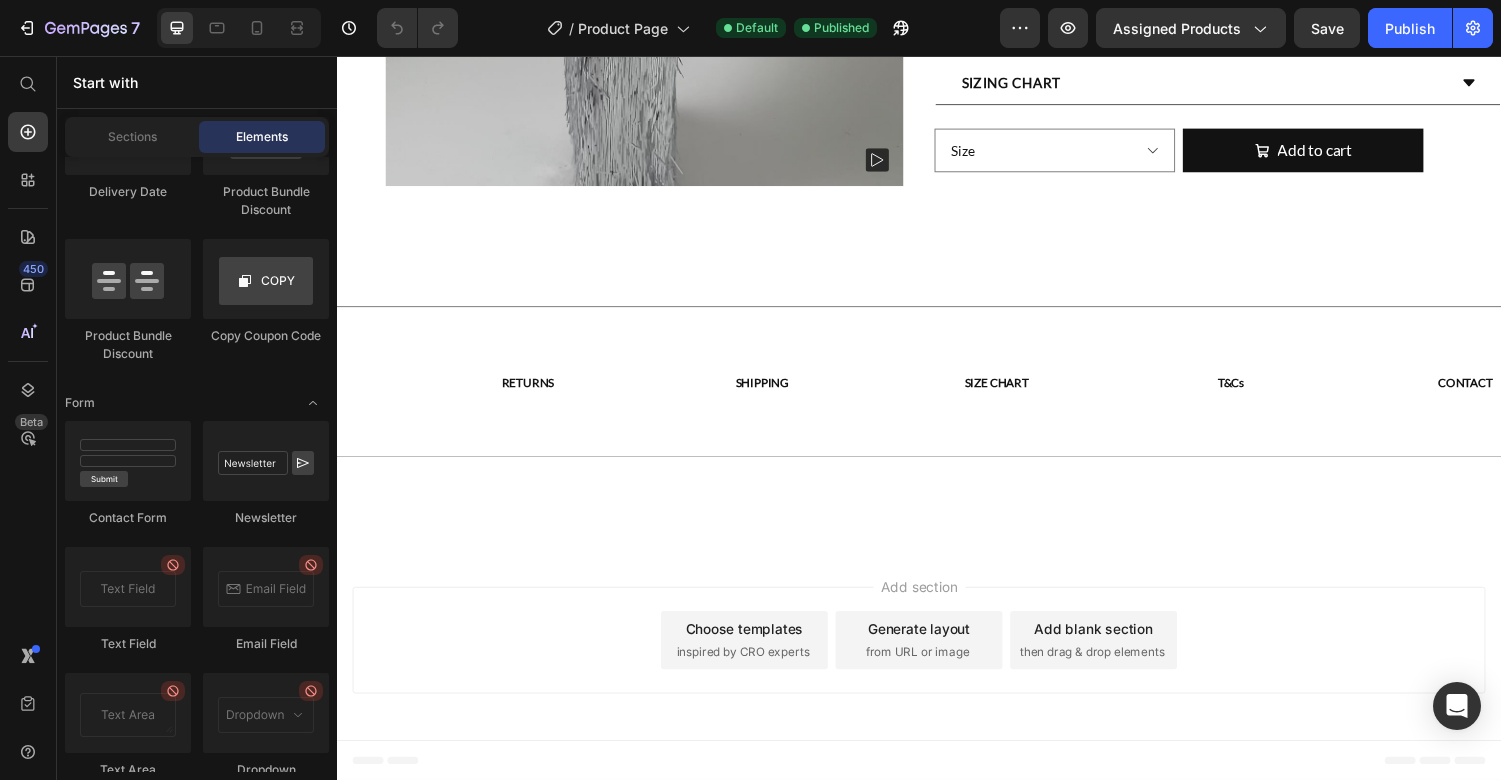 click on "inspired by CRO experts" at bounding box center [755, 670] 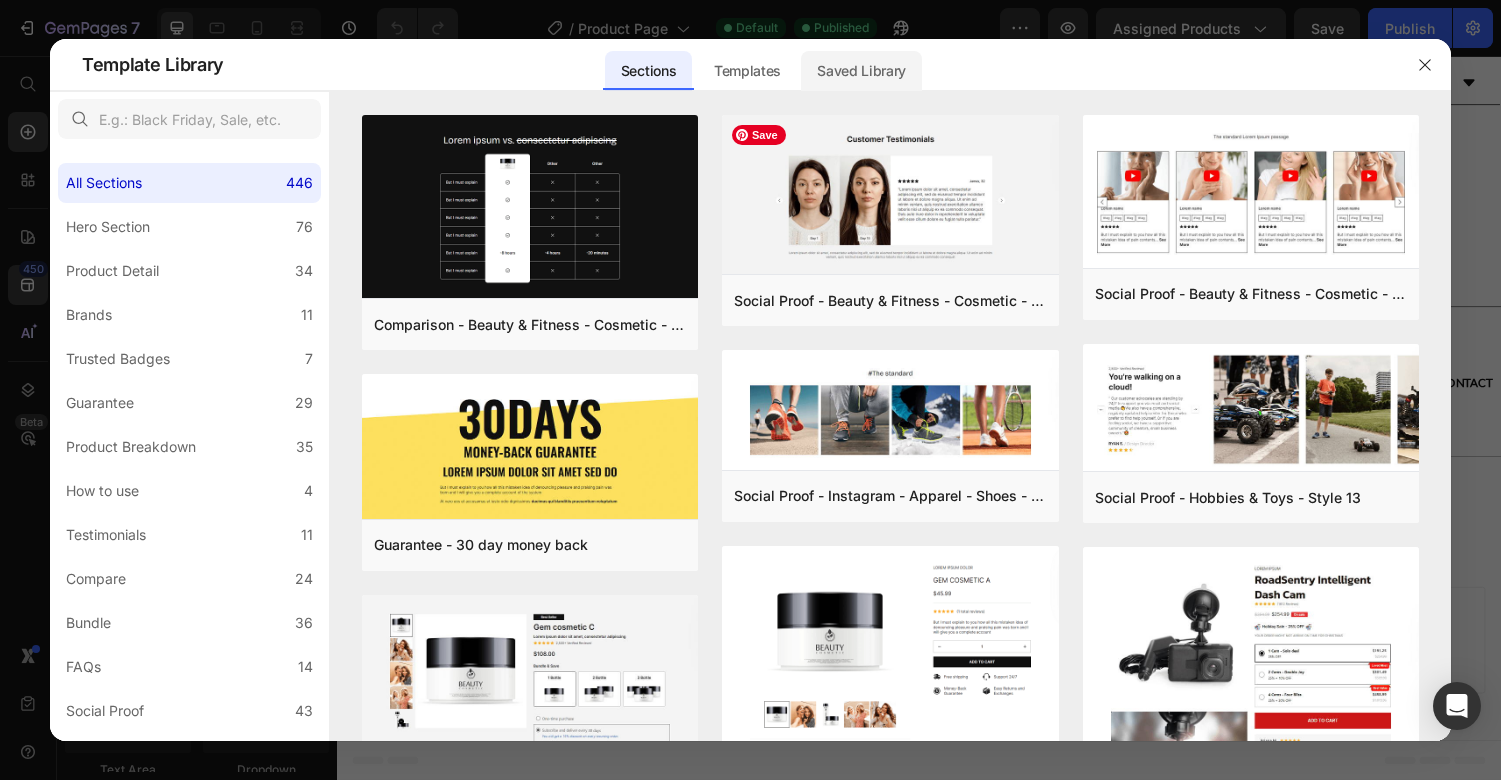 click on "Saved Library" 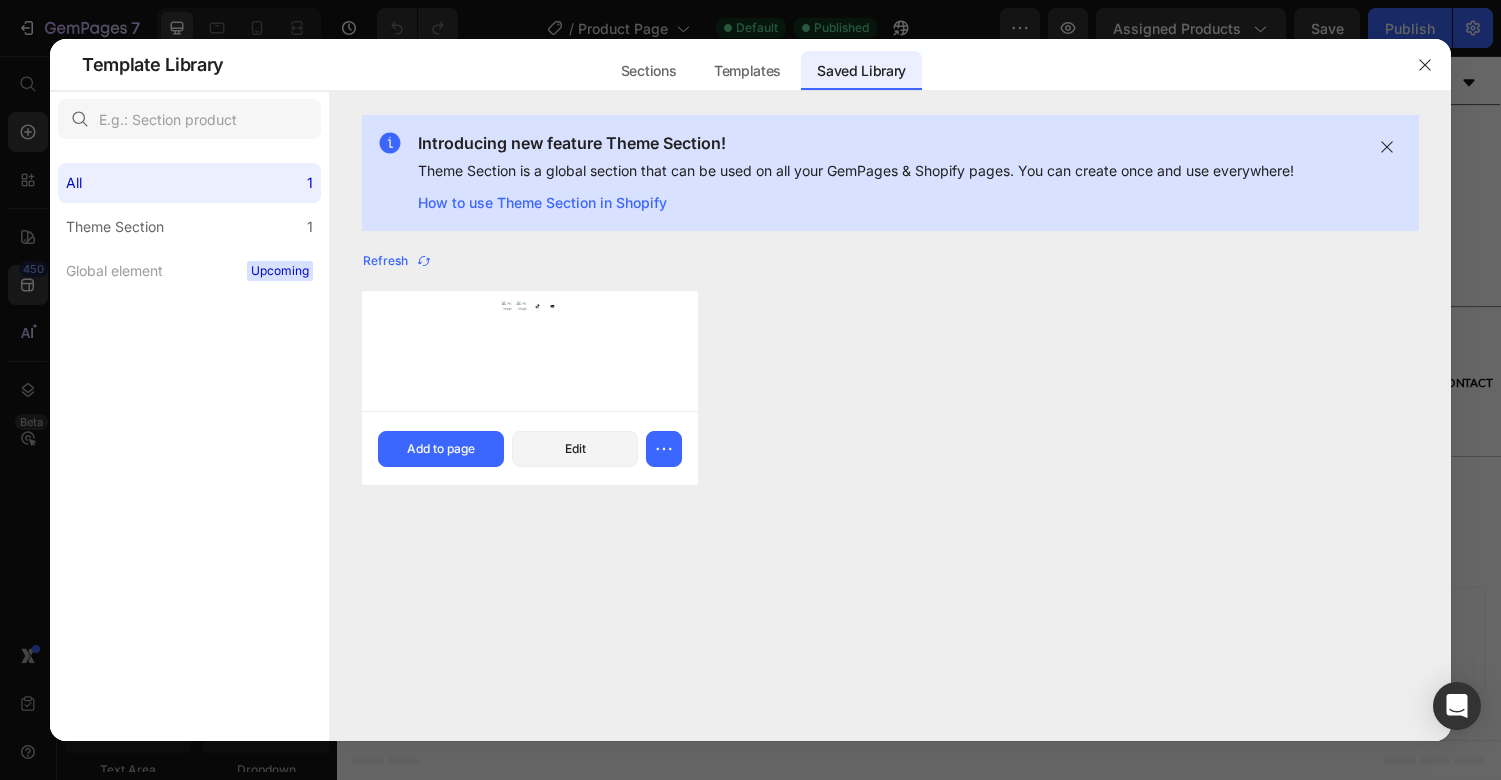 click at bounding box center [530, 351] 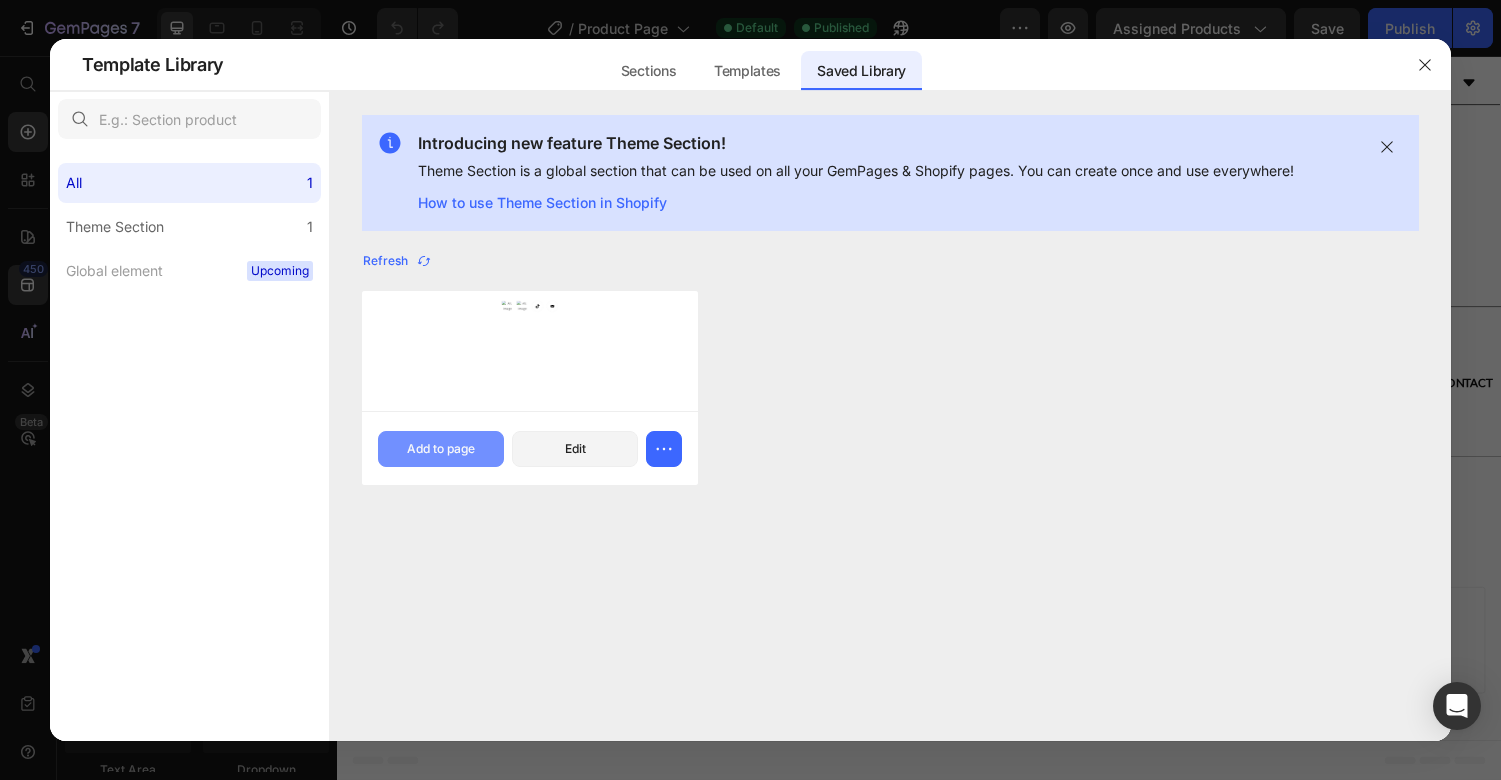 click on "Add to page" at bounding box center [441, 449] 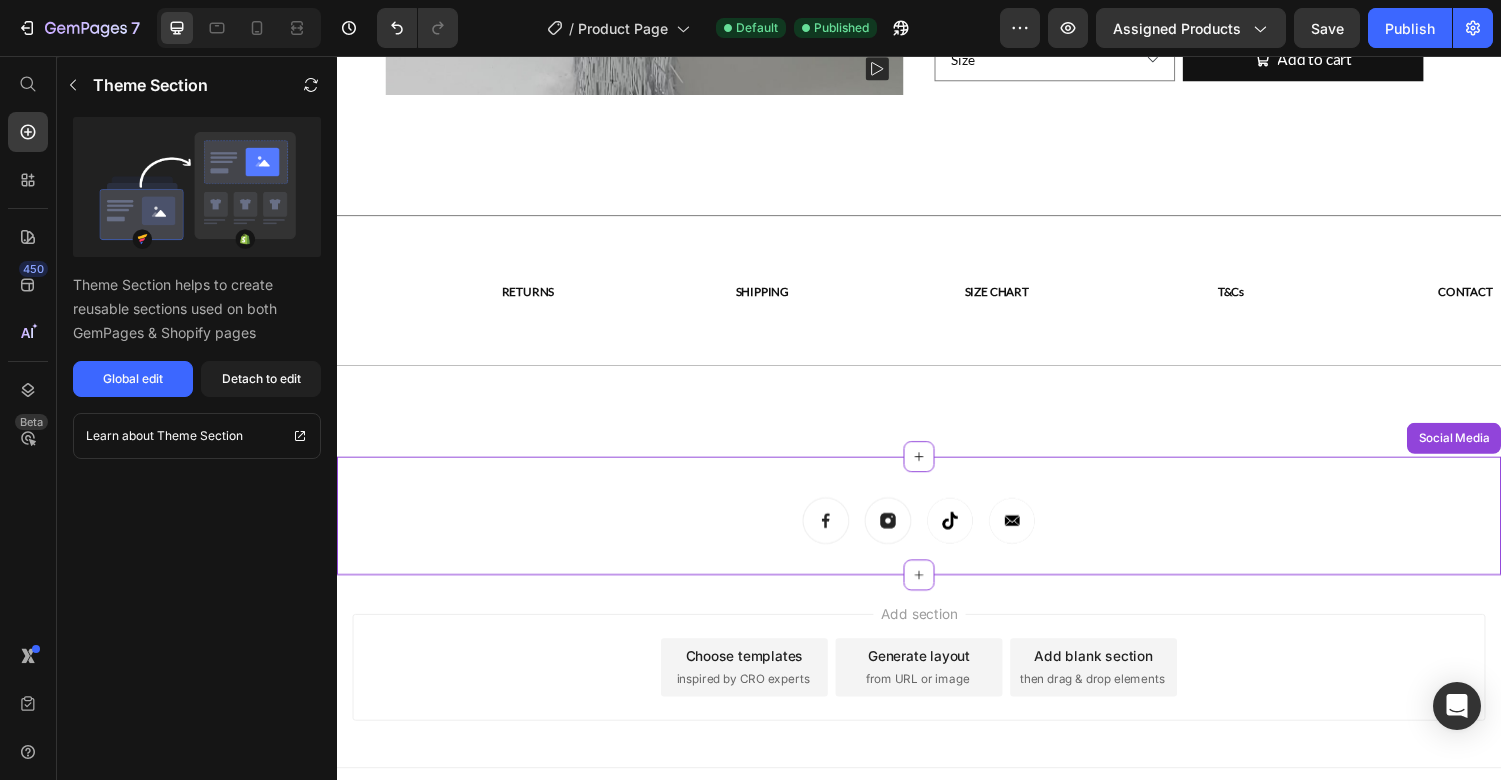 scroll, scrollTop: 4360, scrollLeft: 0, axis: vertical 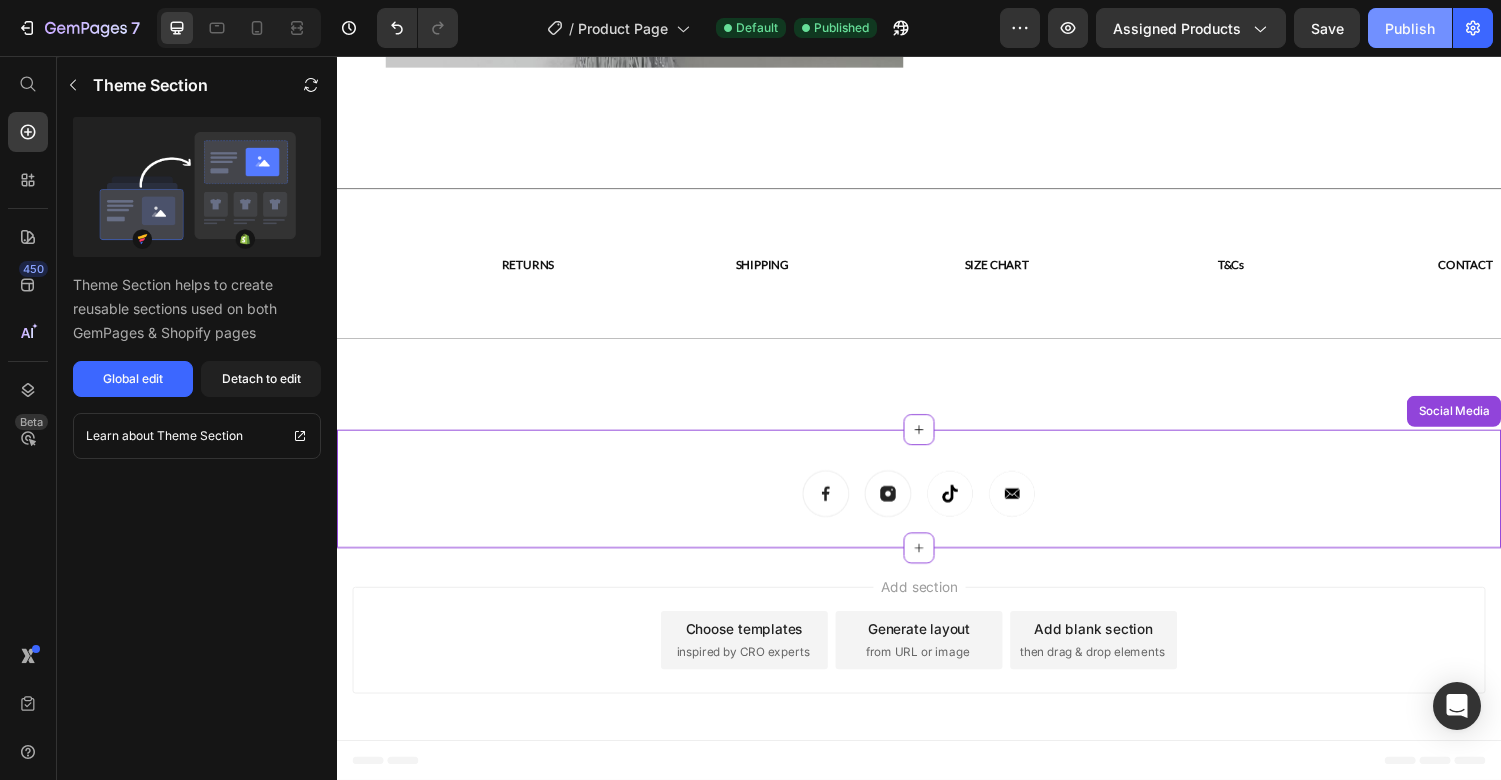 click on "Publish" at bounding box center [1410, 28] 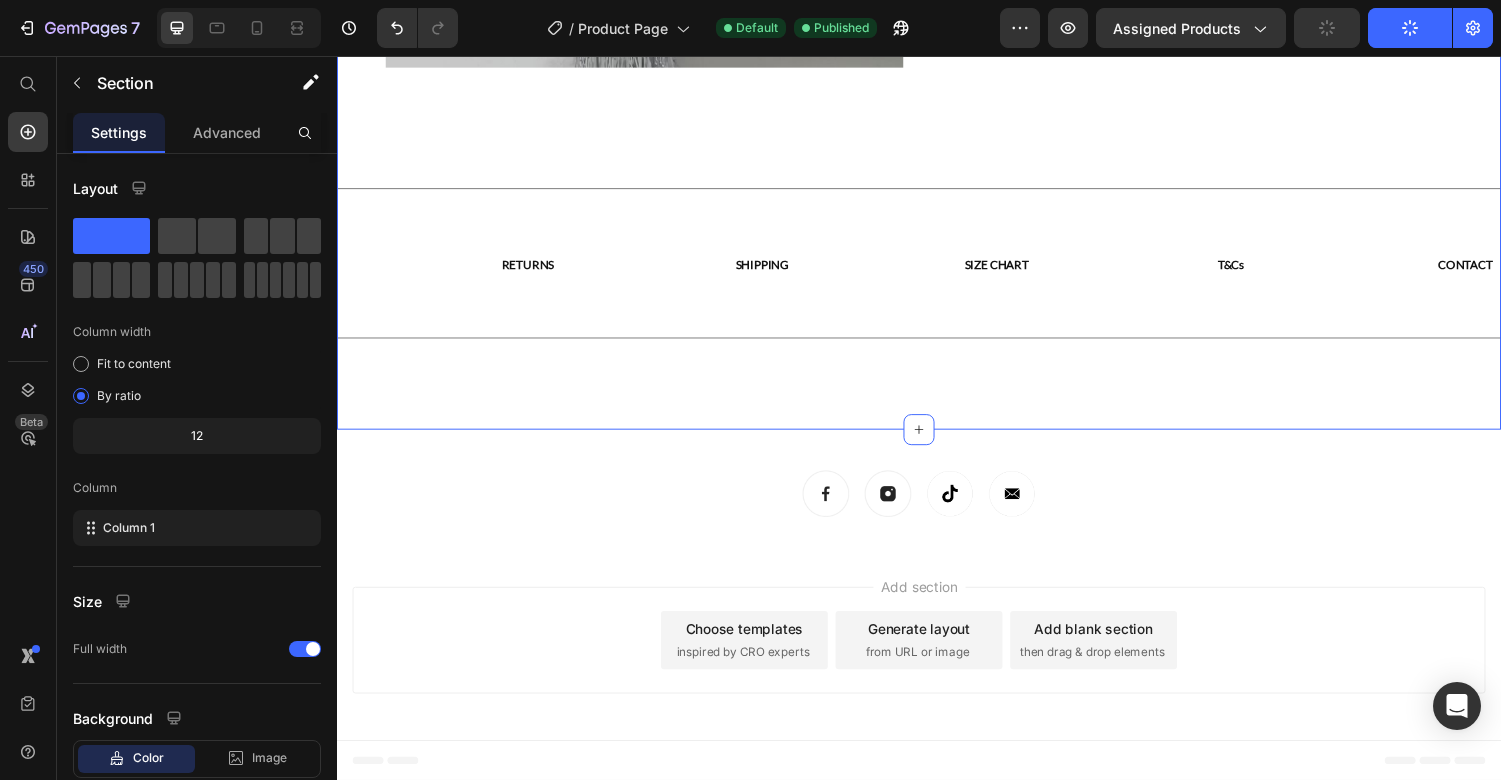 click on "Product Images Silver Sequin Icicles Dress Product Title $1,250.00 Product Price $0.00 Product Price Row Color: Silver Silver Silver Product Variants & Swatches A tulle foundation fabric with a metallic sequin embroidery. Fully lined with a side split. This item has no stretch and is true to size we recommend selecting your usual size. Invisible zipper fastening on the centre back
MATERIAL
100% Polyester Outer
100% Polyester Lining
Product Description
SHIPPING & RETURNS
SIZING CHART Accordion Size 6 / Silver 8 / Silver 10 / Silver 12 / Silver 14 / Silver 16 / Silver Product Variants & Swatches
Add to cart Add to Cart Row Row Product Title Line RETURNS Text Block SHIPPING Text Block SIZE CHART Text Block T&Cs Text Block CONTACT Text Block Row Title Line" at bounding box center (937, -1855) 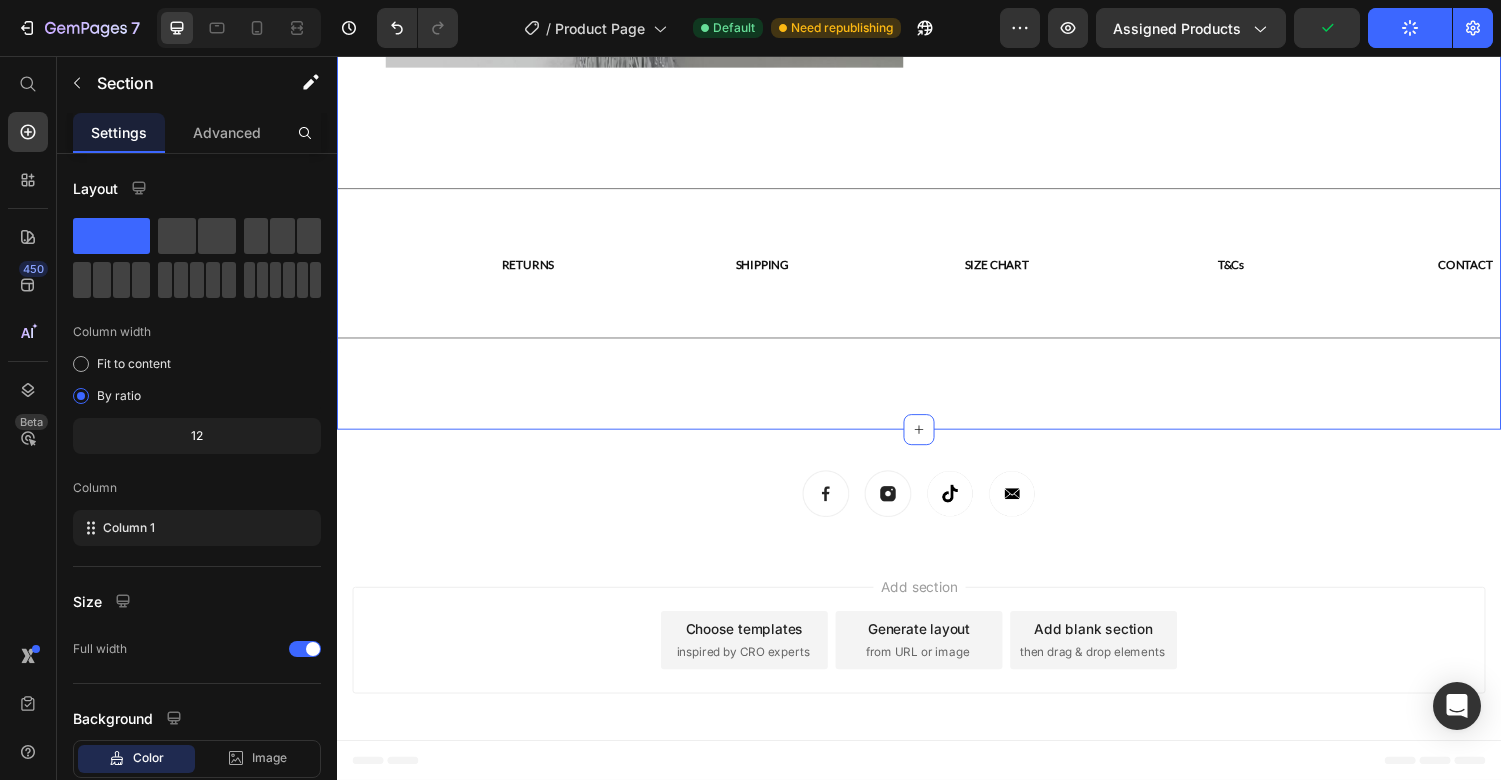 click on "Product Images Silver Sequin Icicles Dress Product Title $1,250.00 Product Price $0.00 Product Price Row Color: Silver Silver Silver Product Variants & Swatches A tulle foundation fabric with a metallic sequin embroidery.  Fully lined with a side split.  This item has no stretch and is true to size we recommend selecting your usual size. Invisible  zipper fastening on the centre back
MATERIAL
100% Polyester Outer
100% Polyester Lining
Product Description
SHIPPING & RETURNS
SIZING CHART Accordion Size 6 / Silver  8 / Silver  10 / Silver  12 / Silver  14 / Silver  16 / Silver  Product Variants & Swatches
Add to cart Add to Cart Row Row Product                Title Line RETURNS Text Block SHIPPING Text Block SIZE CHART Text Block T&Cs Text Block CONTACT Text Block Row                Title Line Section 2   Create Theme Section AI Content Write with GemAI What would you like to describe here? Persuasive" at bounding box center [937, -1855] 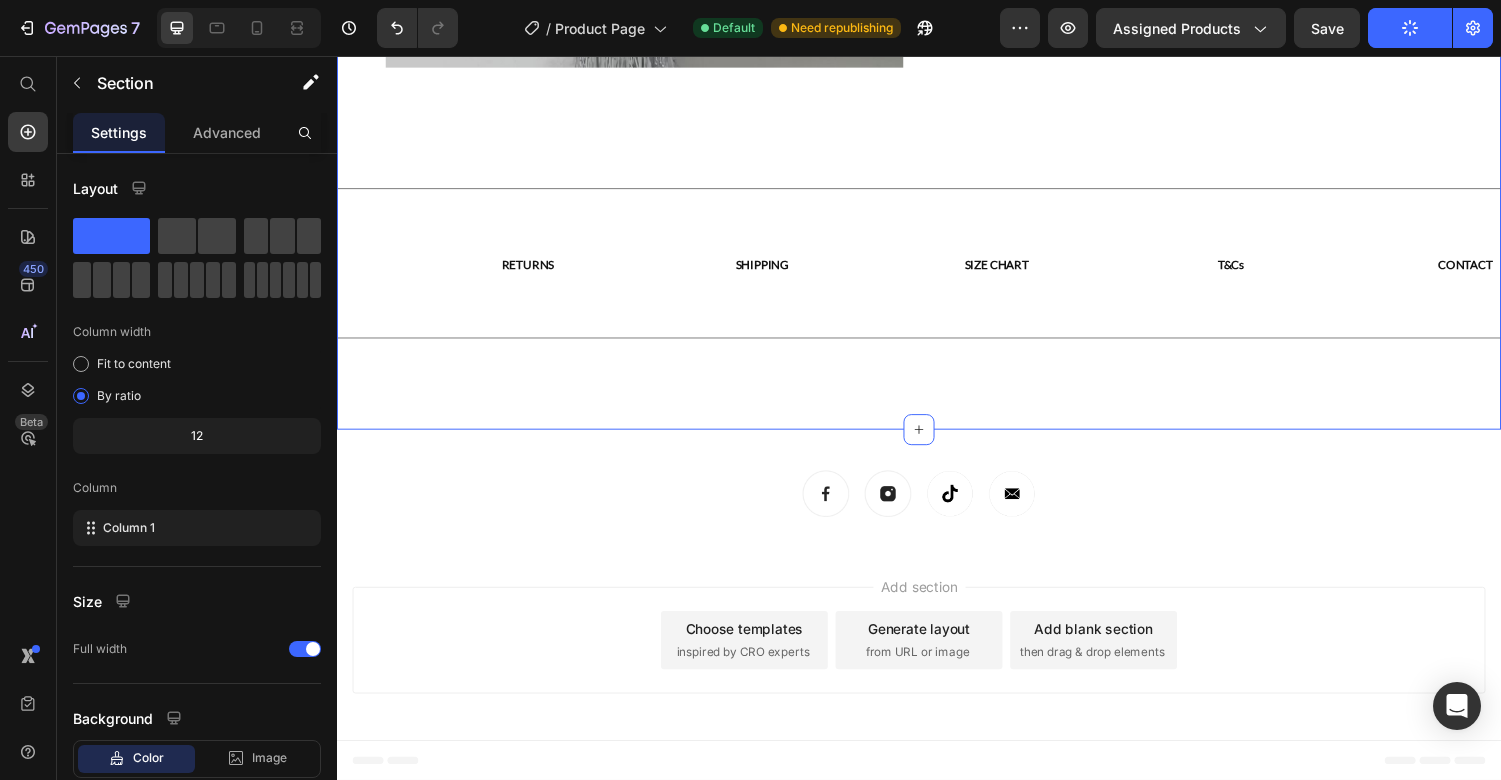 click on "Product Images Silver Sequin Icicles Dress Product Title $1,250.00 Product Price $0.00 Product Price Row Color: Silver Silver Silver Product Variants & Swatches A tulle foundation fabric with a metallic sequin embroidery.  Fully lined with a side split.  This item has no stretch and is true to size we recommend selecting your usual size. Invisible  zipper fastening on the centre back
MATERIAL
100% Polyester Outer
100% Polyester Lining
Product Description
SHIPPING & RETURNS
SIZING CHART Accordion Size 6 / Silver  8 / Silver  10 / Silver  12 / Silver  14 / Silver  16 / Silver  Product Variants & Swatches
Add to cart Add to Cart Row Row Product                Title Line RETURNS Text Block SHIPPING Text Block SIZE CHART Text Block T&Cs Text Block CONTACT Text Block Row                Title Line" at bounding box center (937, -1855) 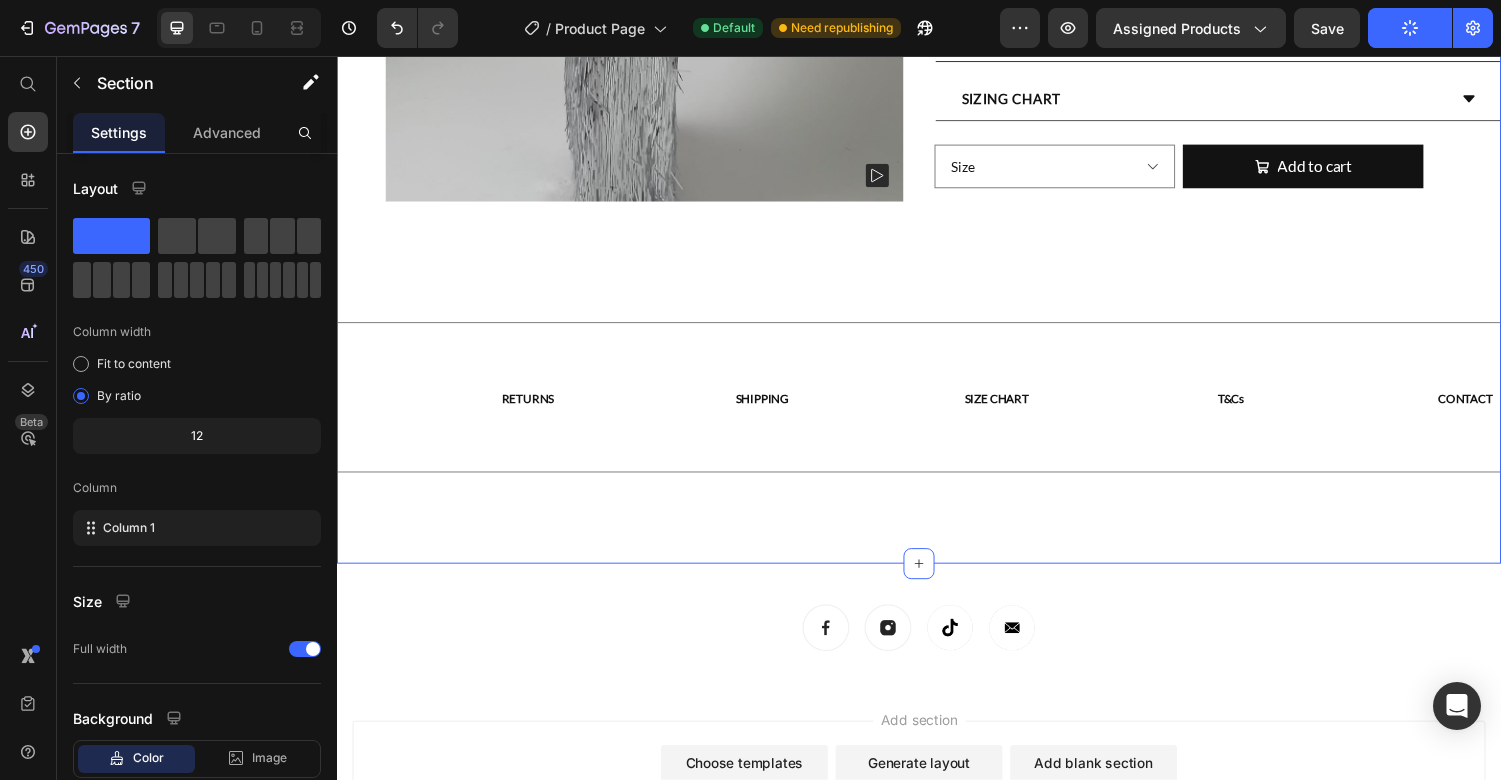 scroll, scrollTop: 4176, scrollLeft: 0, axis: vertical 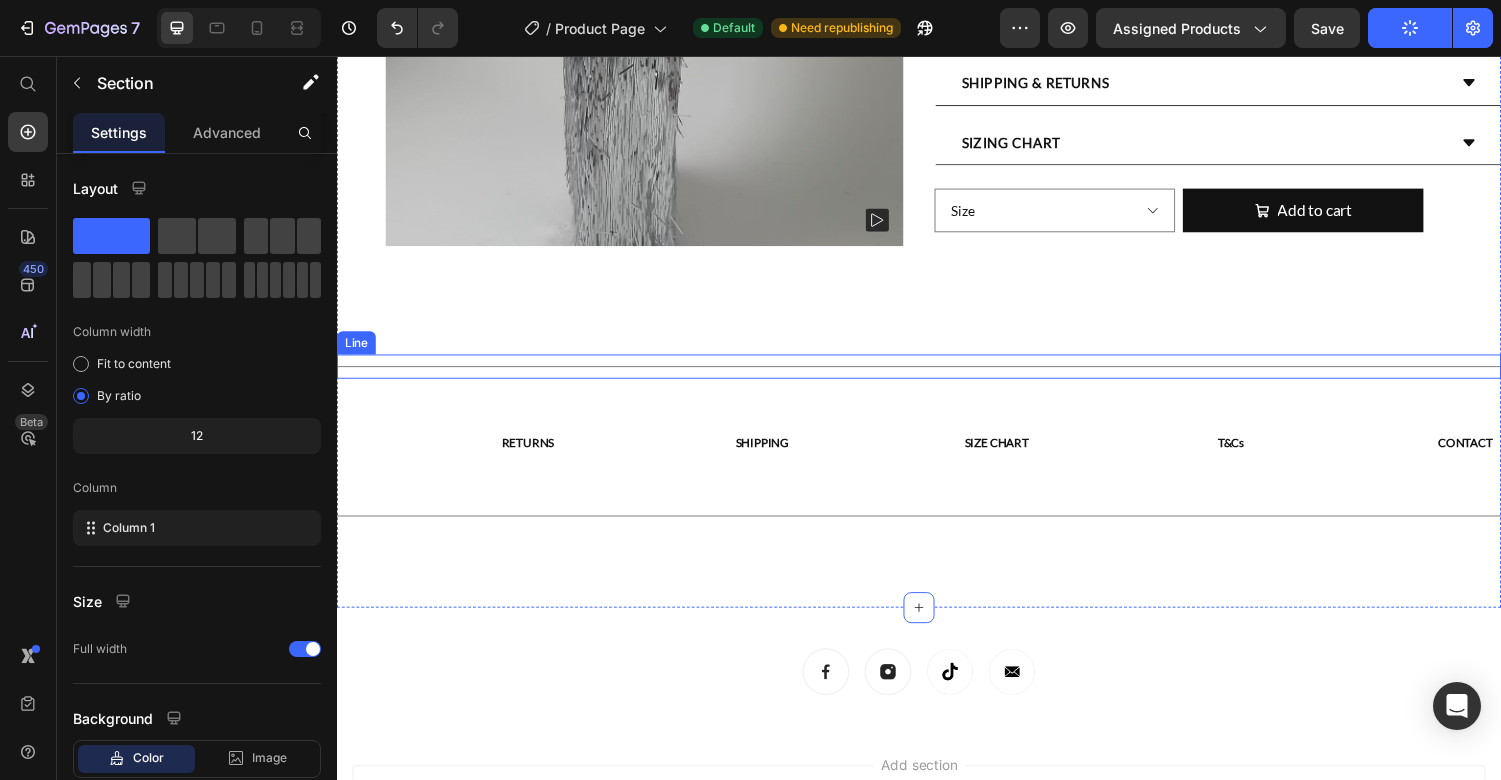 click on "Product Images Silver Sequin Icicles Dress Product Title $1,250.00 Product Price $0.00 Product Price Row Color: Silver Silver Silver Product Variants & Swatches A tulle foundation fabric with a metallic sequin embroidery.  Fully lined with a side split.  This item has no stretch and is true to size we recommend selecting your usual size. Invisible  zipper fastening on the centre back
MATERIAL
100% Polyester Outer
100% Polyester Lining
Product Description
SHIPPING & RETURNS
SIZING CHART Accordion Size 6 / Silver  8 / Silver  10 / Silver  12 / Silver  14 / Silver  16 / Silver  Product Variants & Swatches
Add to cart Add to Cart Row Row Product                Title Line RETURNS Text Block SHIPPING Text Block SIZE CHART Text Block T&Cs Text Block CONTACT Text Block Row                Title Line" at bounding box center (937, -1671) 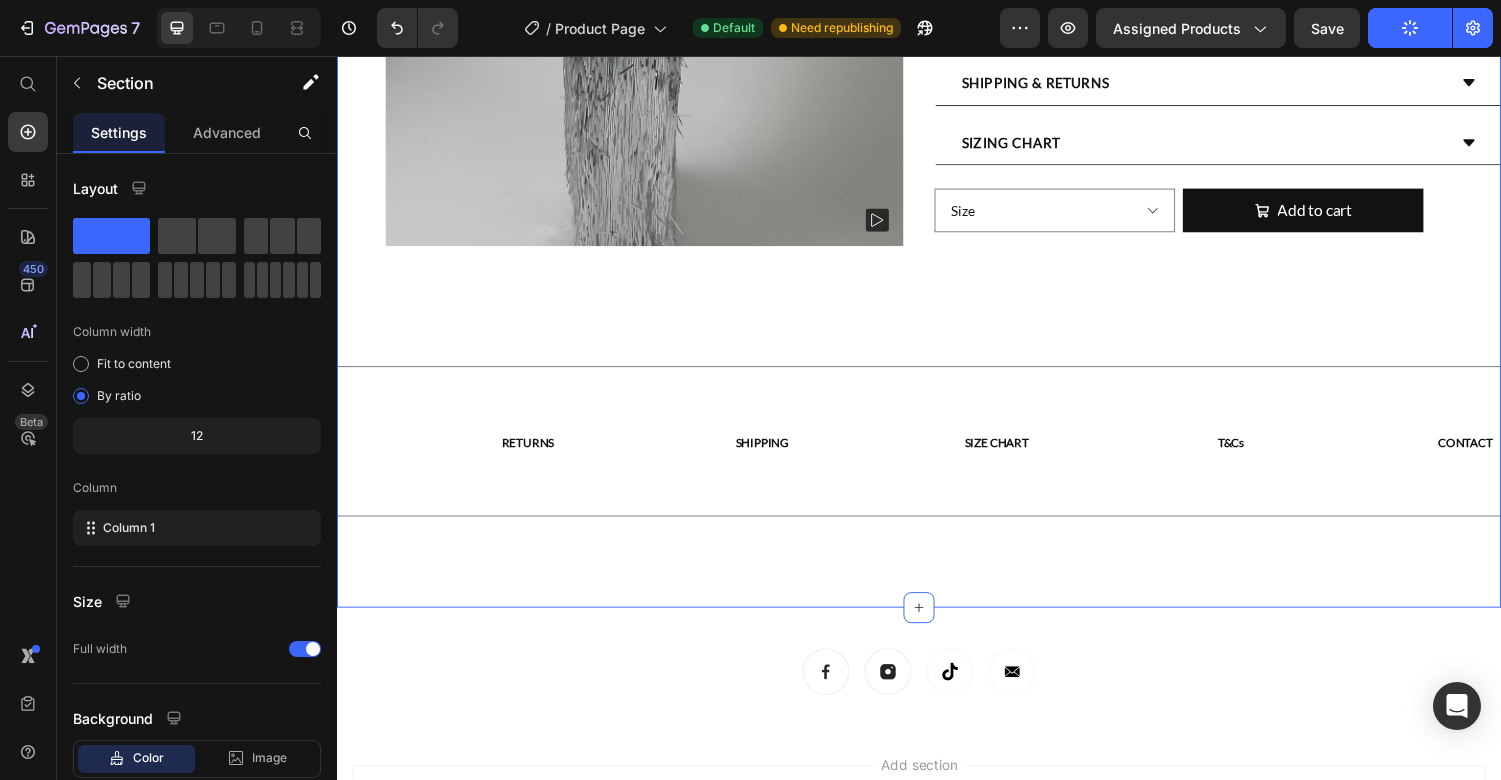 click on "Product Images Silver Sequin Icicles Dress Product Title $1,250.00 Product Price $0.00 Product Price Row Color: Silver Silver Silver Product Variants & Swatches A tulle foundation fabric with a metallic sequin embroidery.  Fully lined with a side split.  This item has no stretch and is true to size we recommend selecting your usual size. Invisible  zipper fastening on the centre back
MATERIAL
100% Polyester Outer
100% Polyester Lining
Product Description
SHIPPING & RETURNS
SIZING CHART Accordion Size 6 / Silver  8 / Silver  10 / Silver  12 / Silver  14 / Silver  16 / Silver  Product Variants & Swatches
Add to cart Add to Cart Row Row Product                Title Line RETURNS Text Block SHIPPING Text Block SIZE CHART Text Block T&Cs Text Block CONTACT Text Block Row                Title Line" at bounding box center (937, -1671) 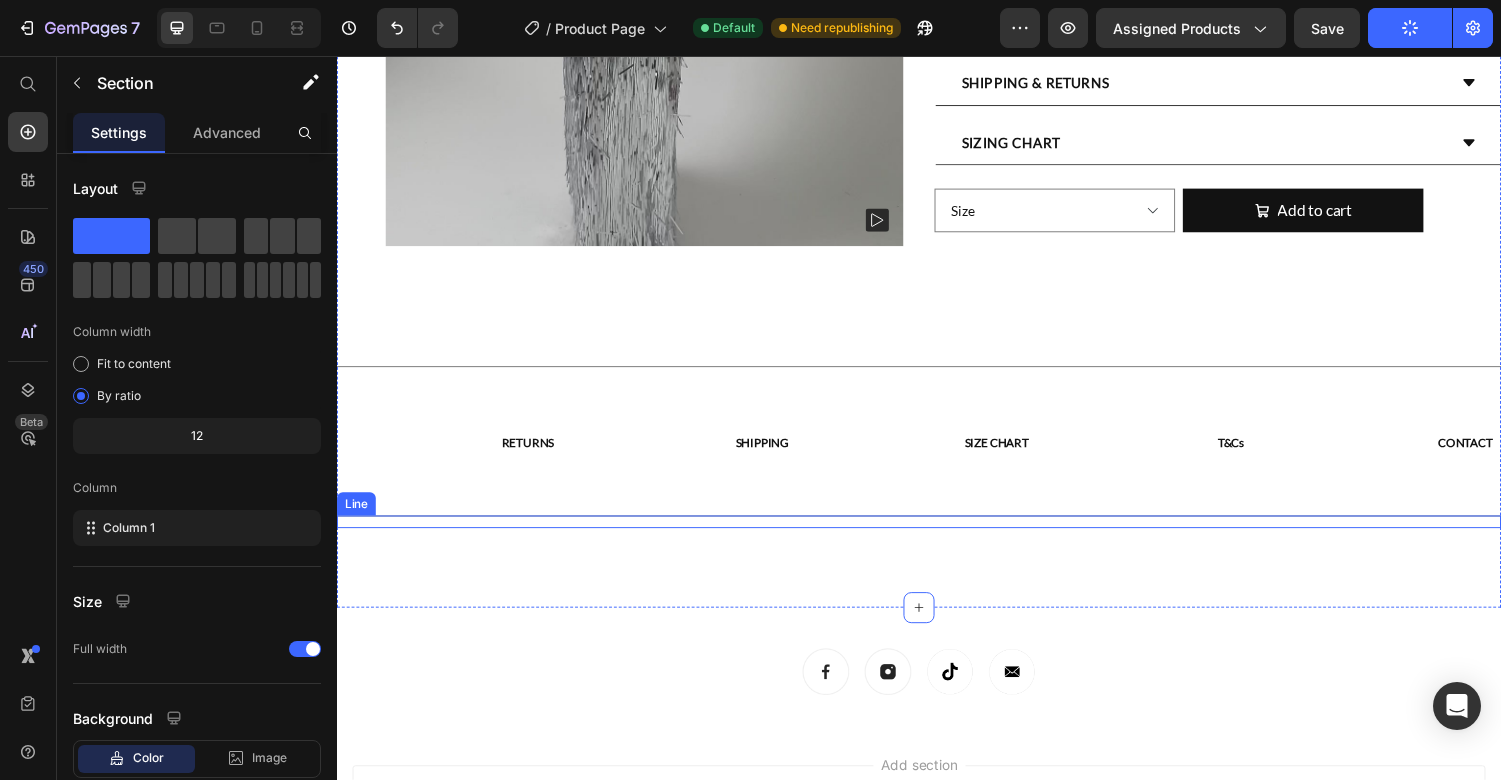 click at bounding box center [937, 530] 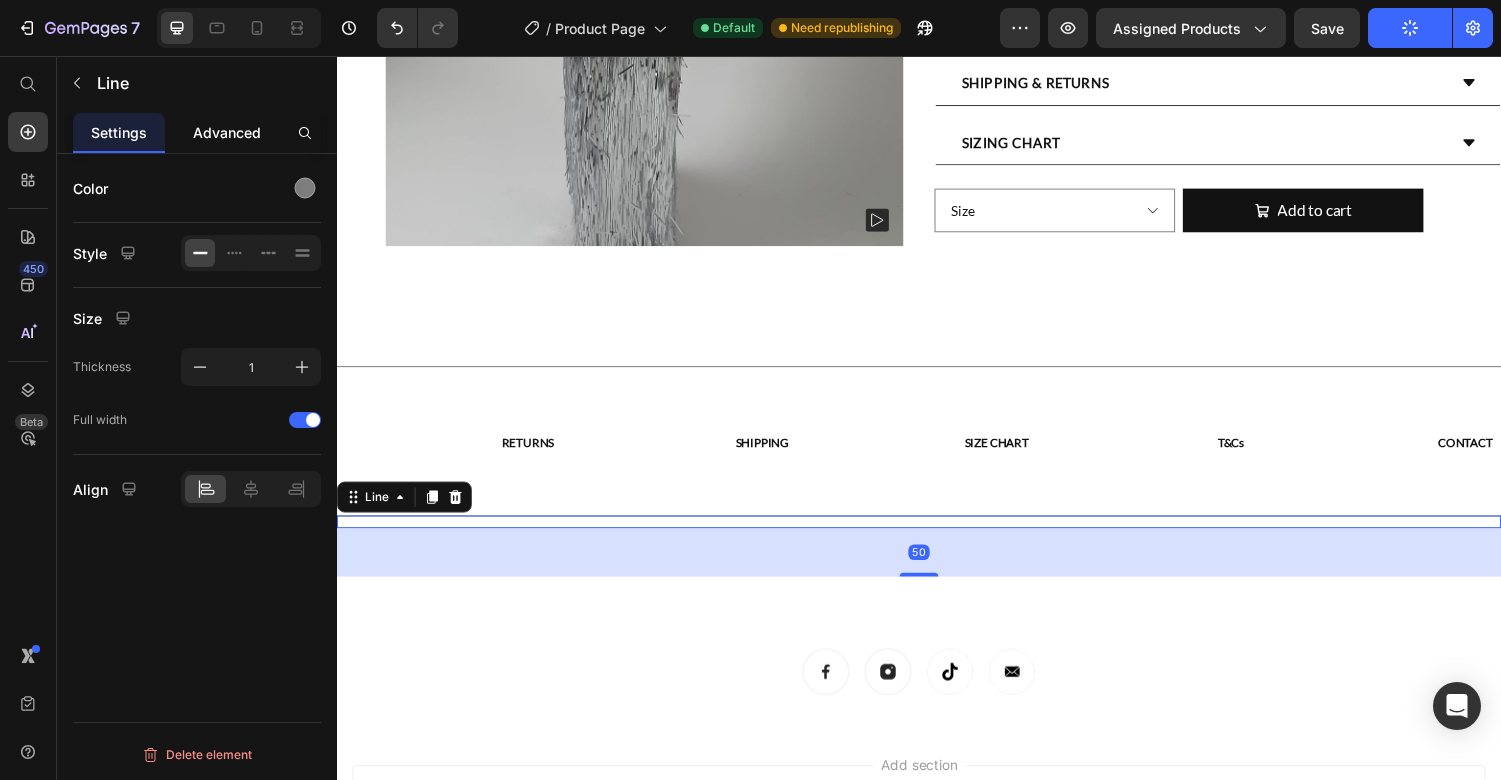 click on "Advanced" at bounding box center [227, 132] 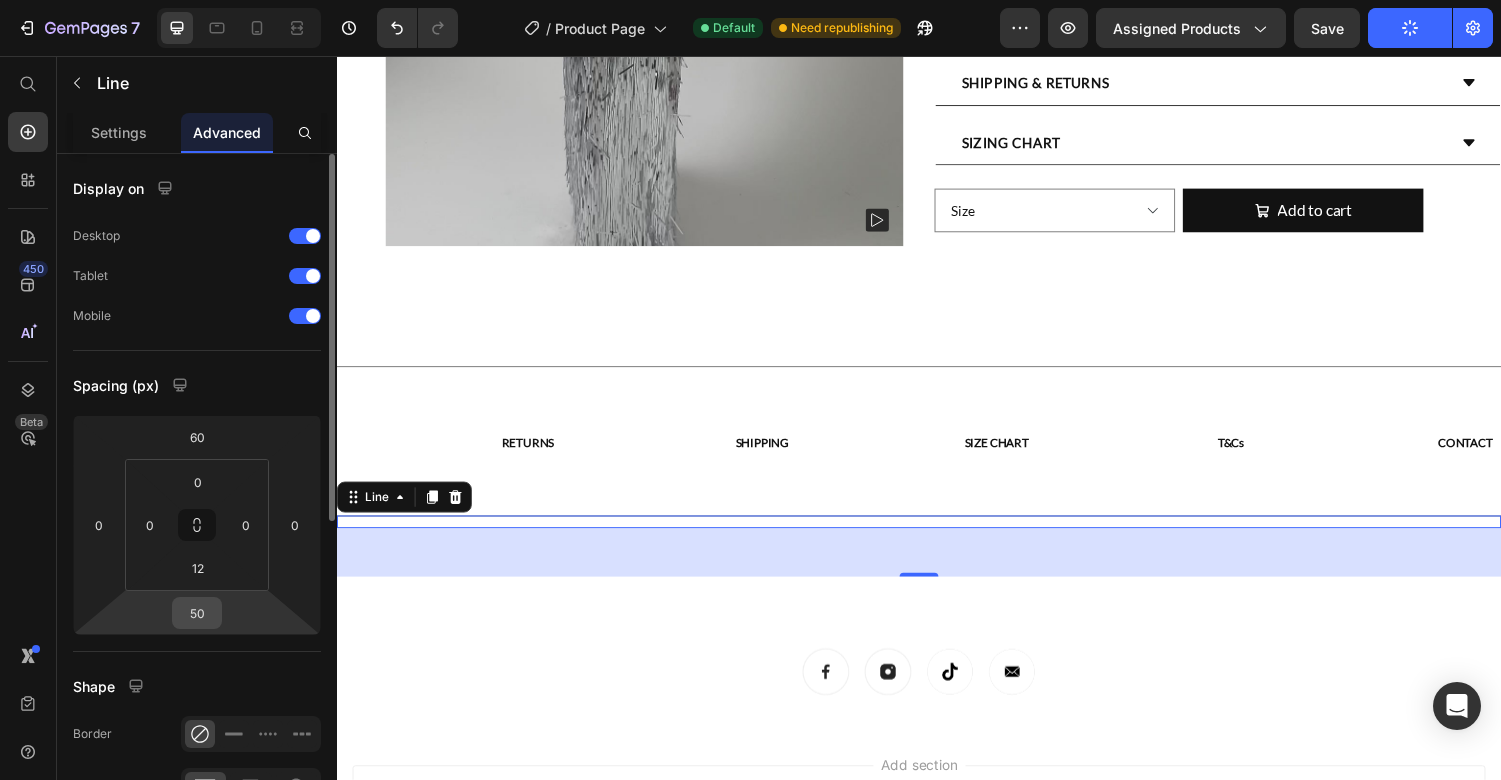 click on "50" at bounding box center (197, 613) 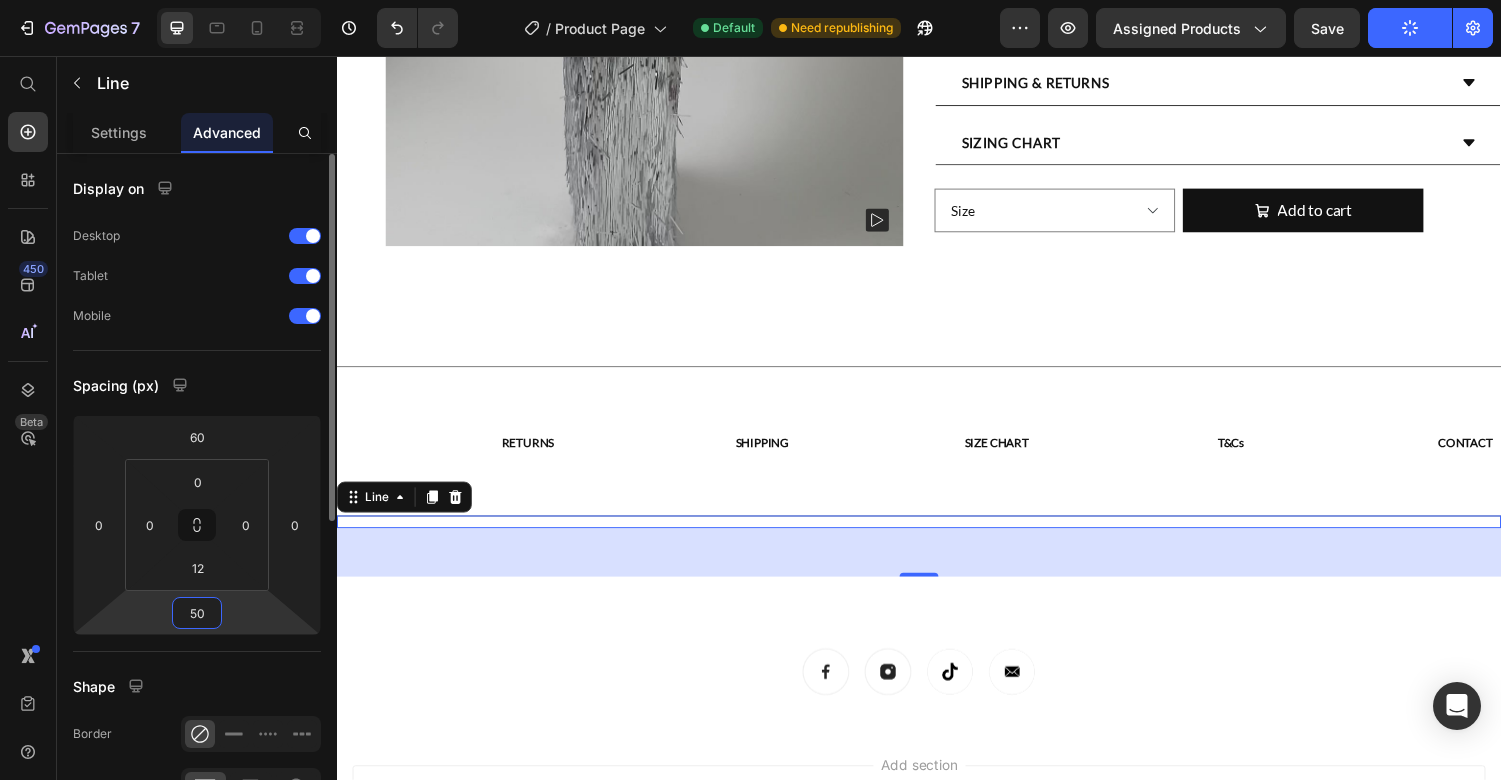 click on "50" at bounding box center [197, 613] 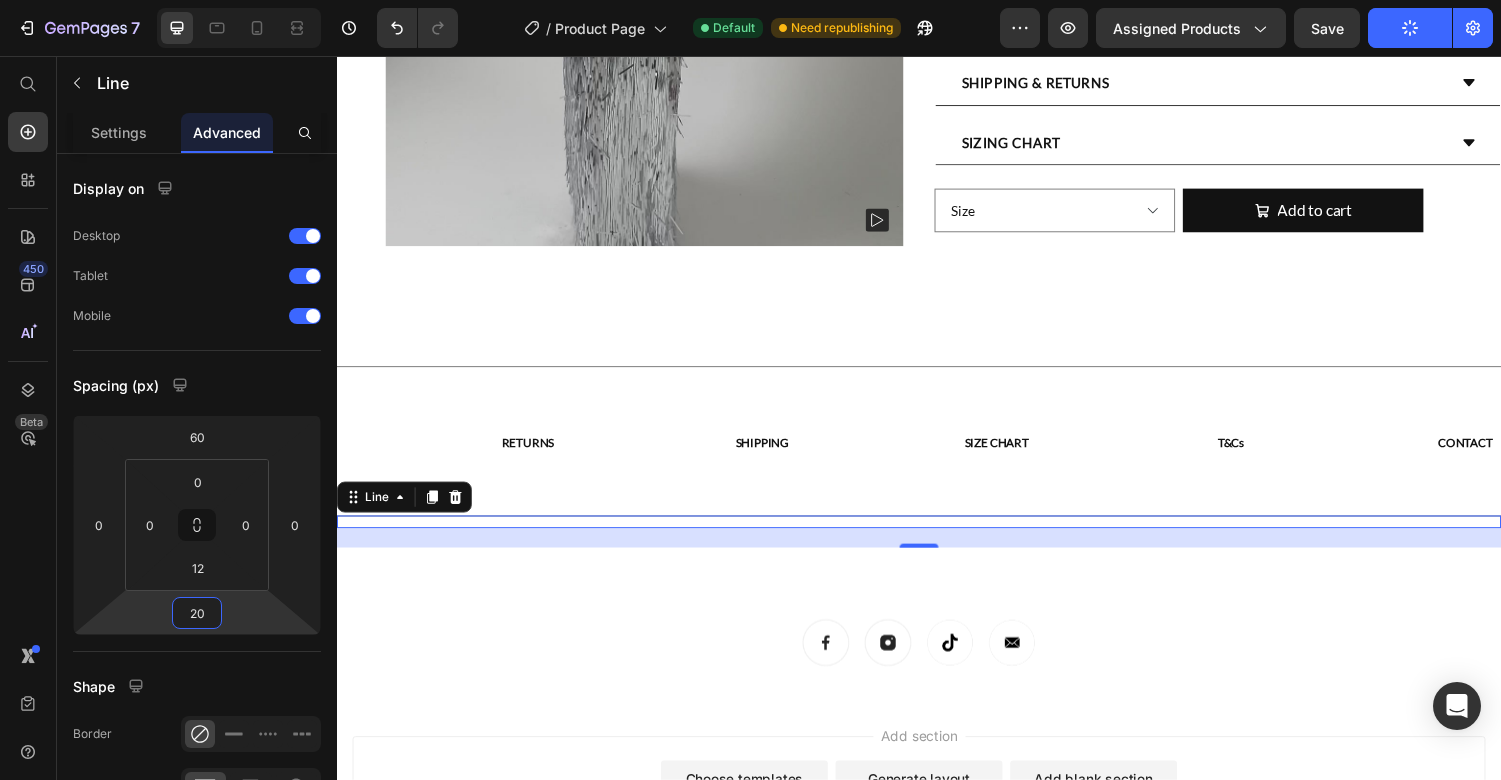 type on "20" 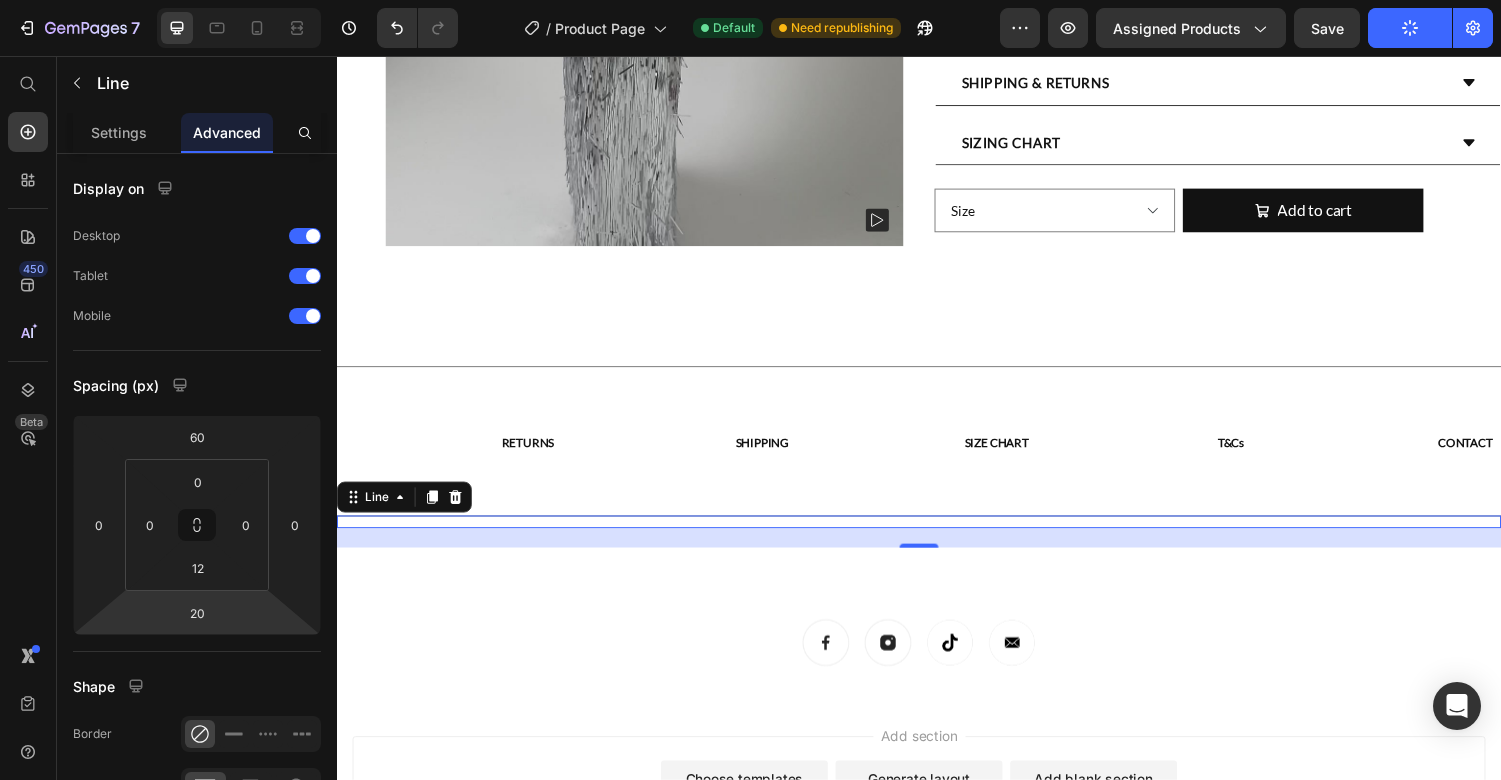 click 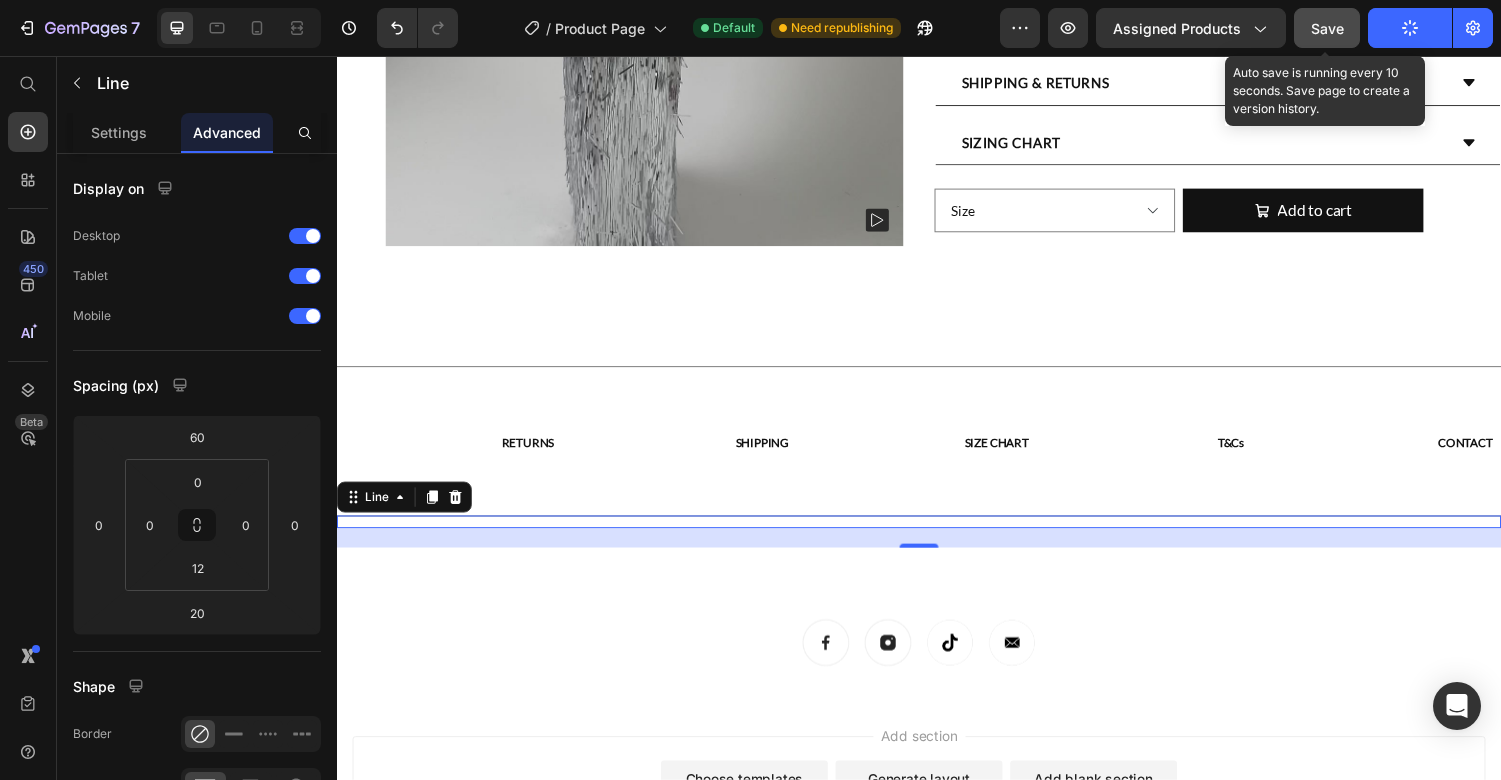 click on "Save" 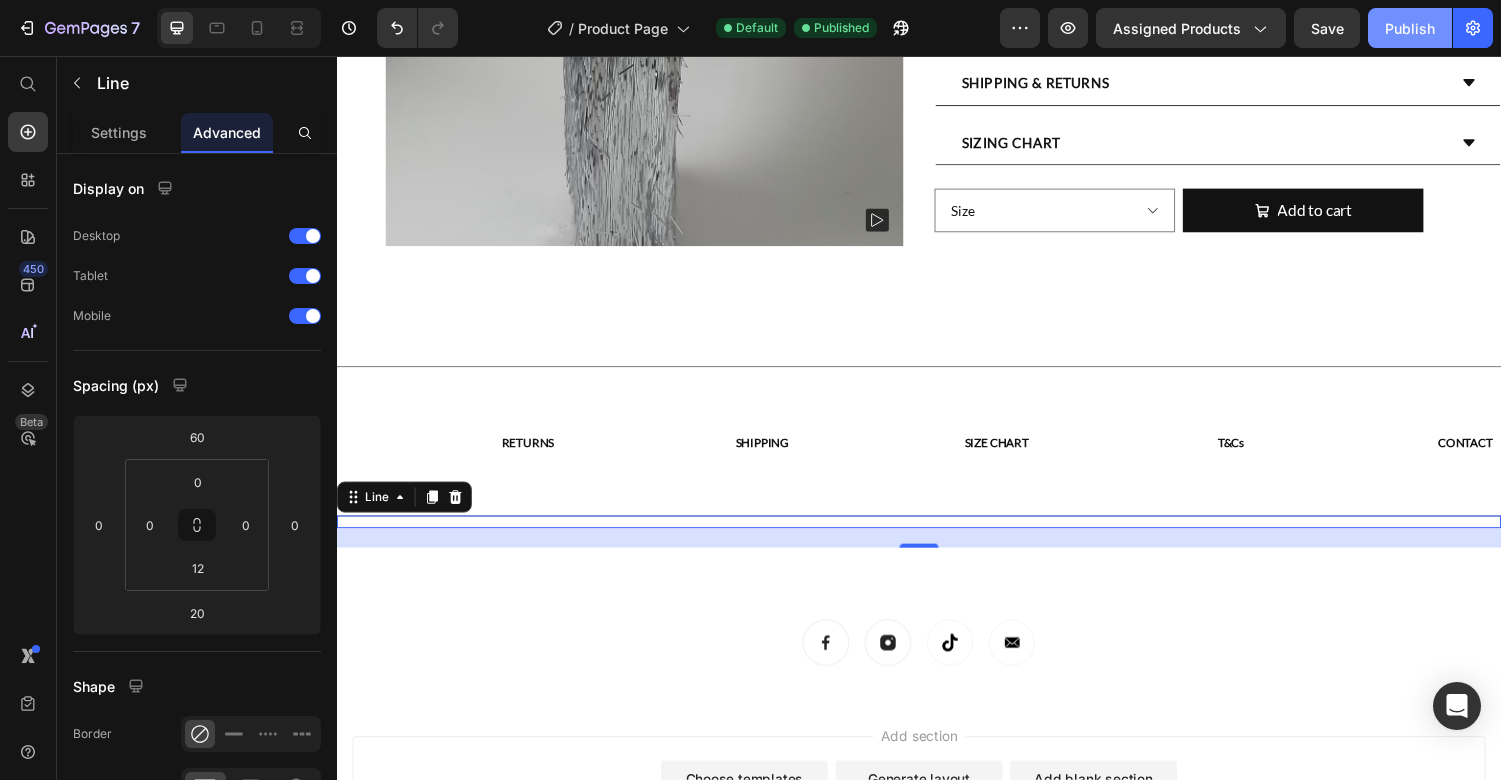click on "Publish" 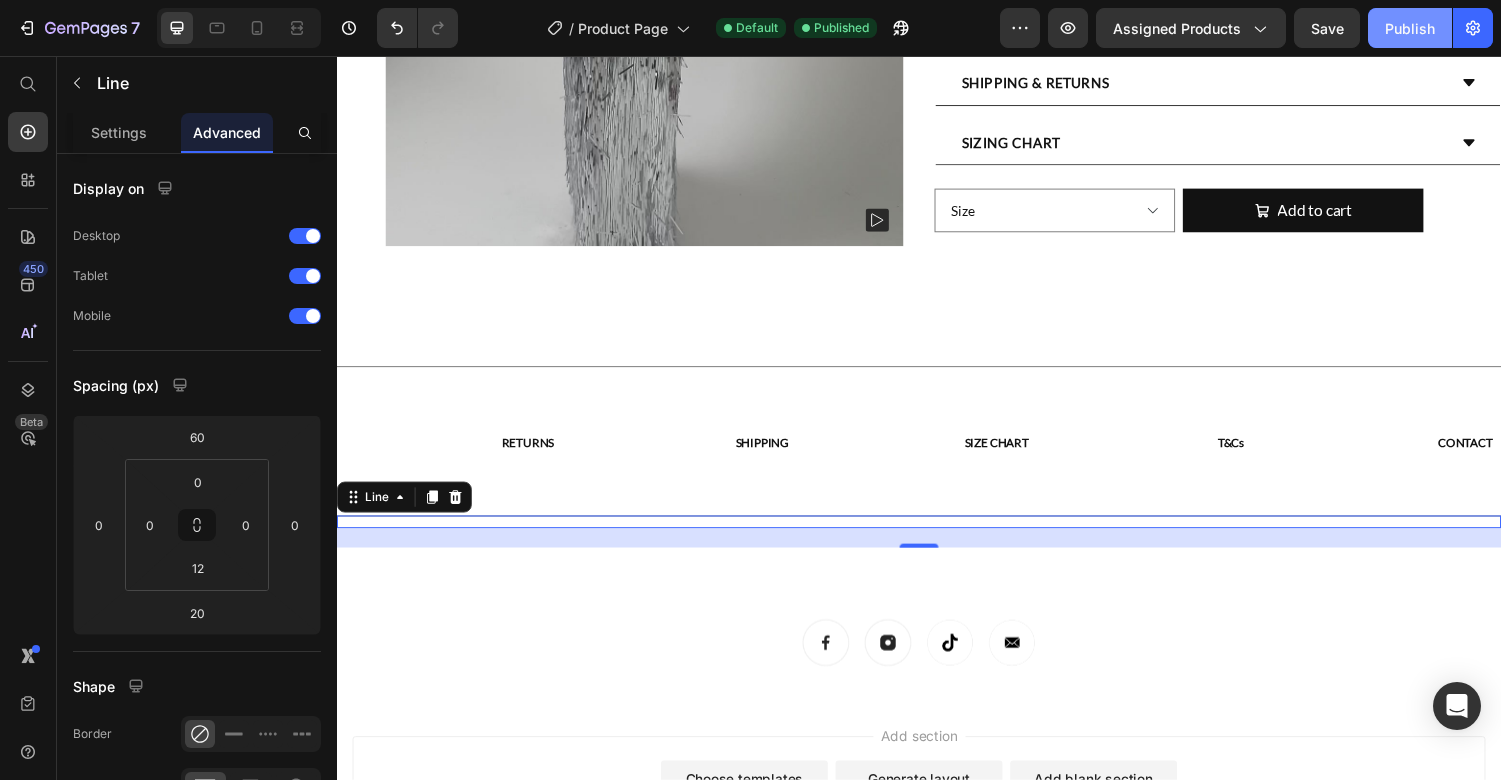 click on "Publish" 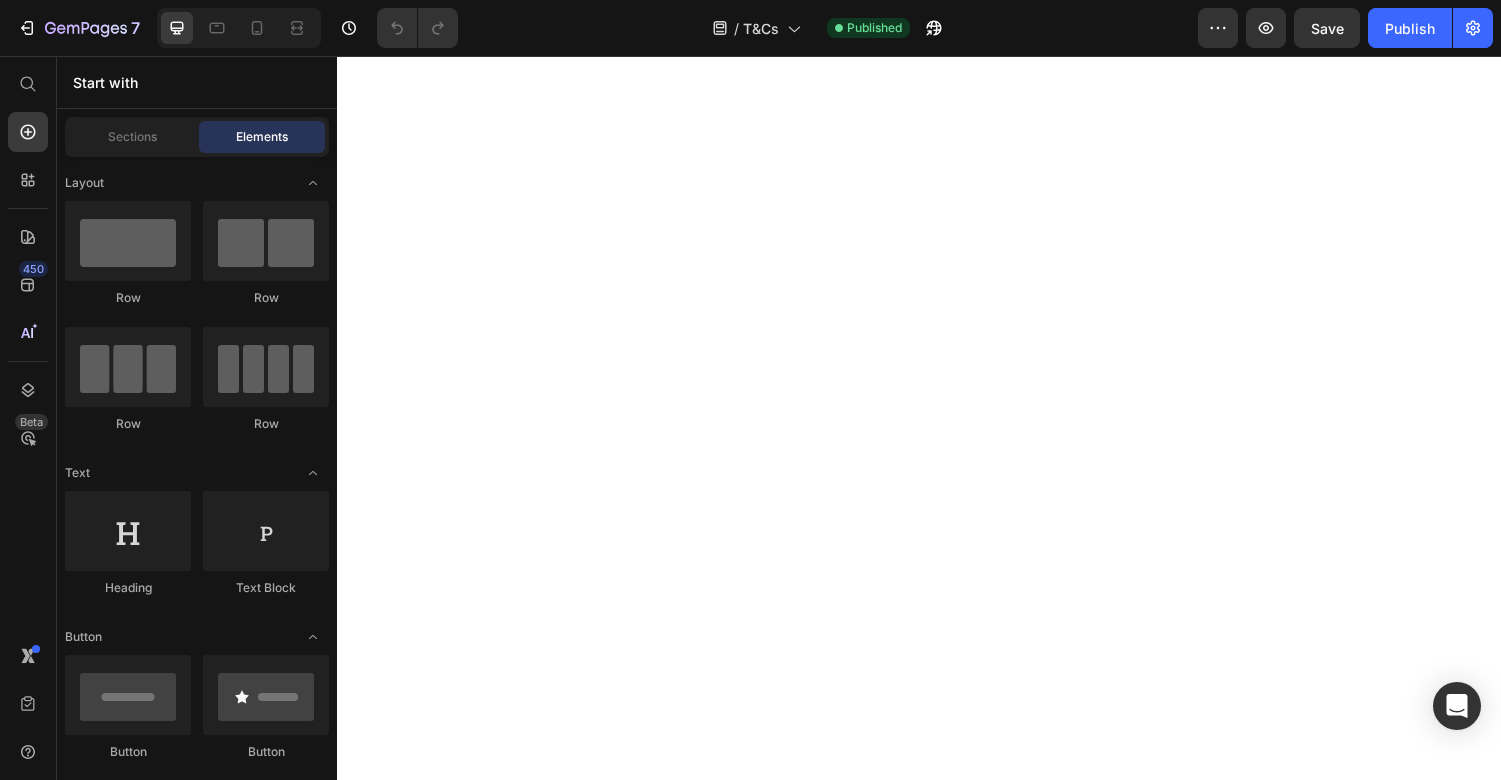 scroll, scrollTop: 0, scrollLeft: 0, axis: both 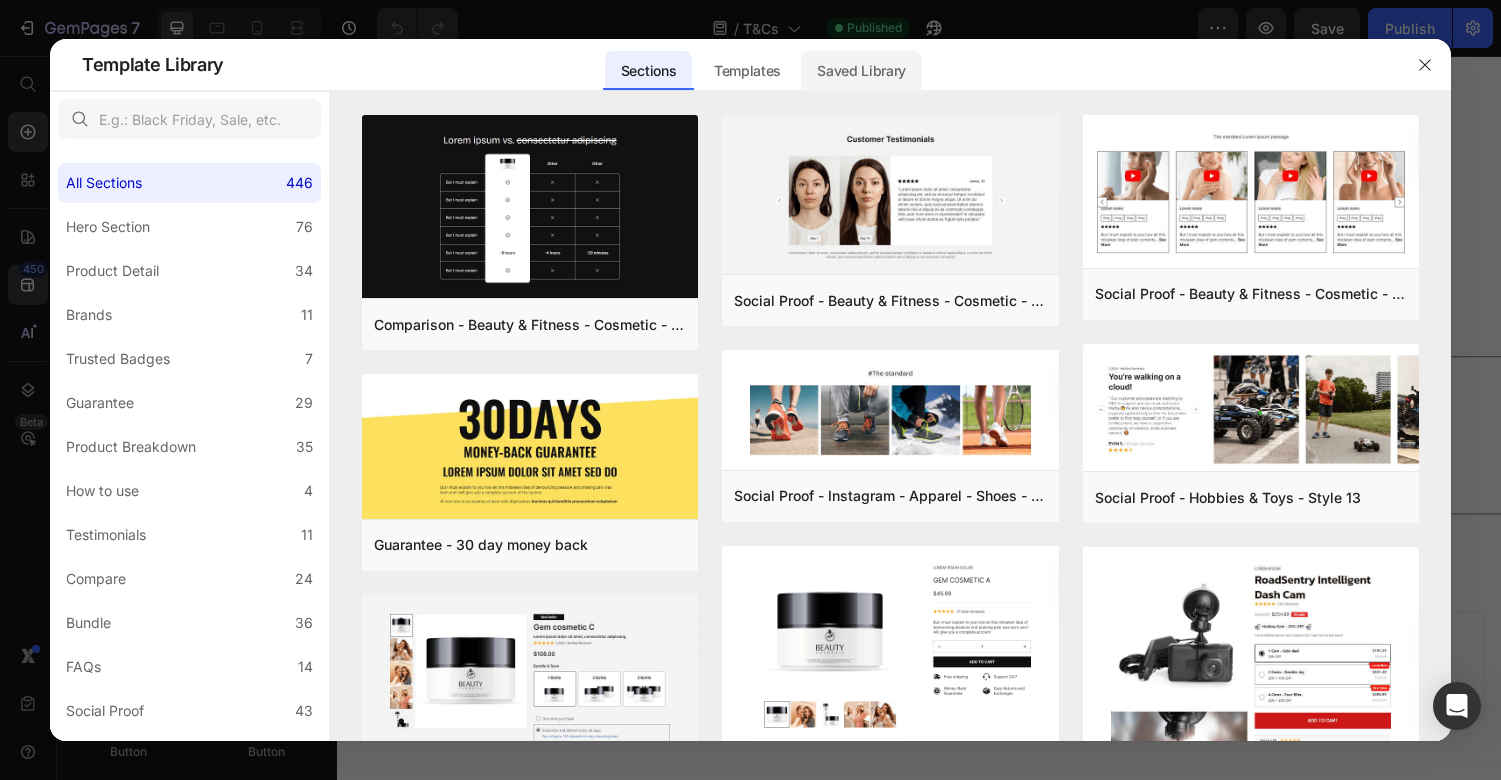 click on "Saved Library" 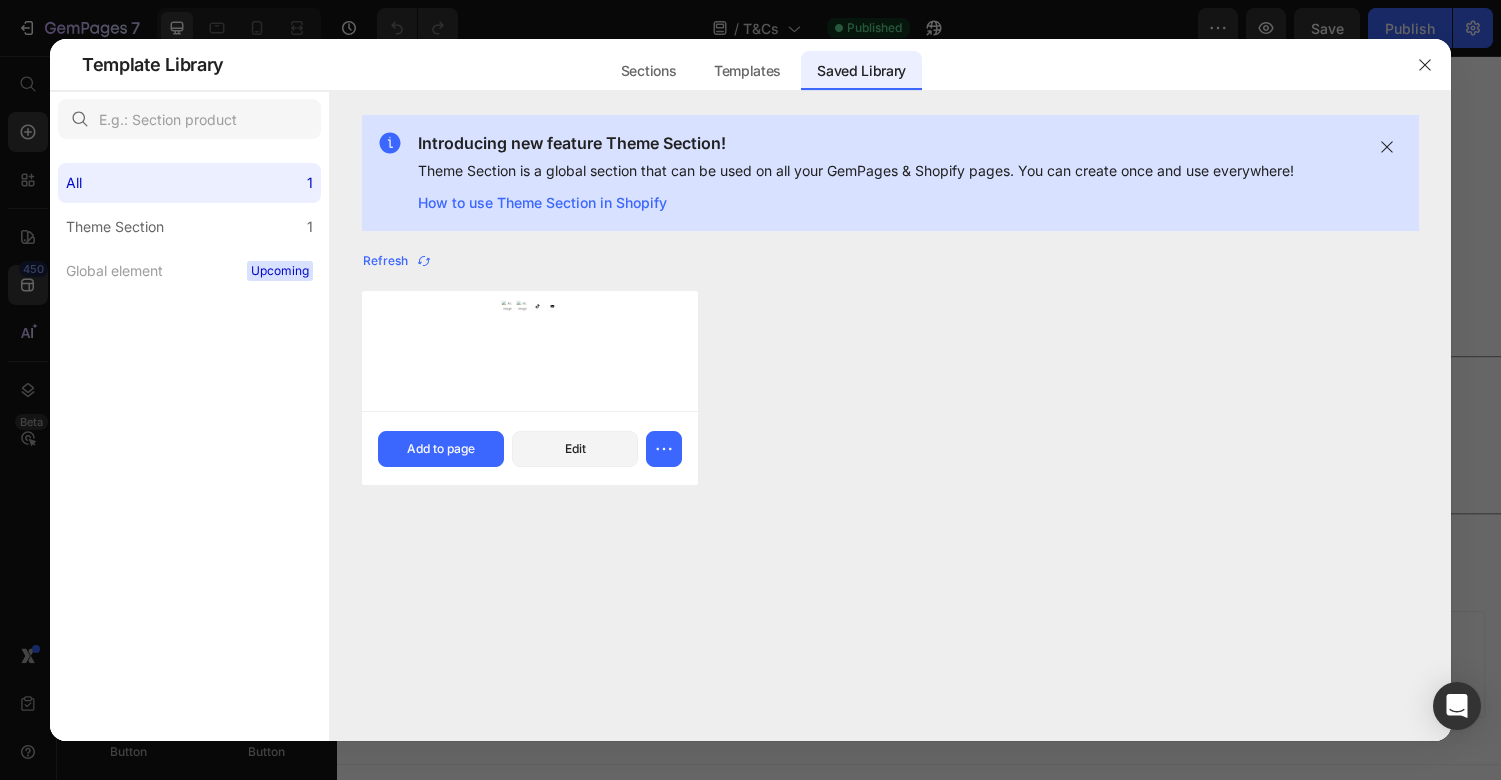 click at bounding box center [530, 351] 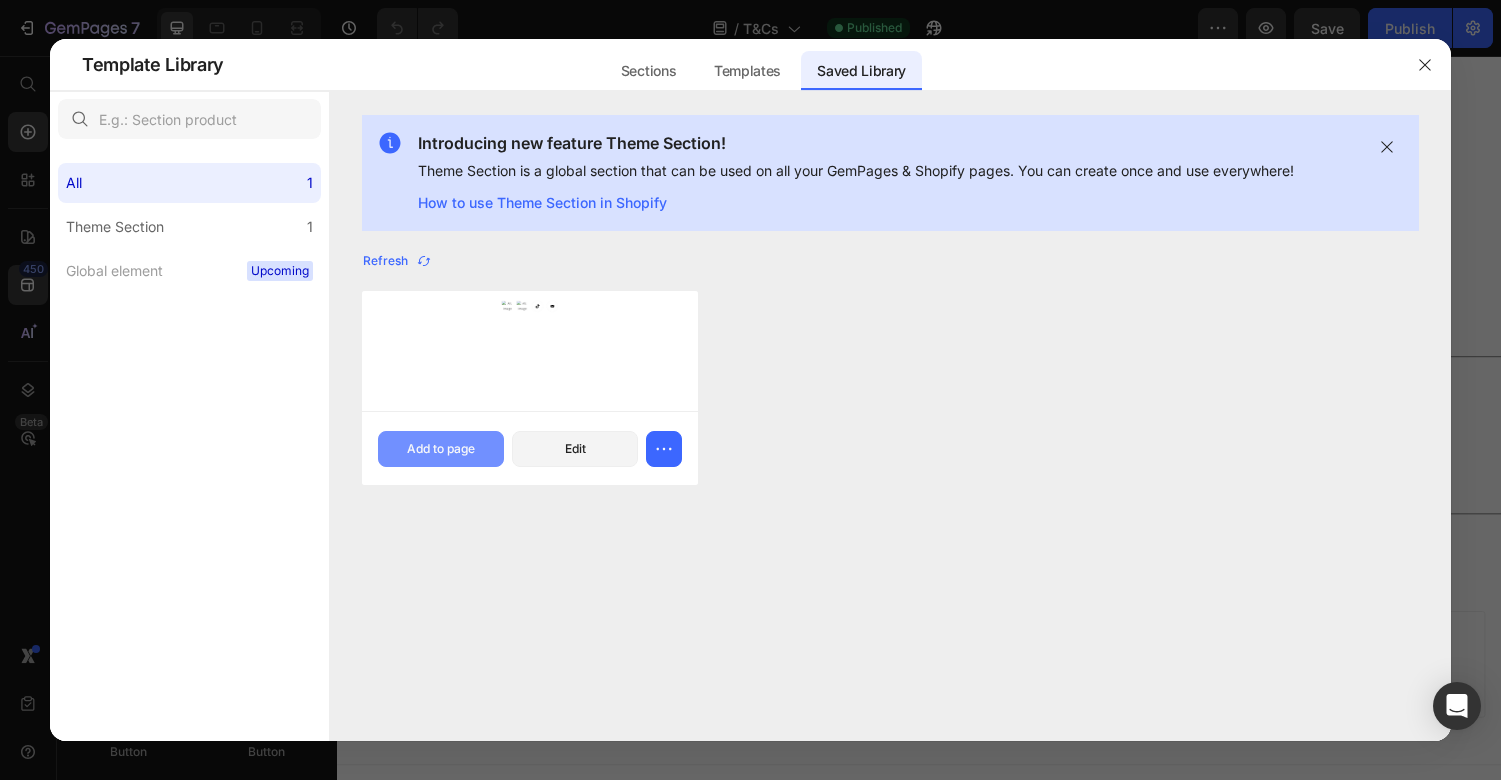 click on "Add to page" at bounding box center [441, 449] 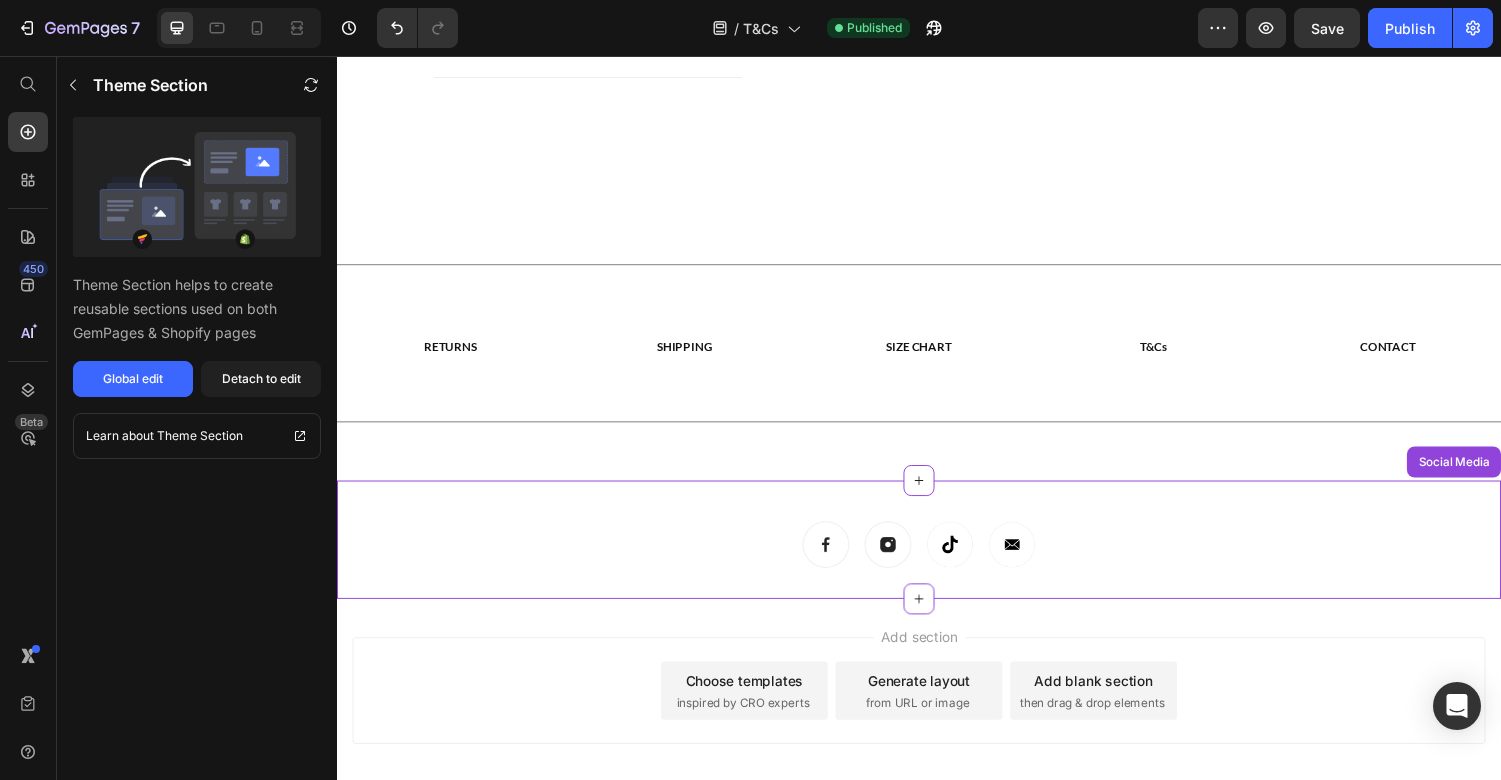 scroll, scrollTop: 3139, scrollLeft: 0, axis: vertical 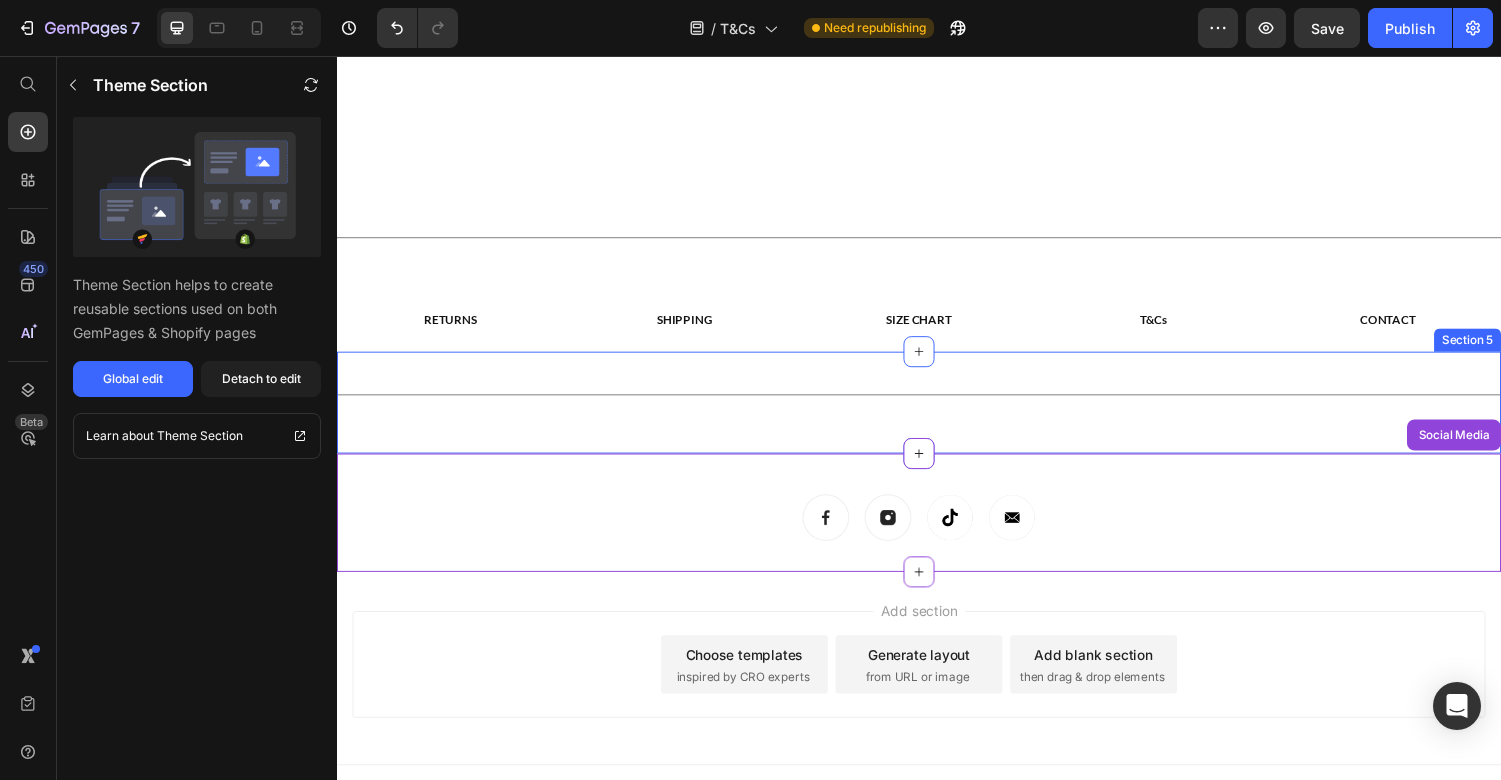 click on "Title Line" at bounding box center (937, 413) 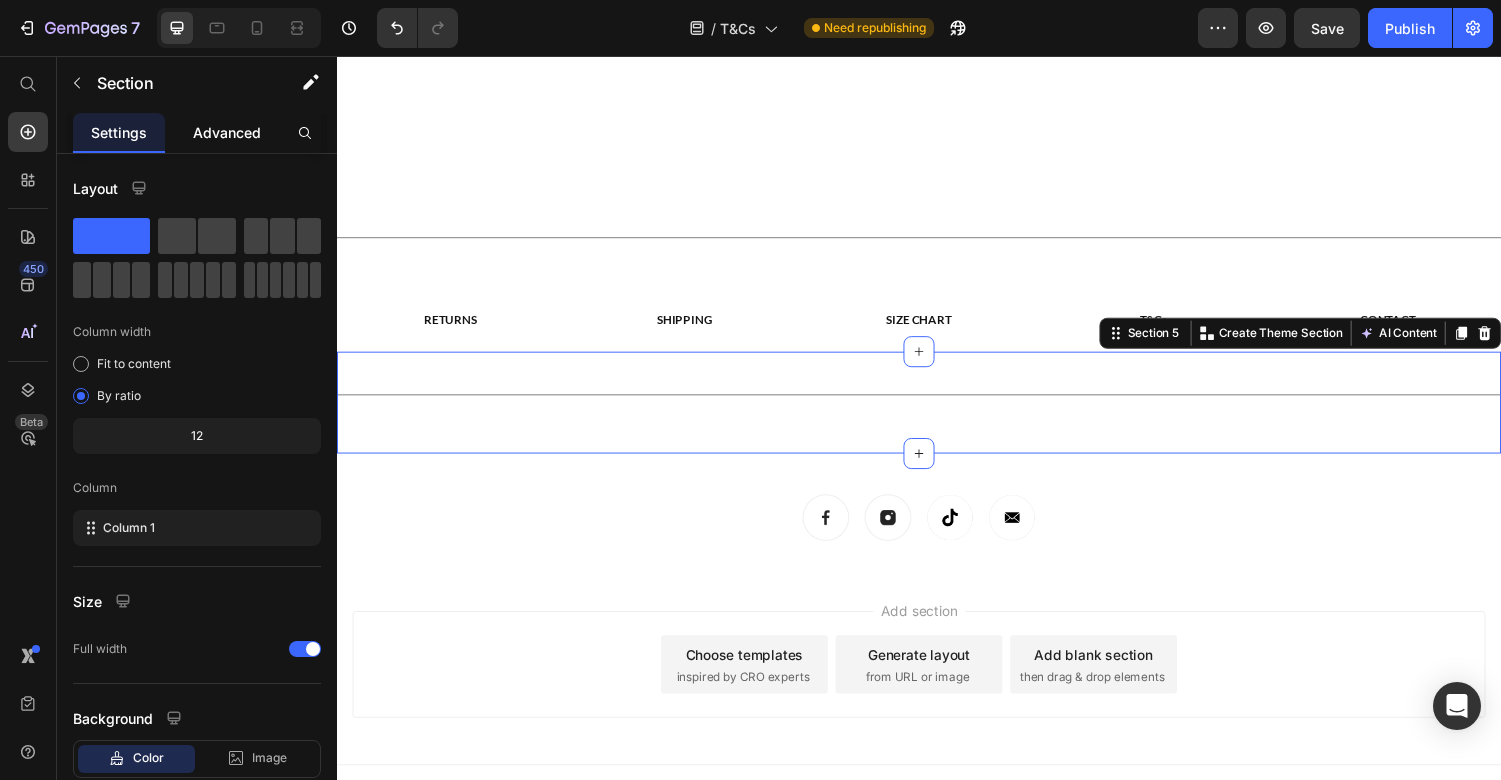 click on "Advanced" at bounding box center (227, 132) 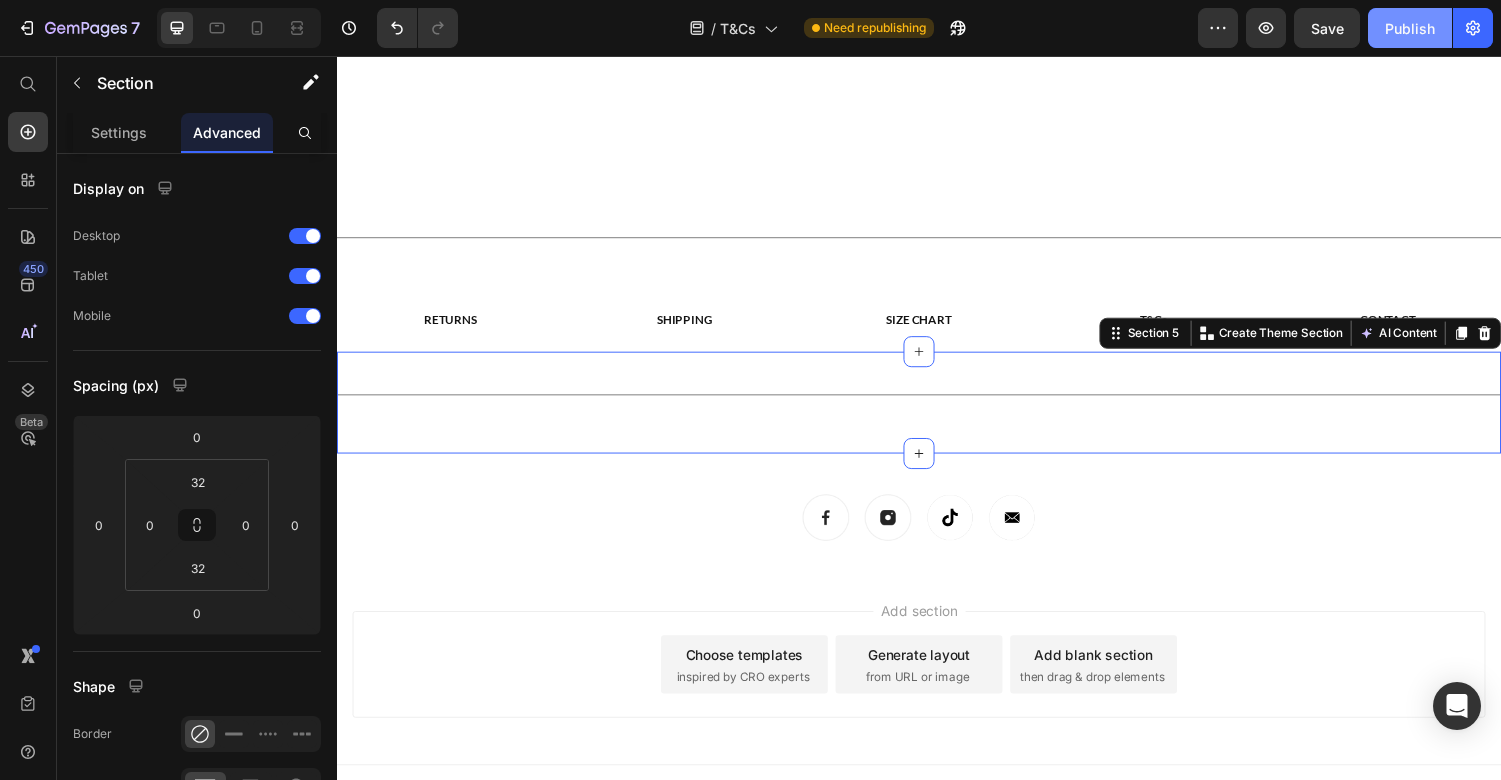 click on "Publish" at bounding box center [1410, 28] 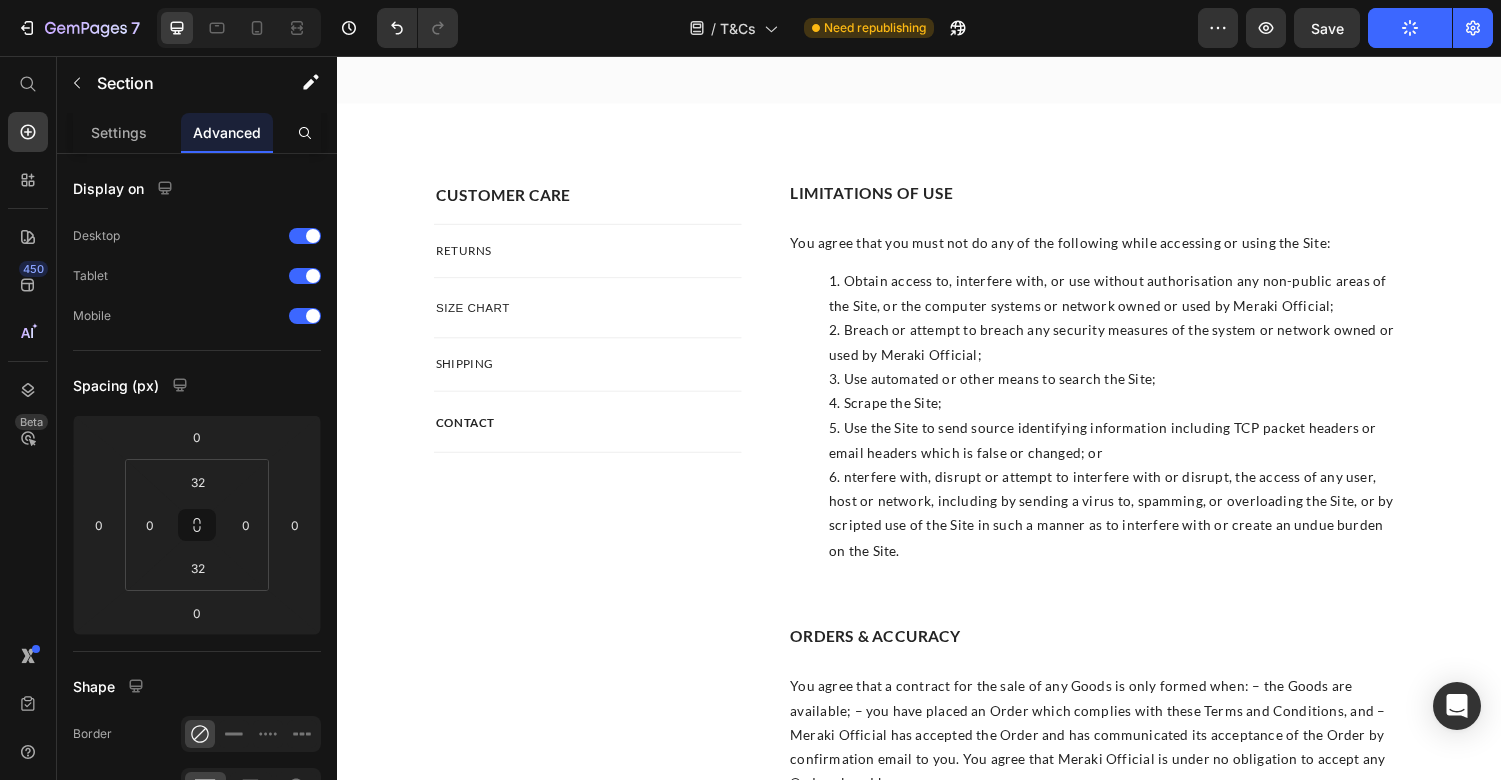 scroll, scrollTop: 0, scrollLeft: 0, axis: both 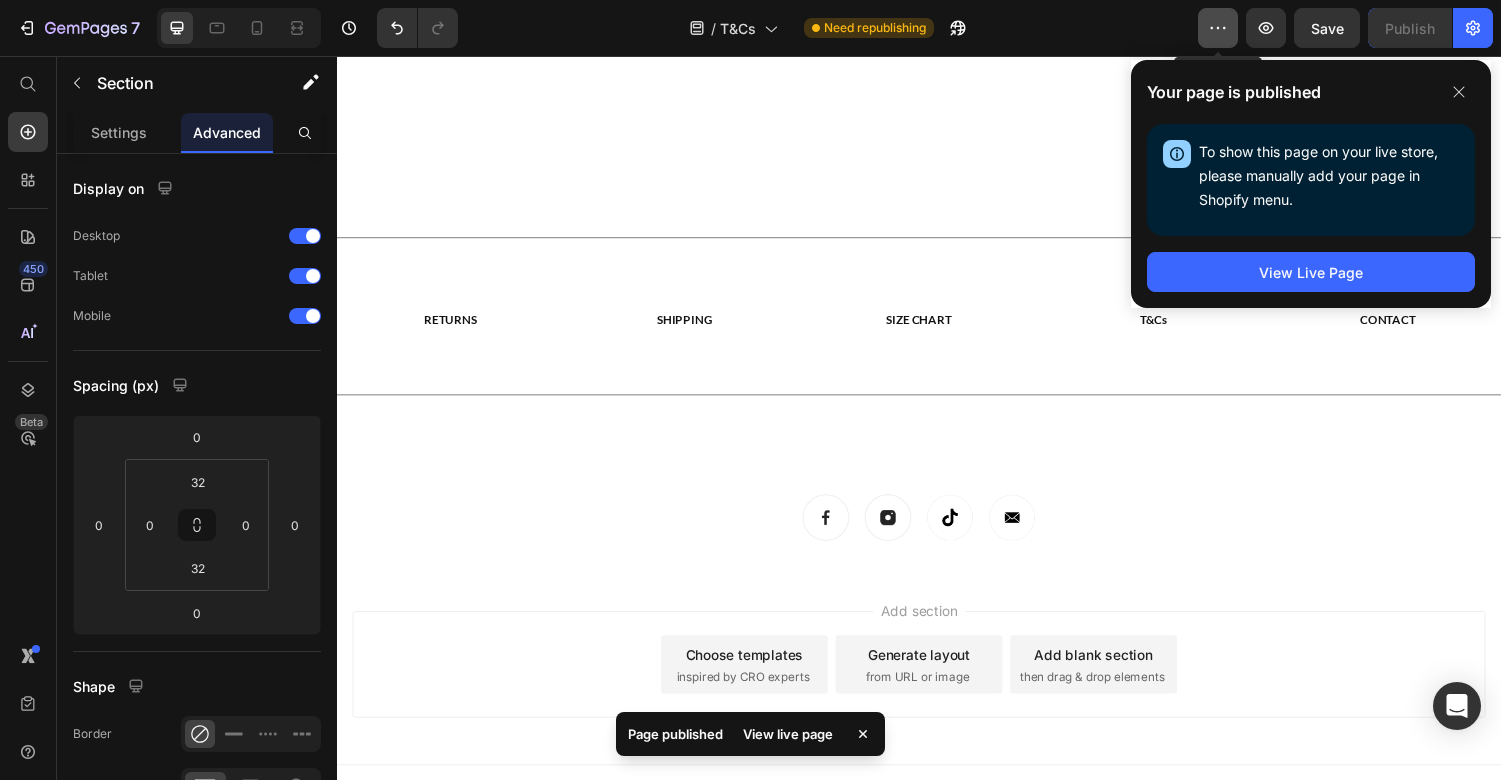 click 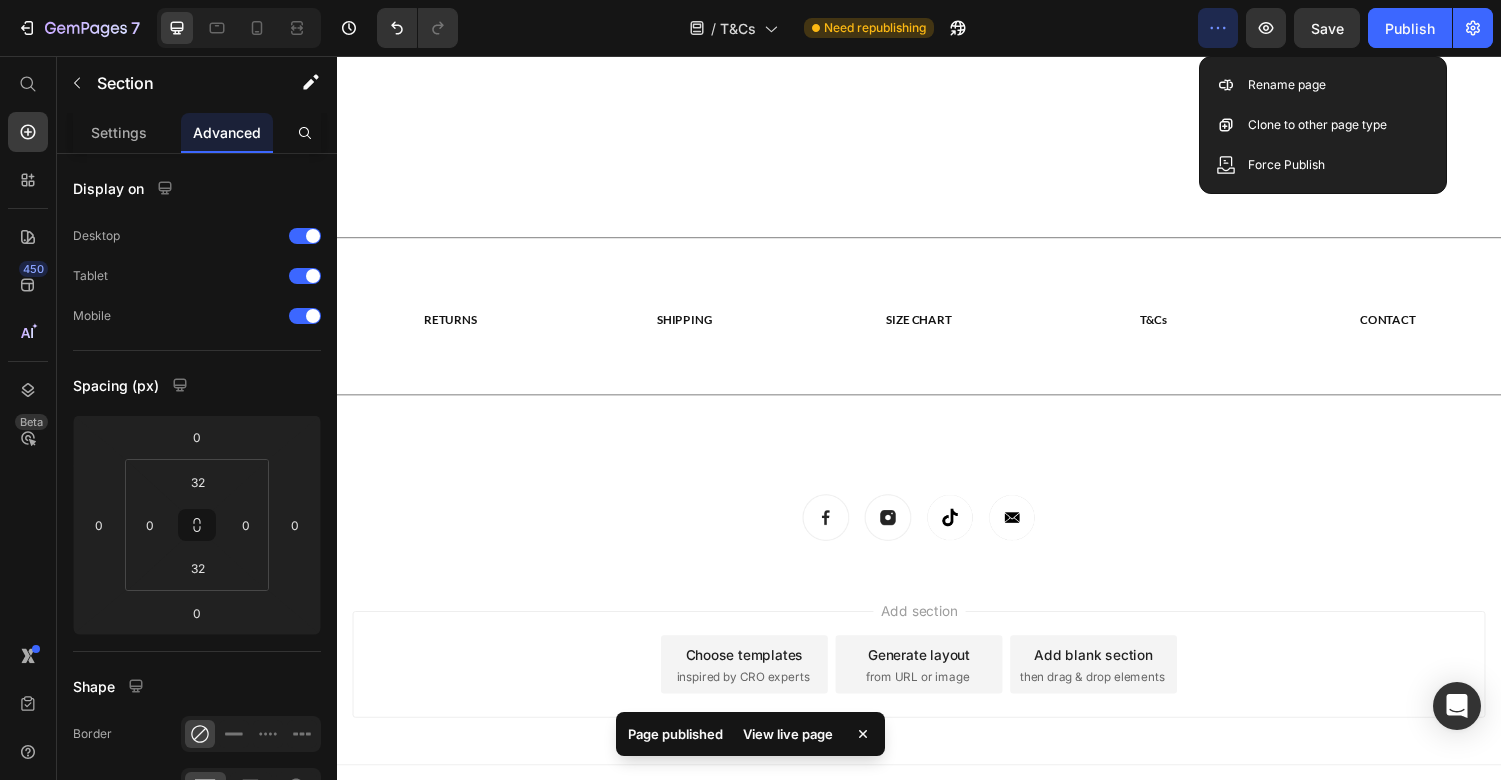 click 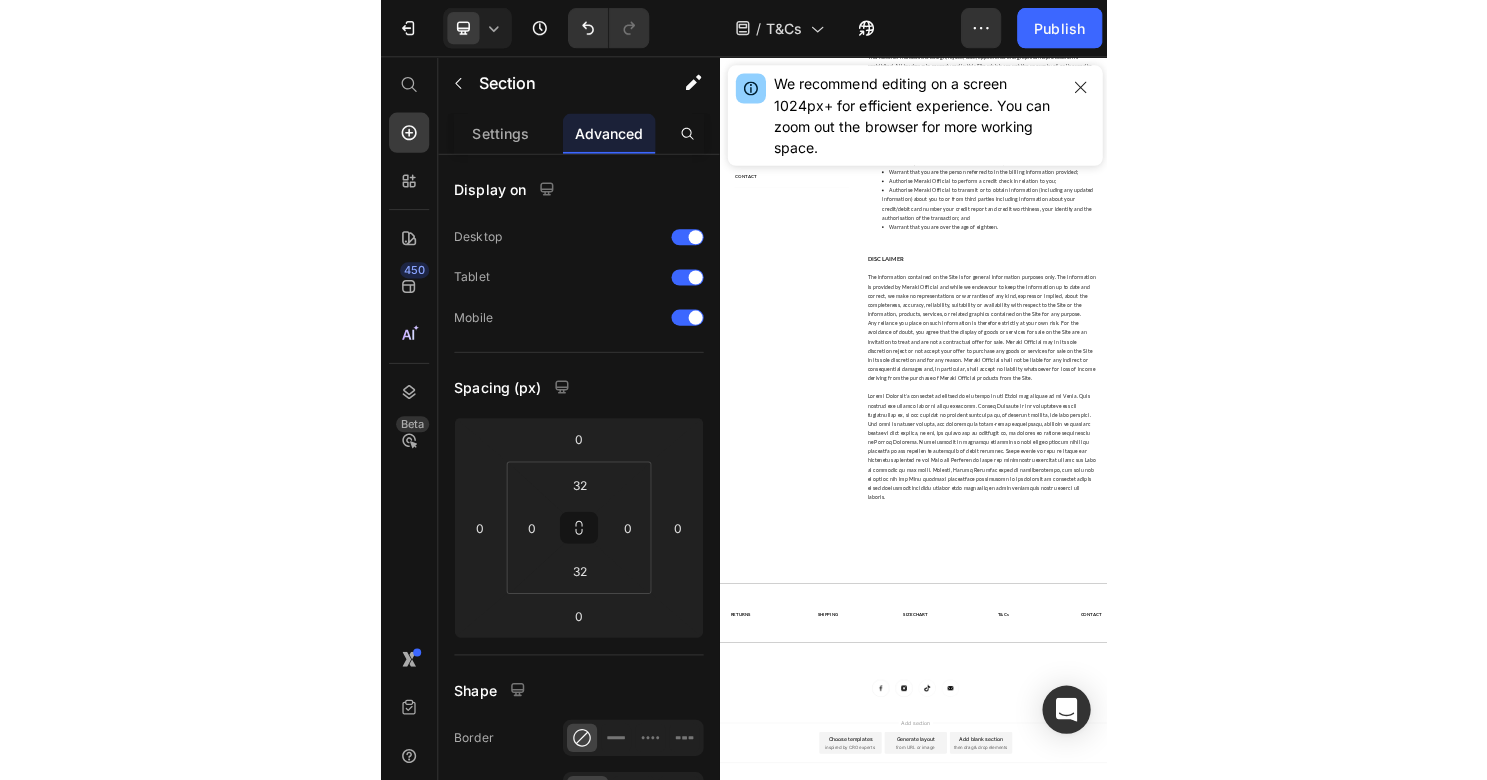 scroll, scrollTop: 1268, scrollLeft: 0, axis: vertical 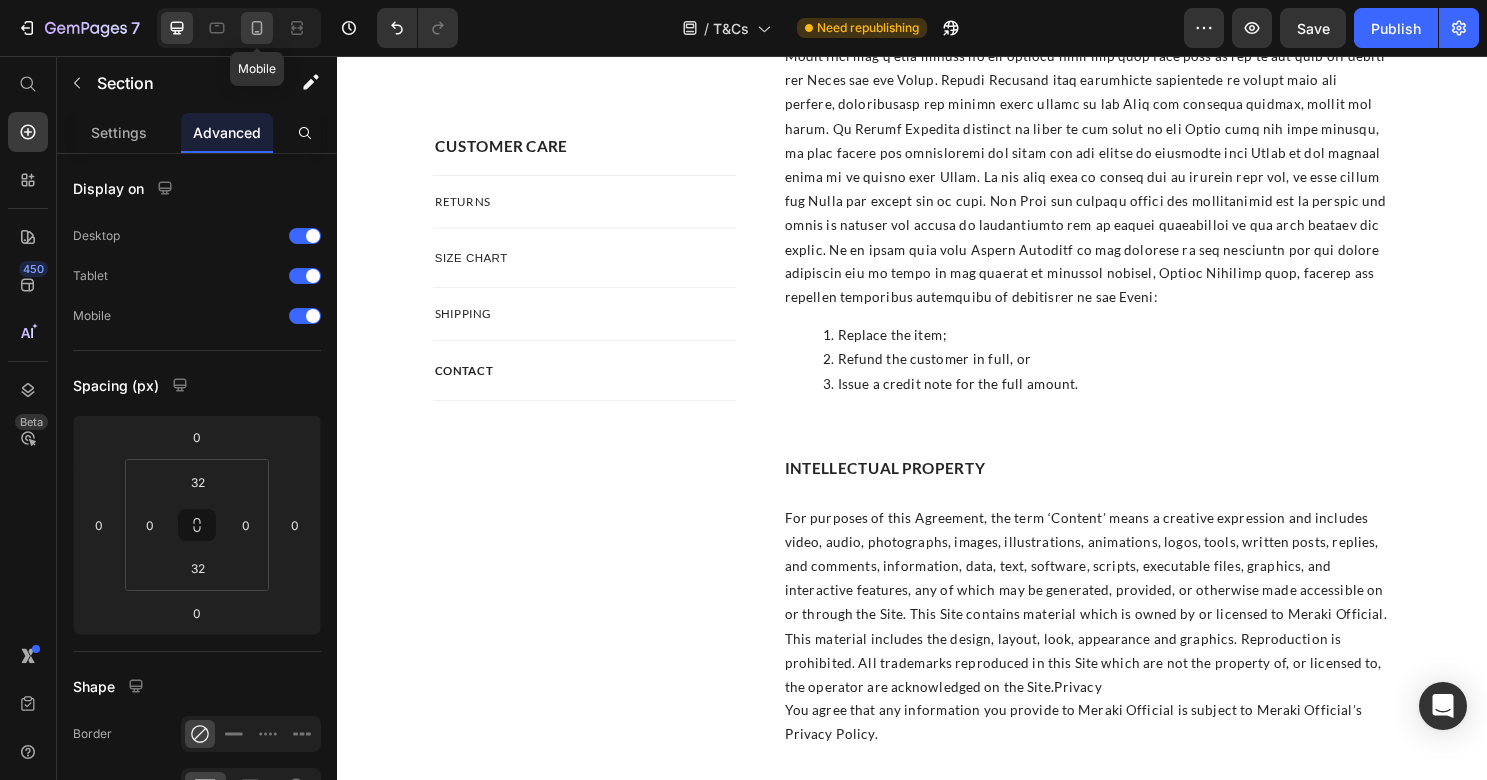 click 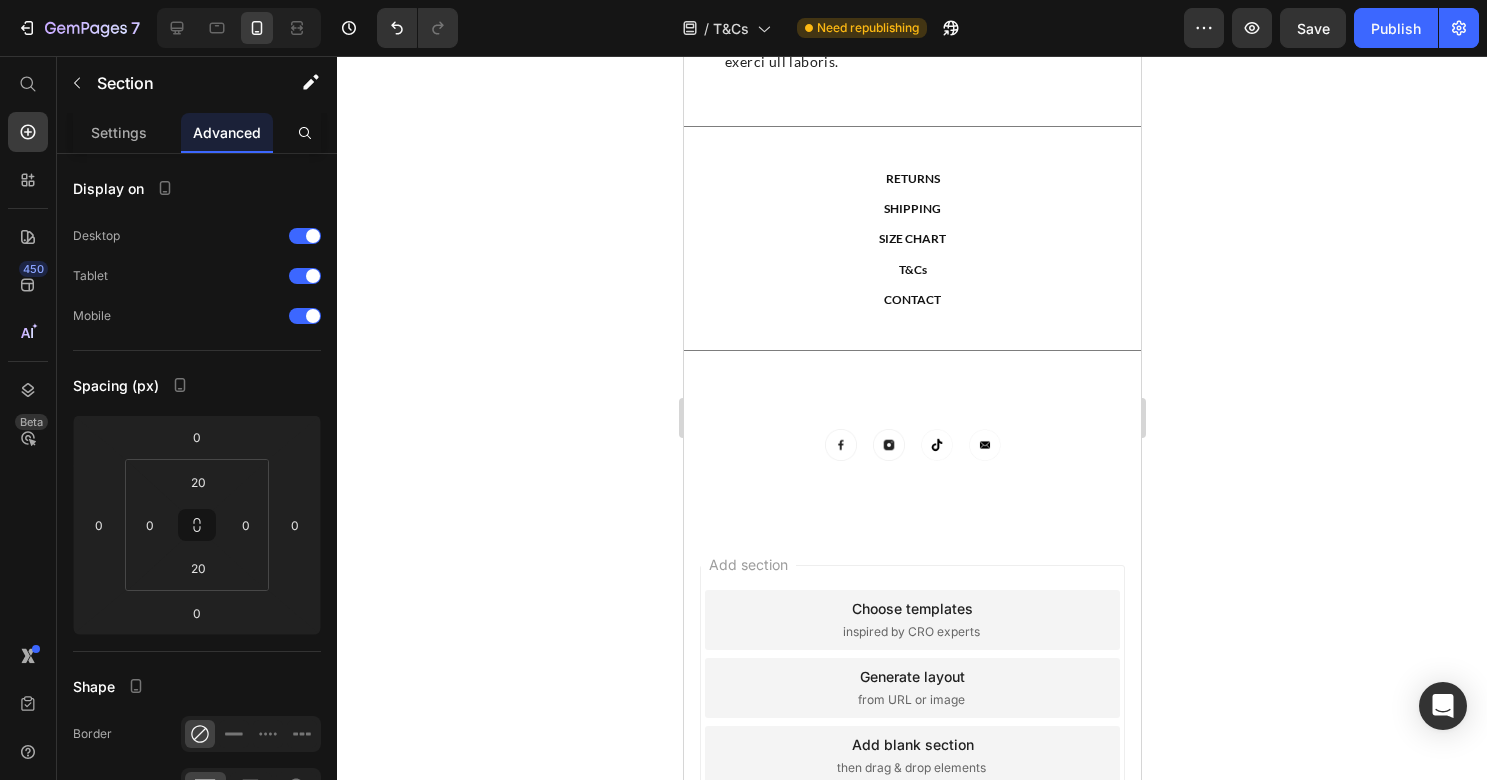 scroll, scrollTop: 3847, scrollLeft: 0, axis: vertical 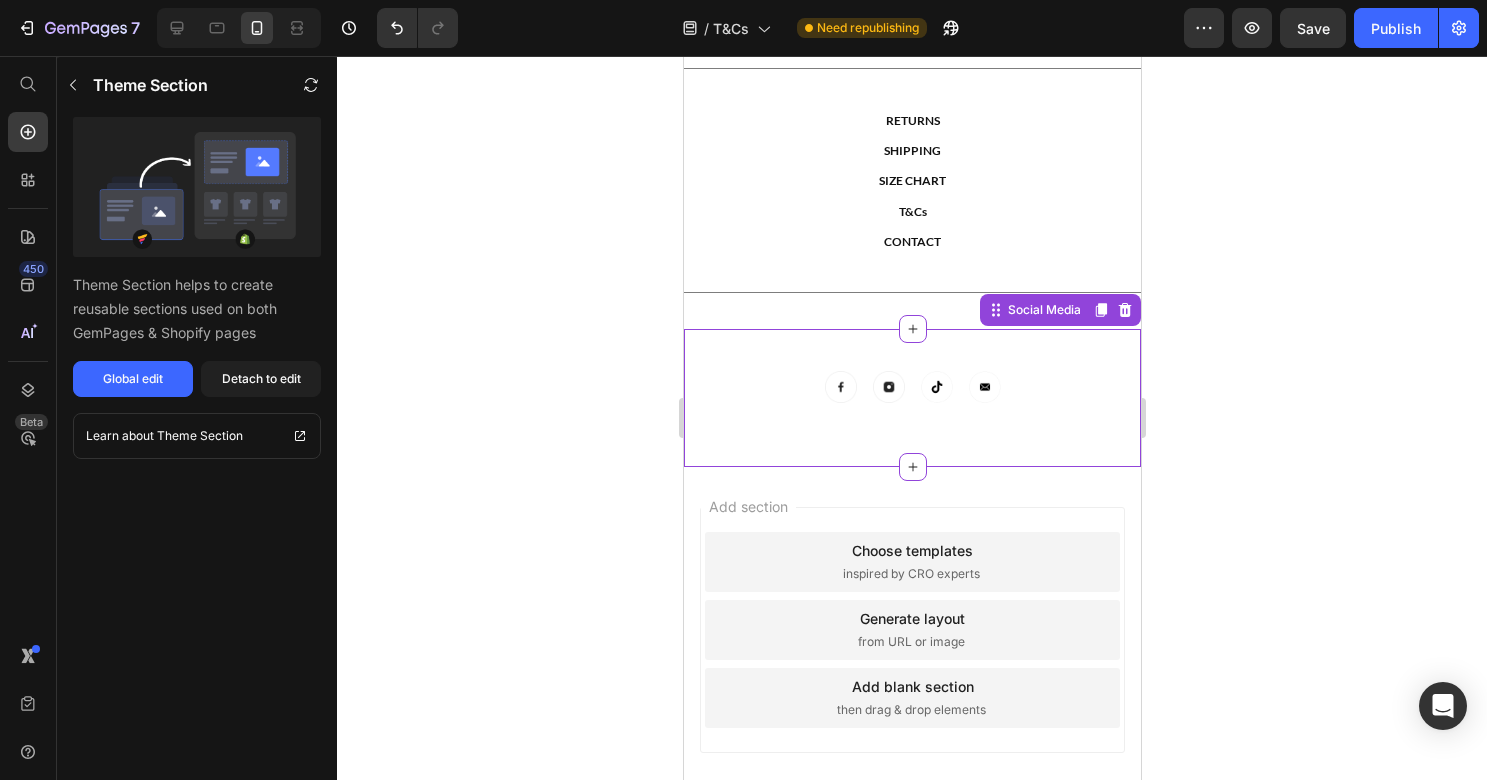 click on "Image Image Image Image Row" at bounding box center (911, 387) 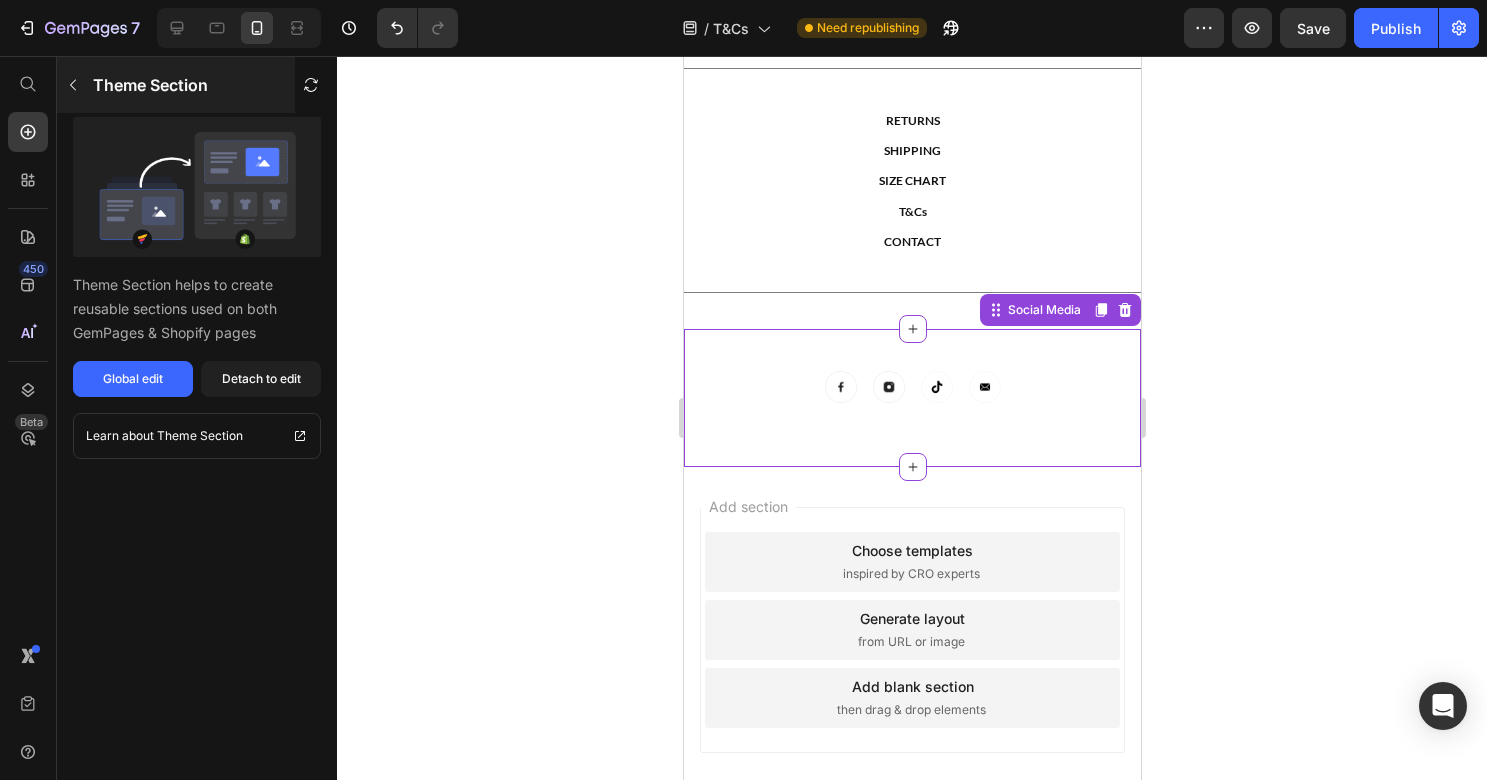 click 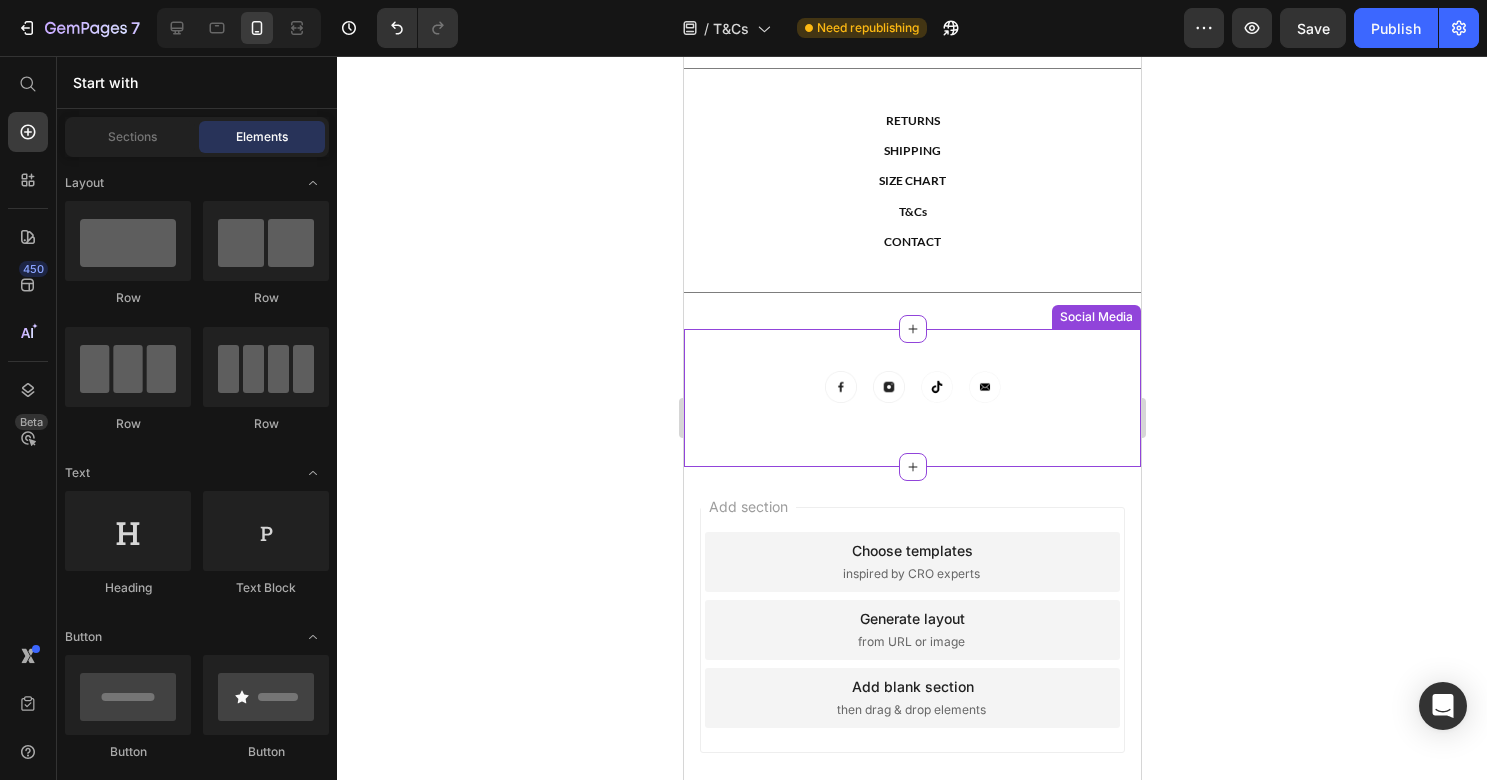 click at bounding box center [840, 387] 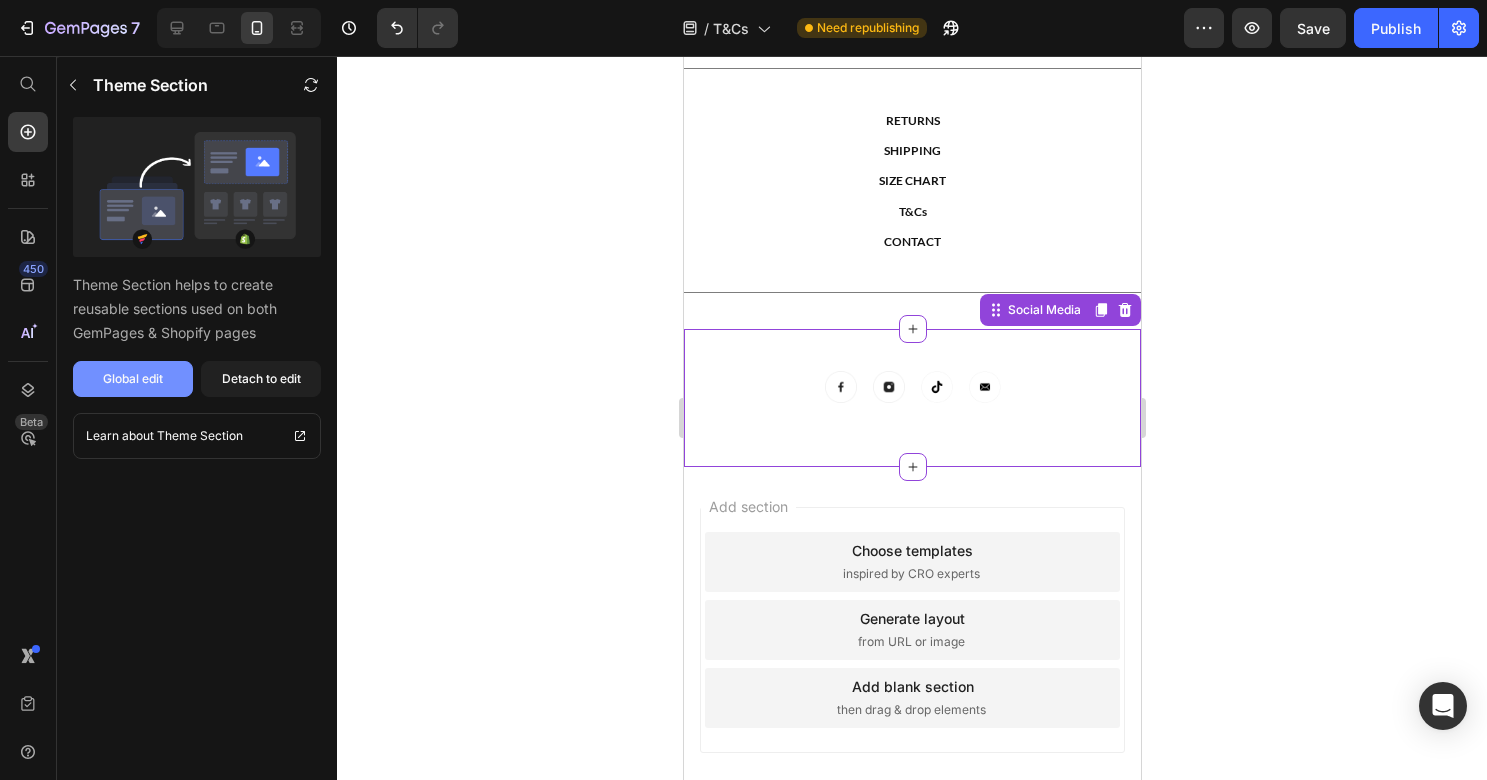 click on "Global edit" at bounding box center [133, 379] 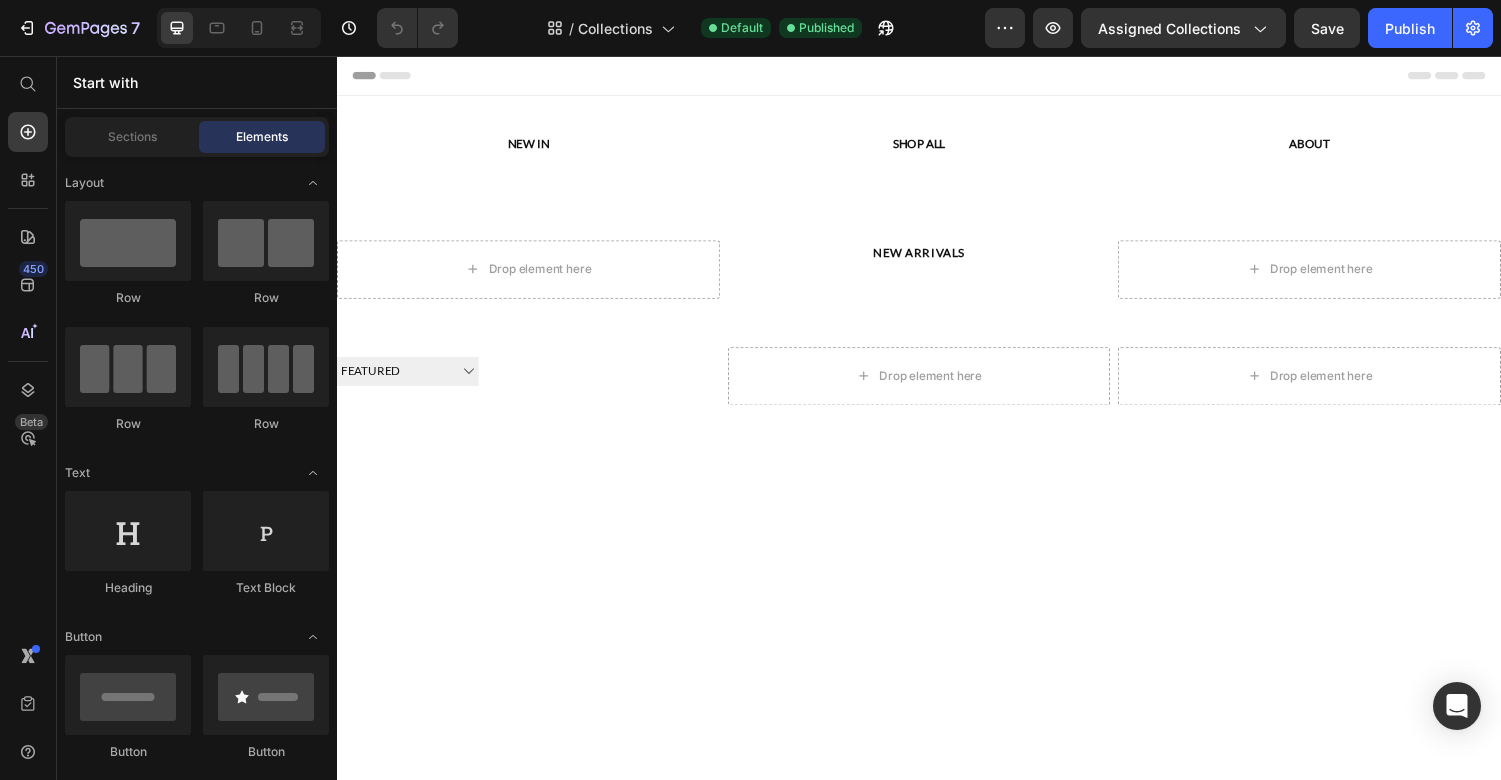 scroll, scrollTop: 0, scrollLeft: 0, axis: both 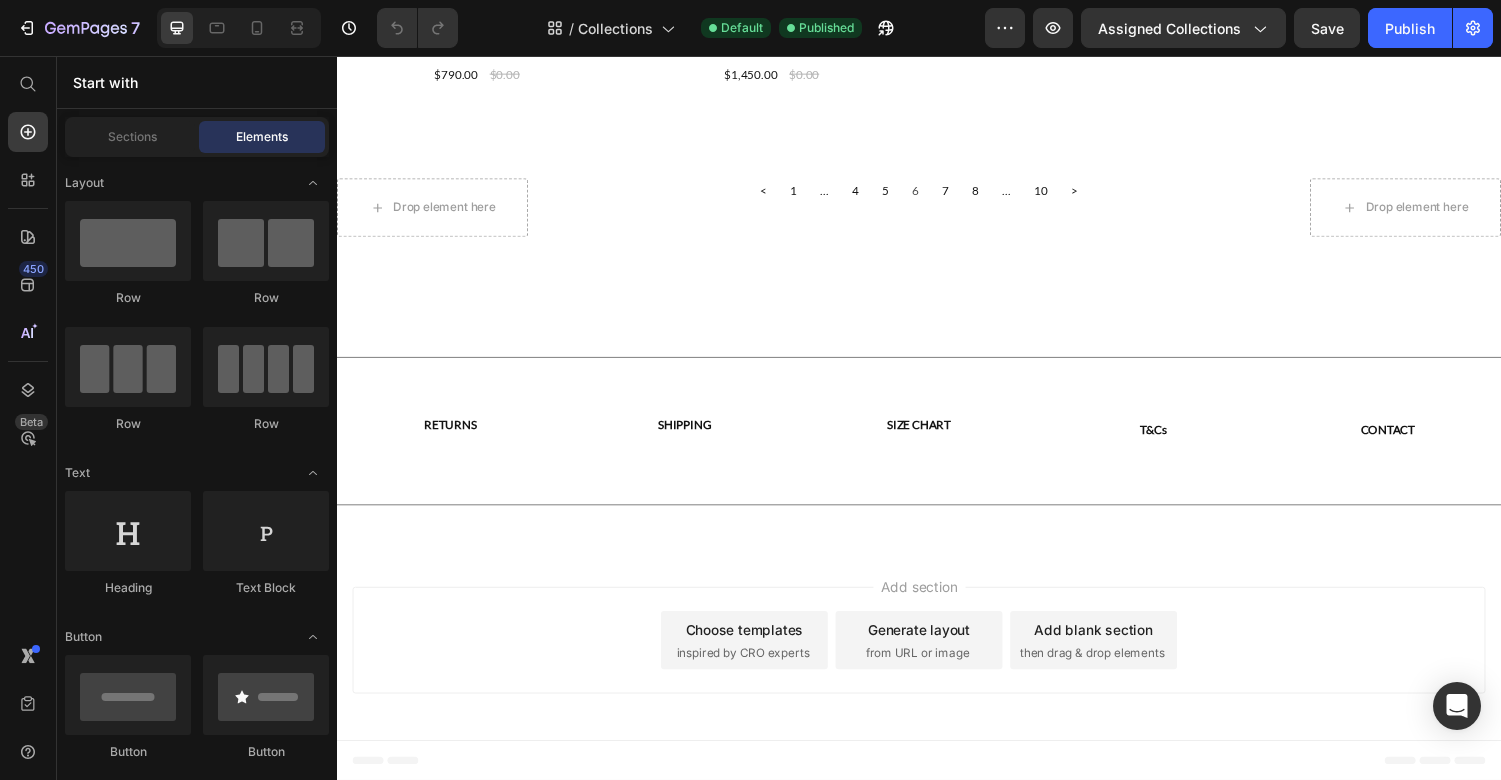 click on "Choose templates" at bounding box center (757, 647) 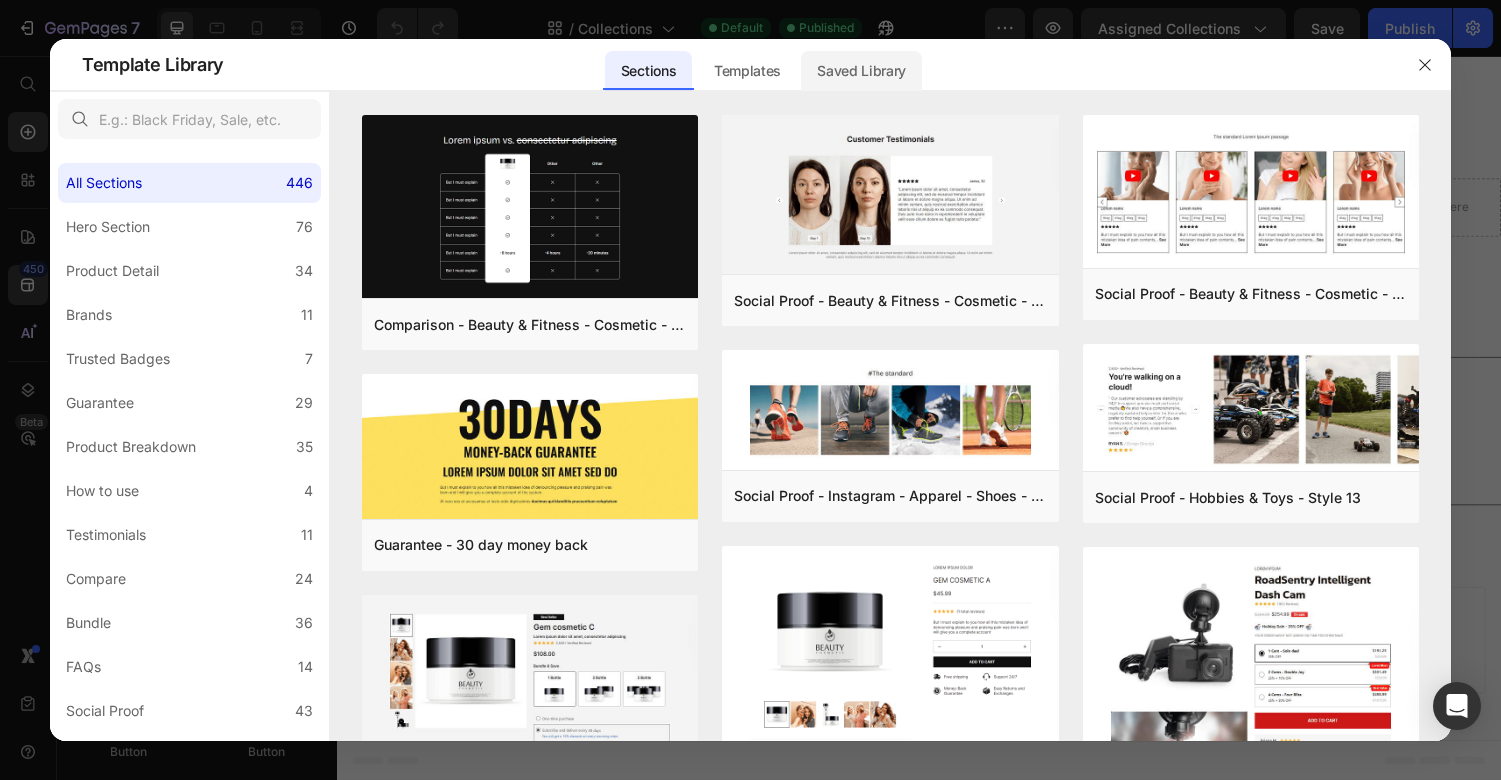 click on "Saved Library" 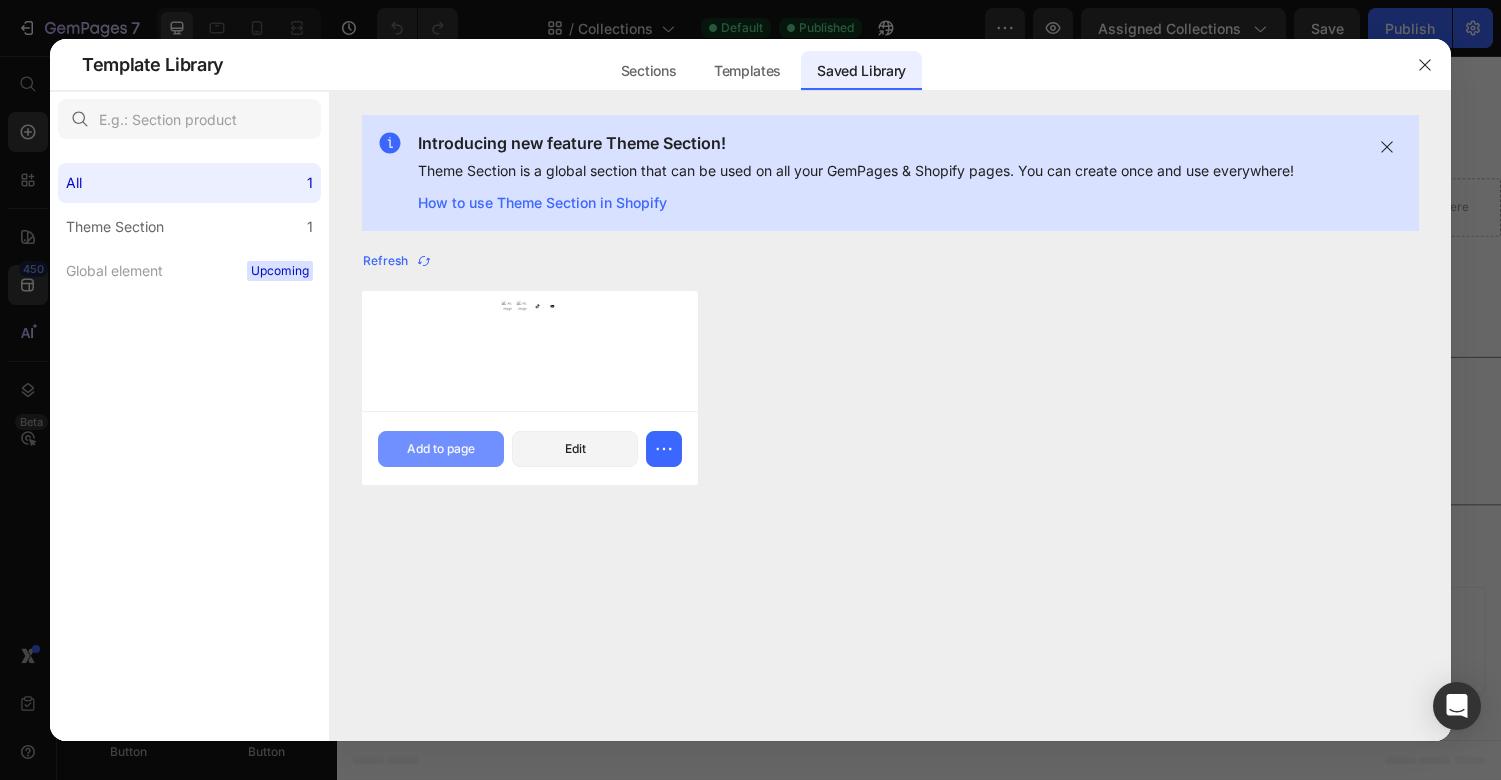 click on "Add to page" at bounding box center (441, 449) 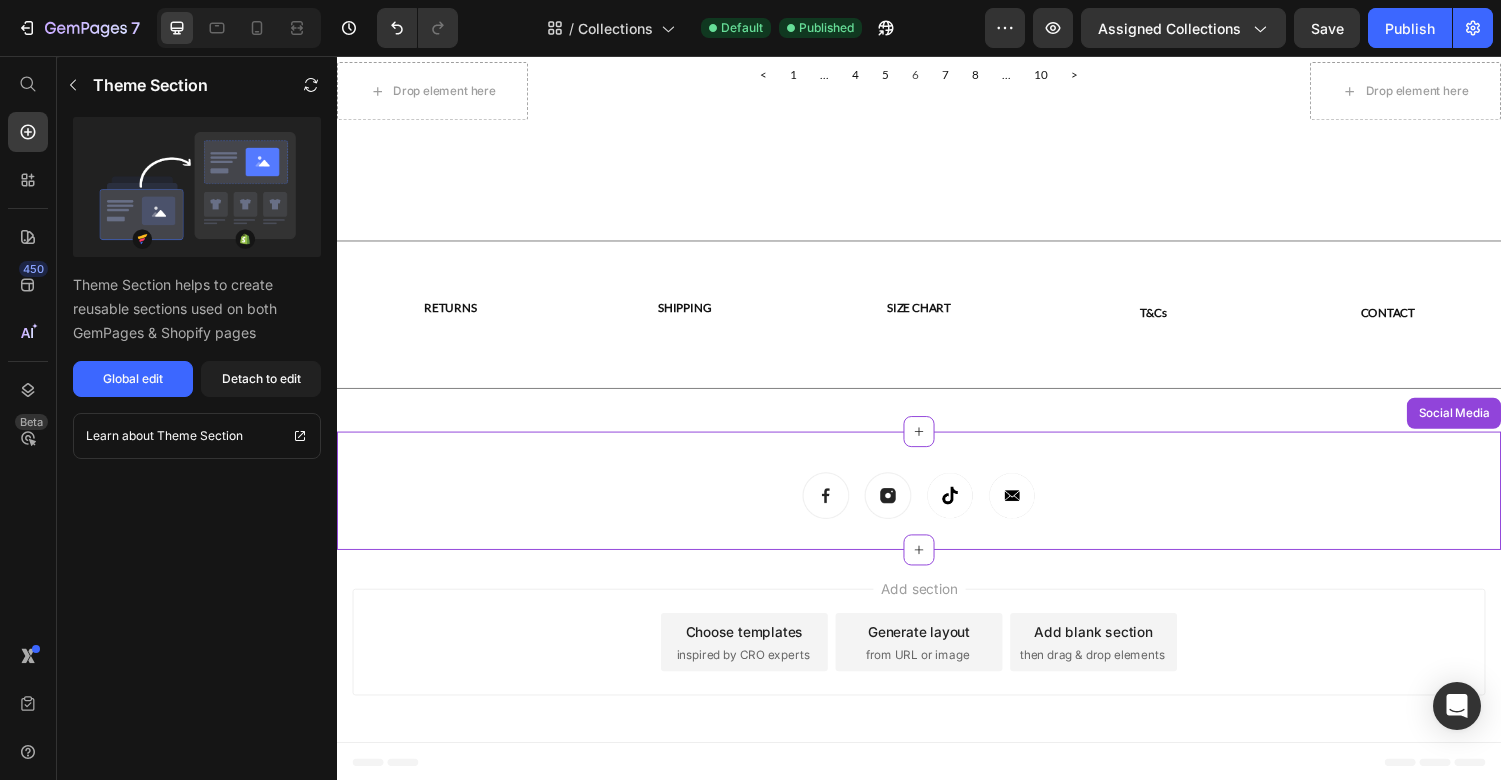 scroll, scrollTop: 2639, scrollLeft: 0, axis: vertical 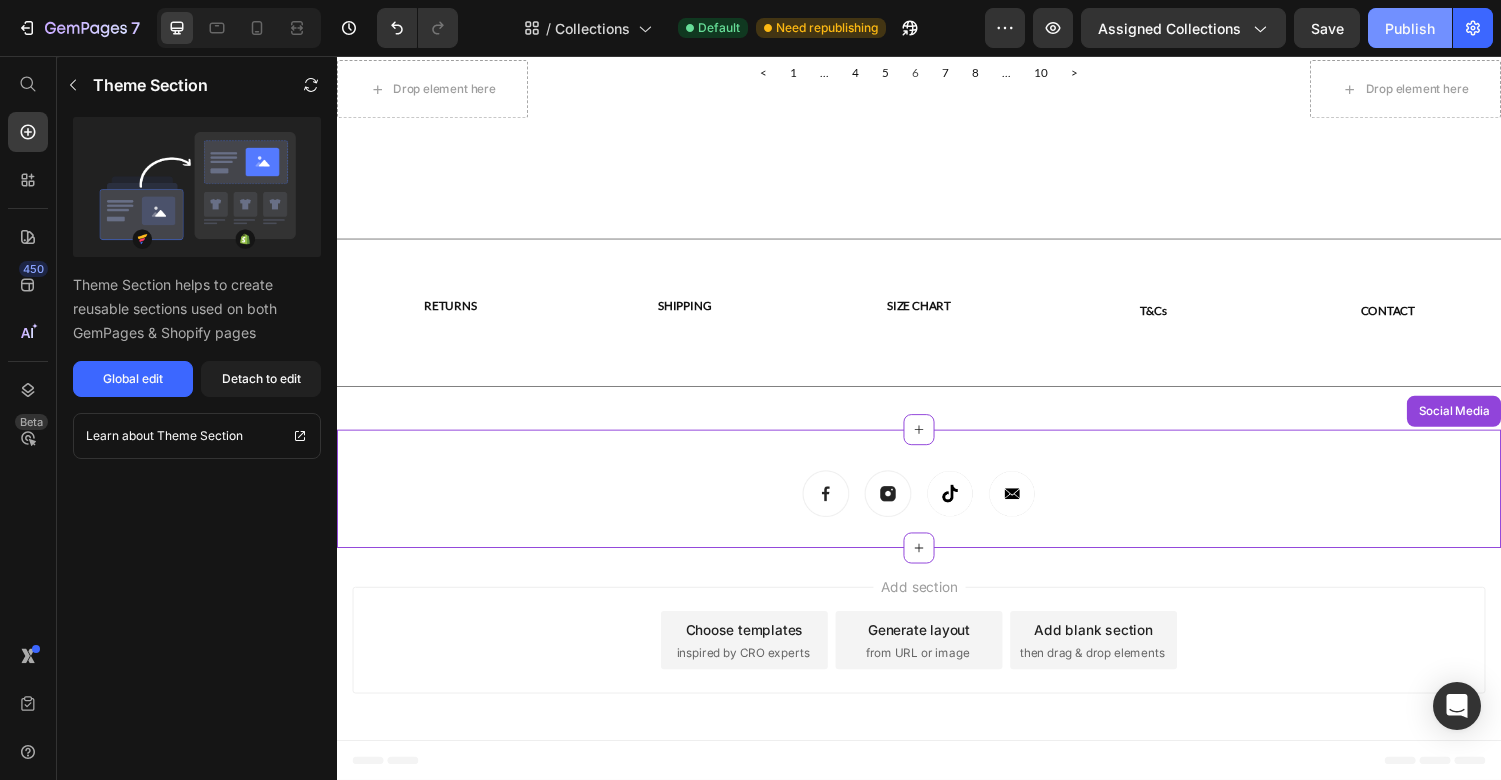 click on "Publish" at bounding box center (1410, 28) 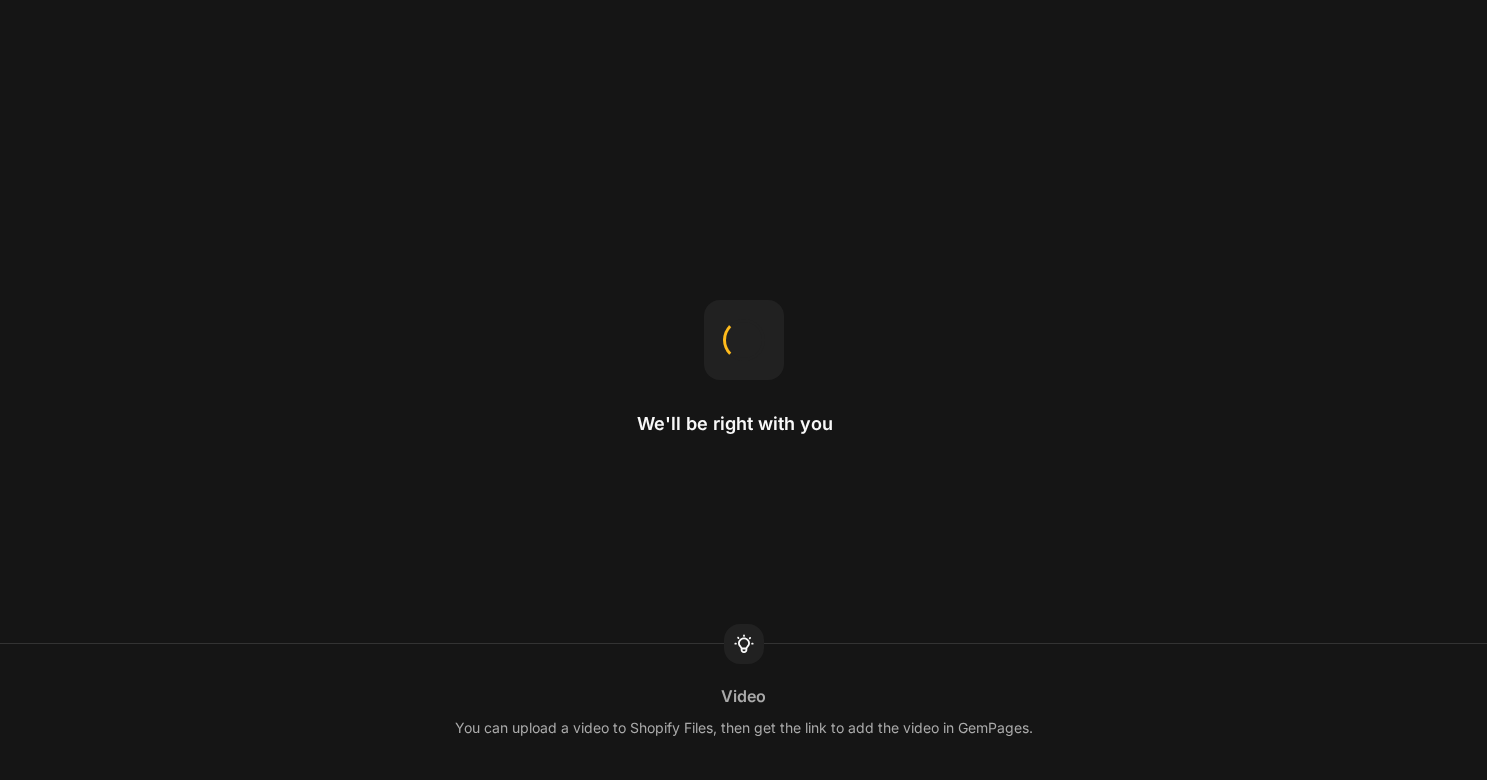 scroll, scrollTop: 0, scrollLeft: 0, axis: both 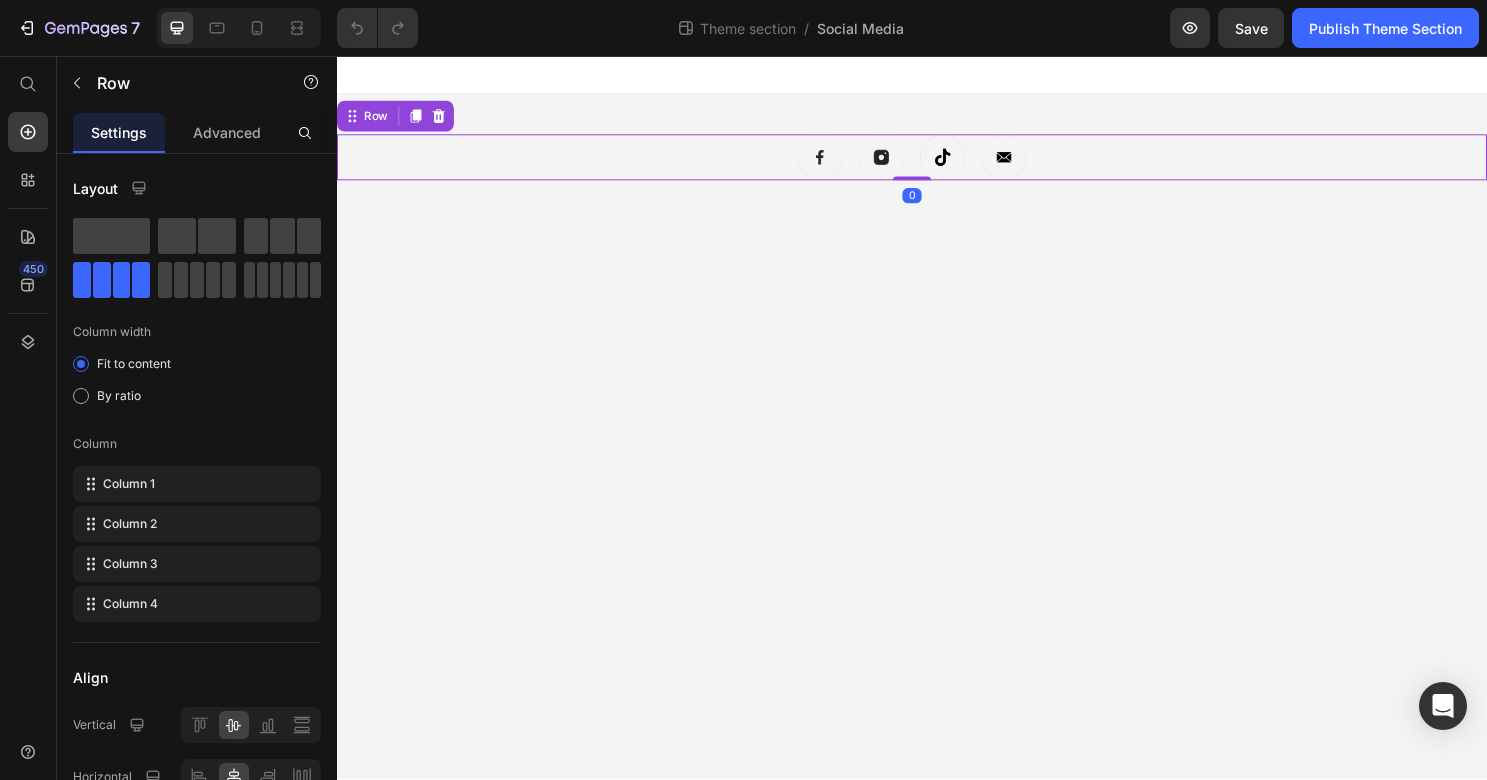 click on "Image Image Image Image Row   0" at bounding box center [937, 162] 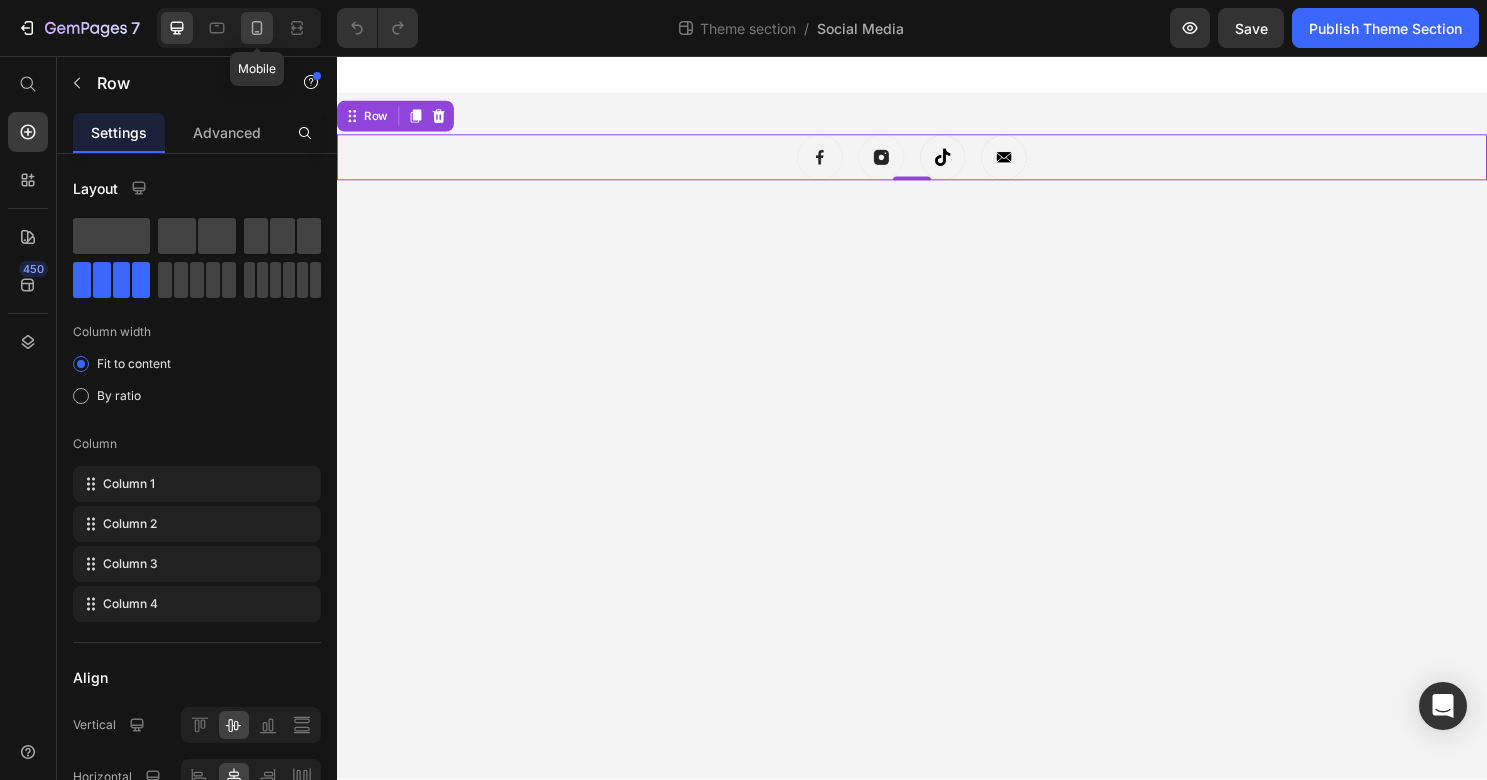 click 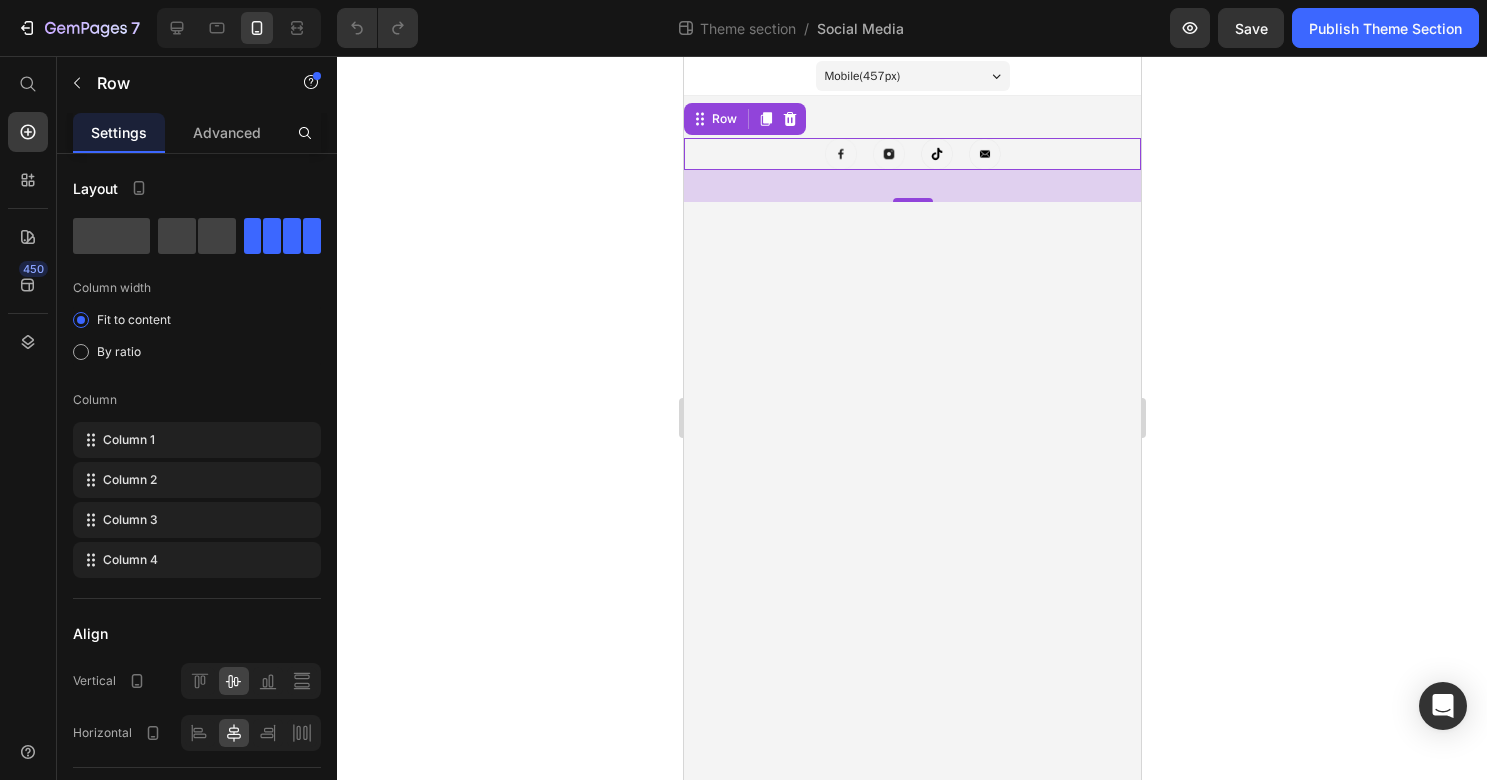 click on "Image Image Image Image Row   0" at bounding box center (911, 154) 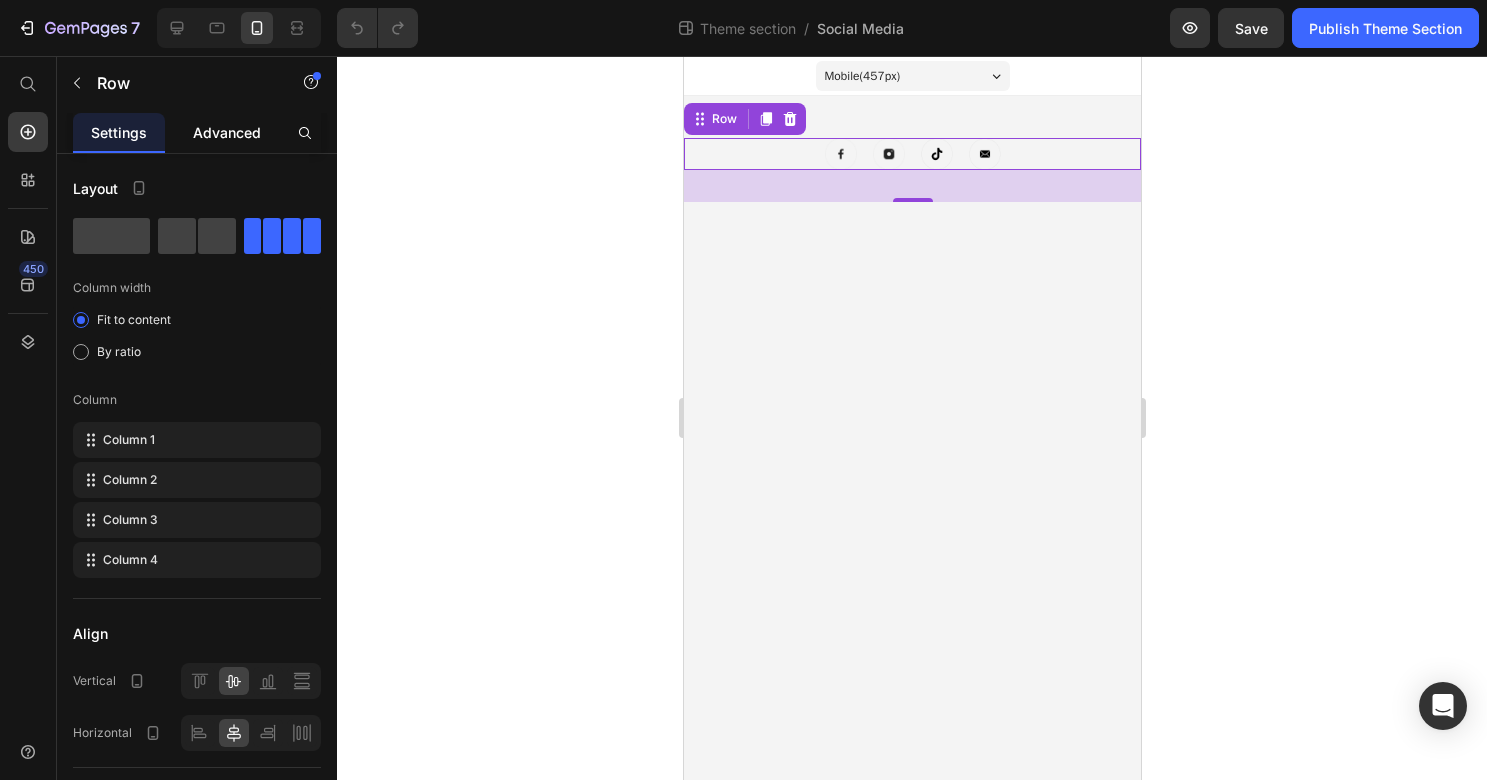 click on "Advanced" at bounding box center [227, 132] 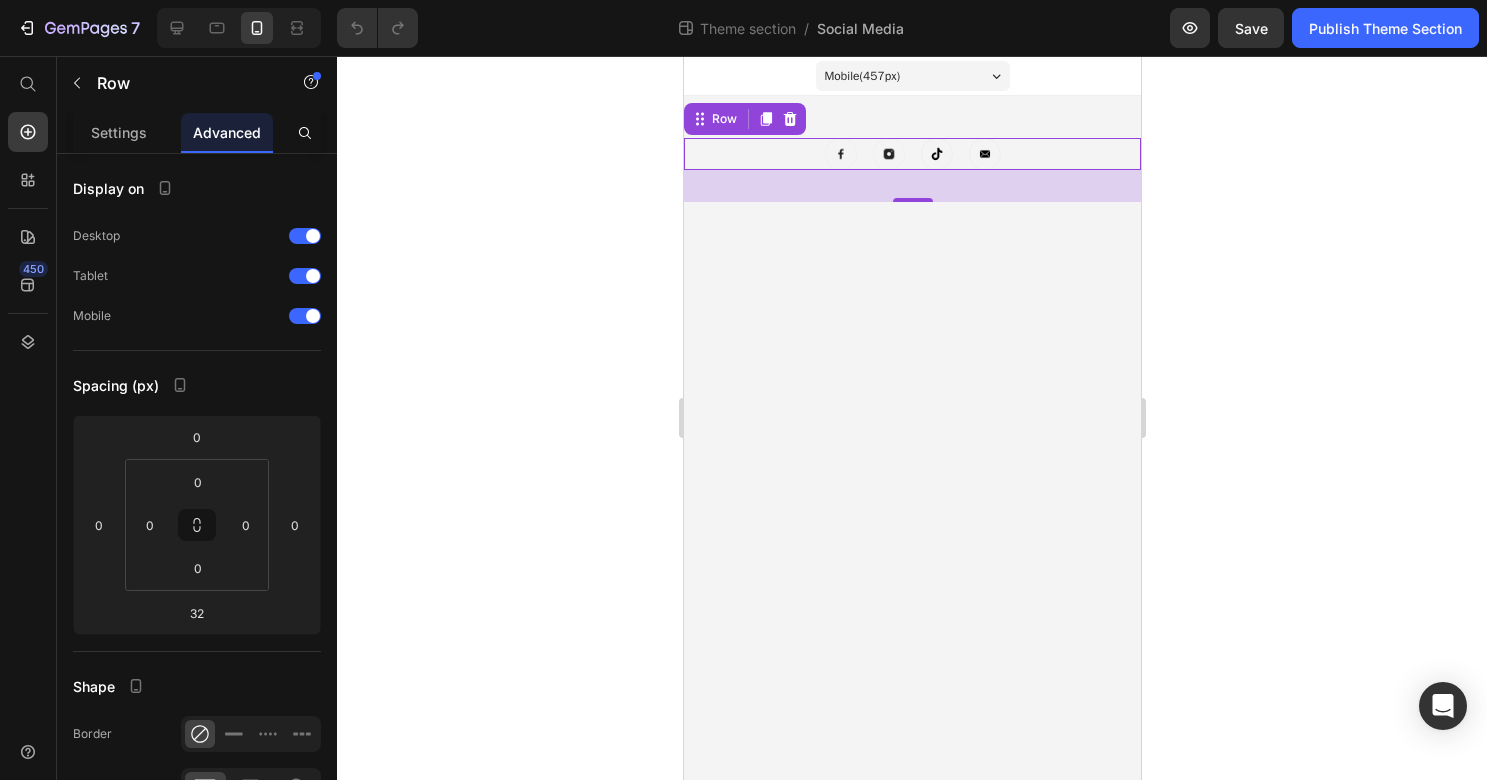 click on "Image Image Image Image Row   0" at bounding box center (911, 154) 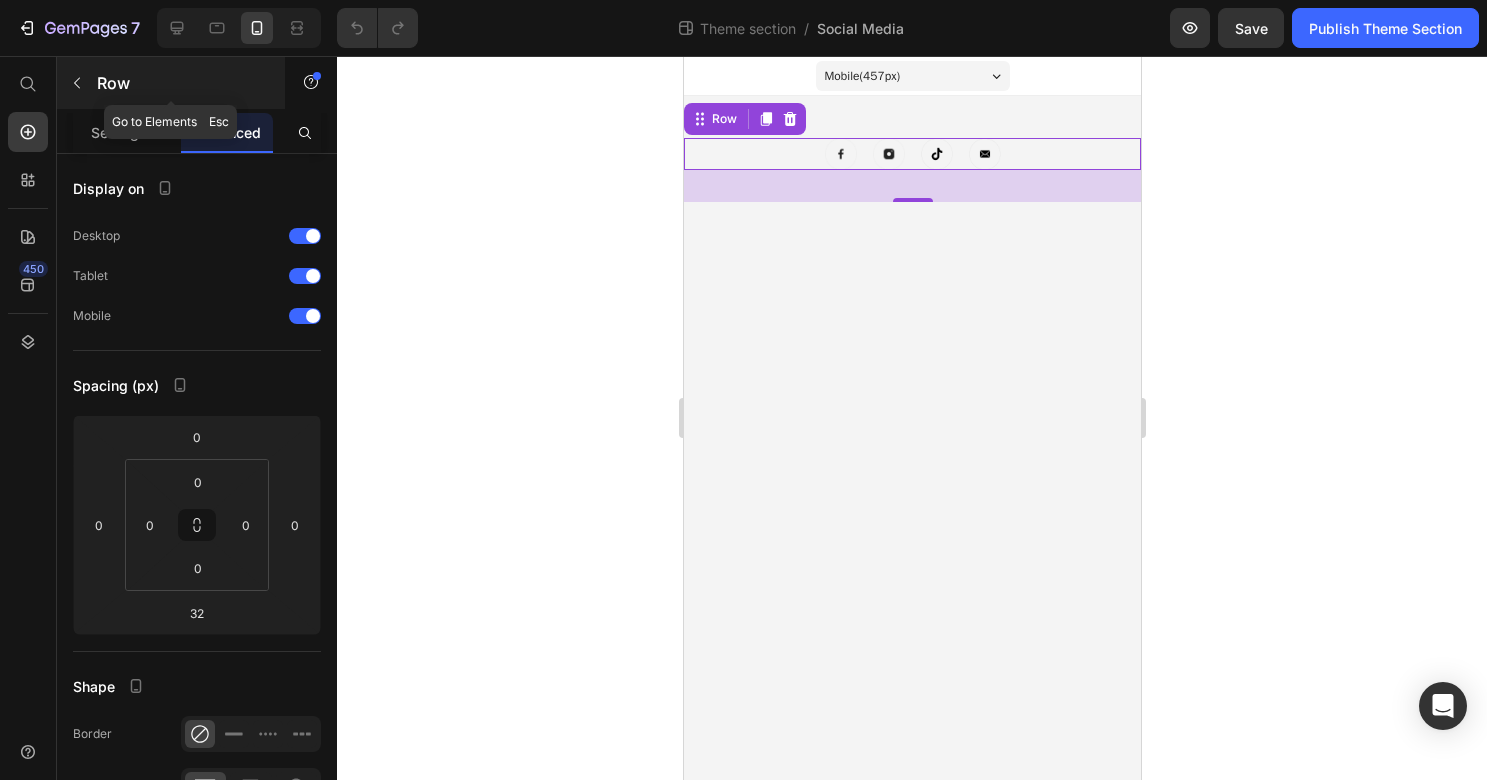 click on "Row" at bounding box center [182, 83] 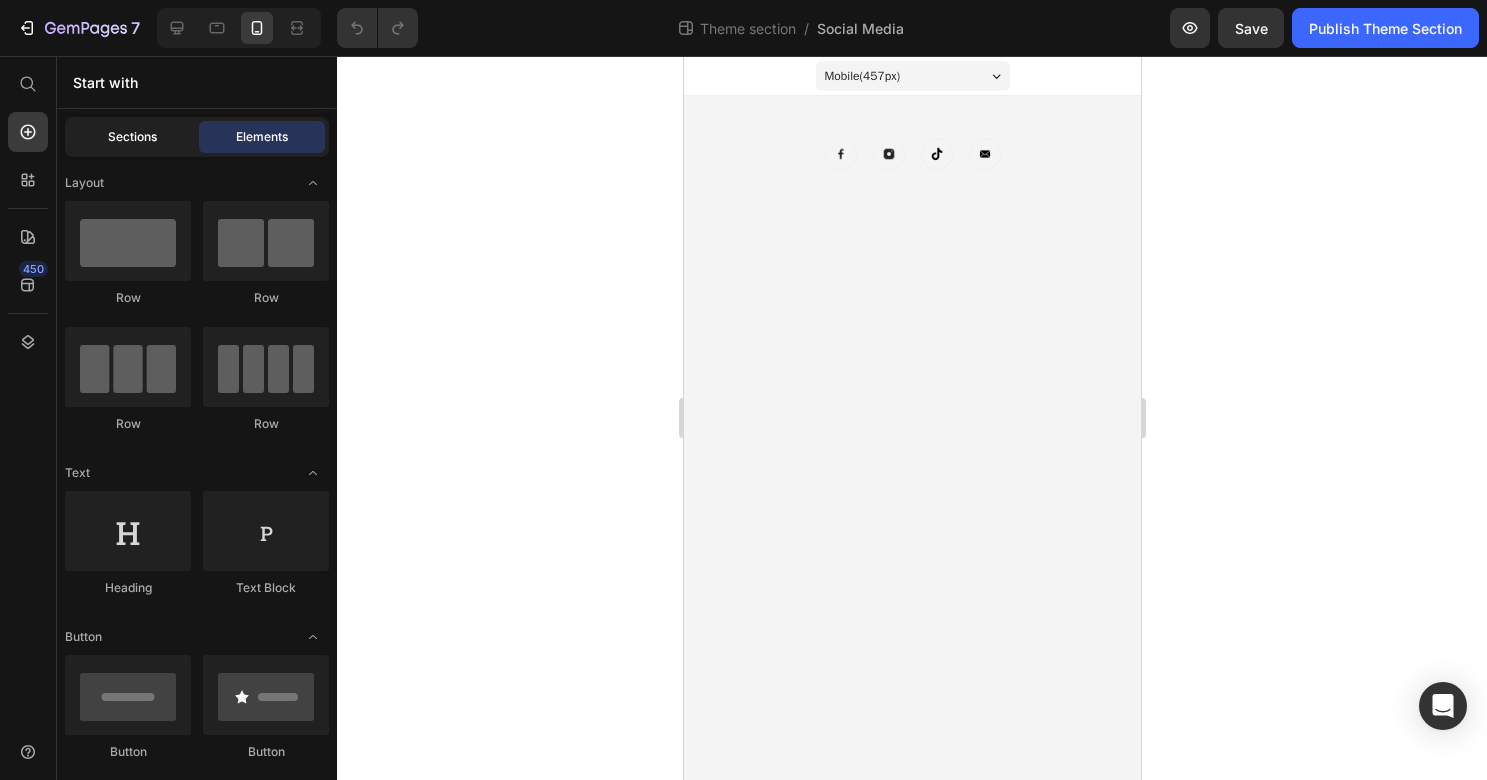 click on "Sections" at bounding box center (132, 137) 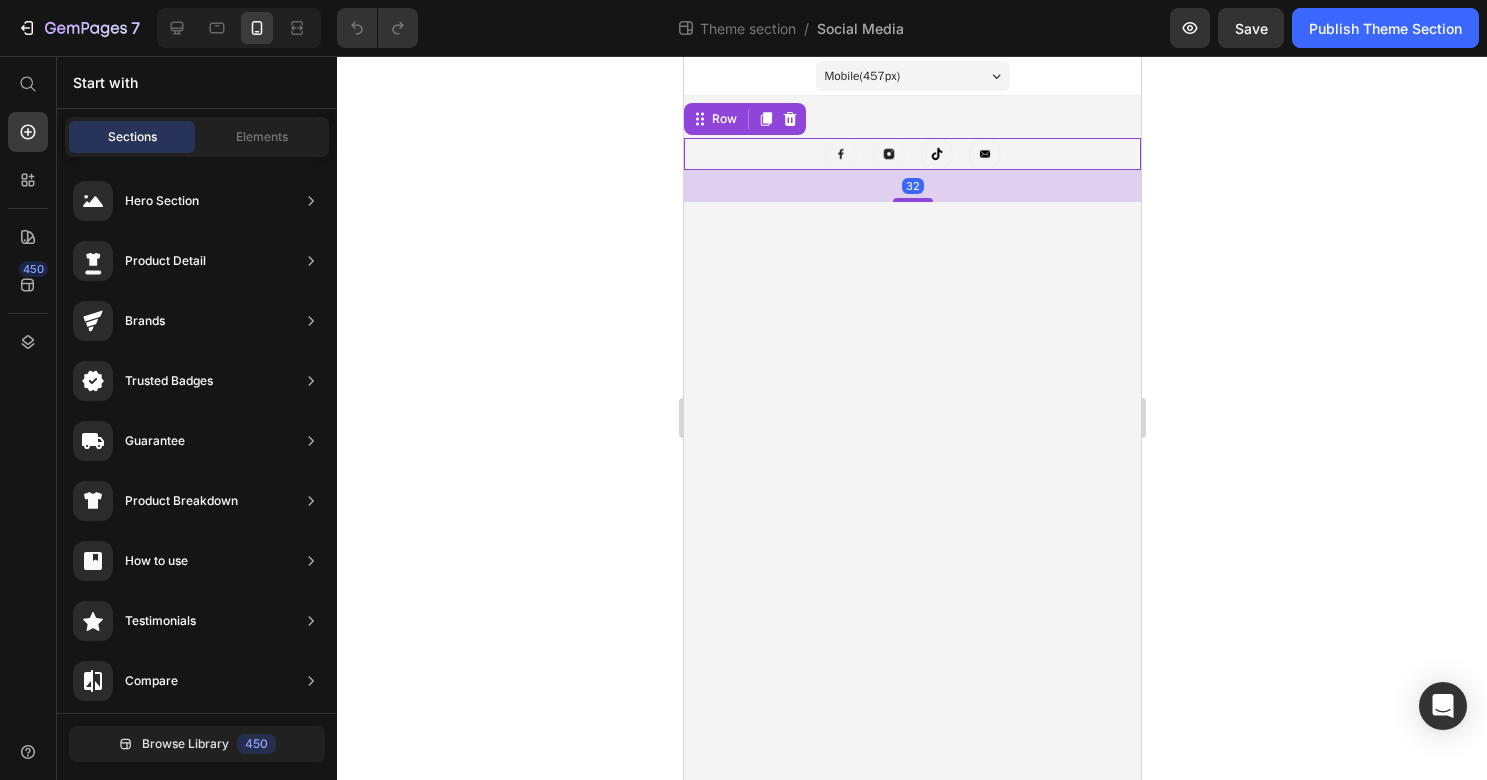 click on "Image Image Image Image Row   32" at bounding box center (911, 154) 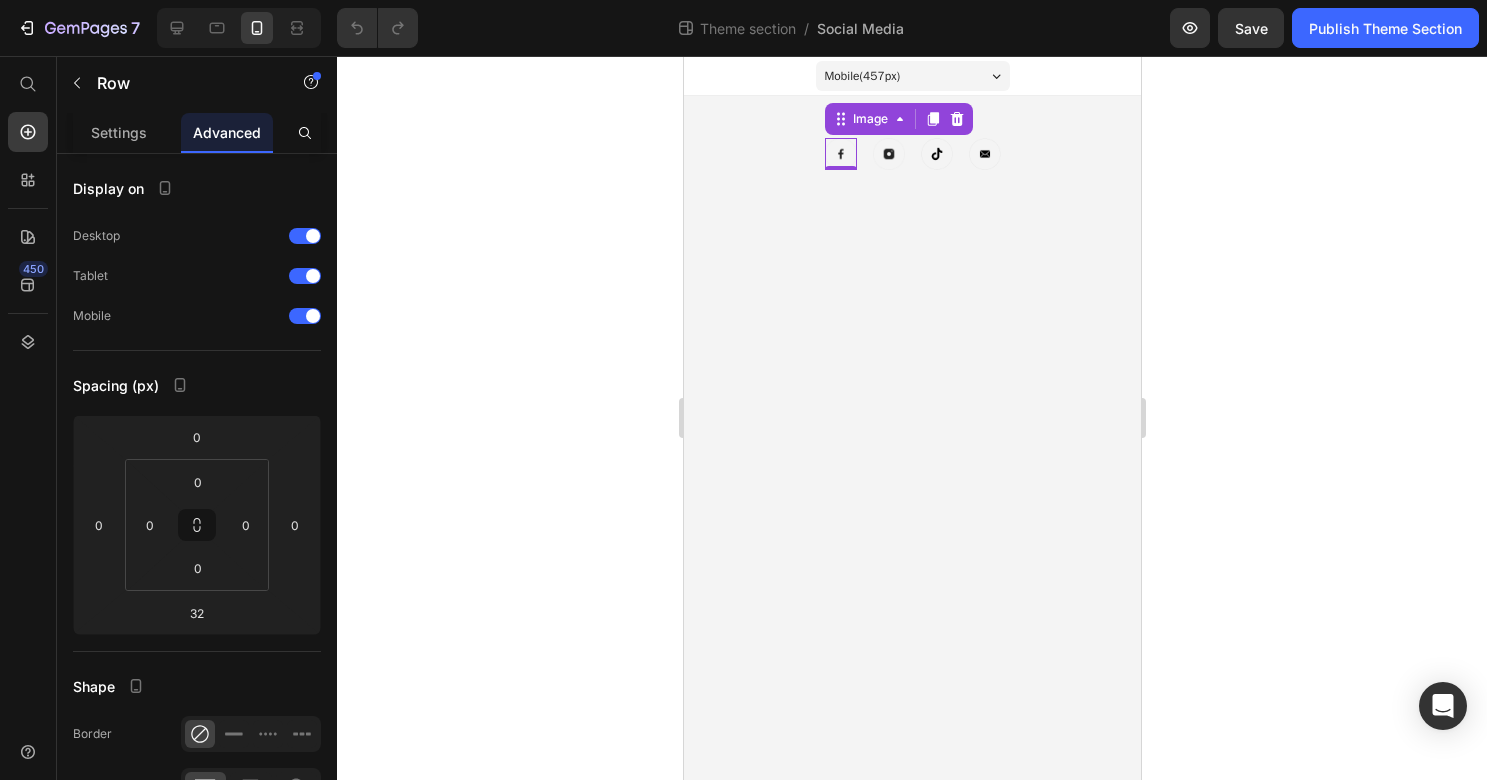 click at bounding box center [840, 154] 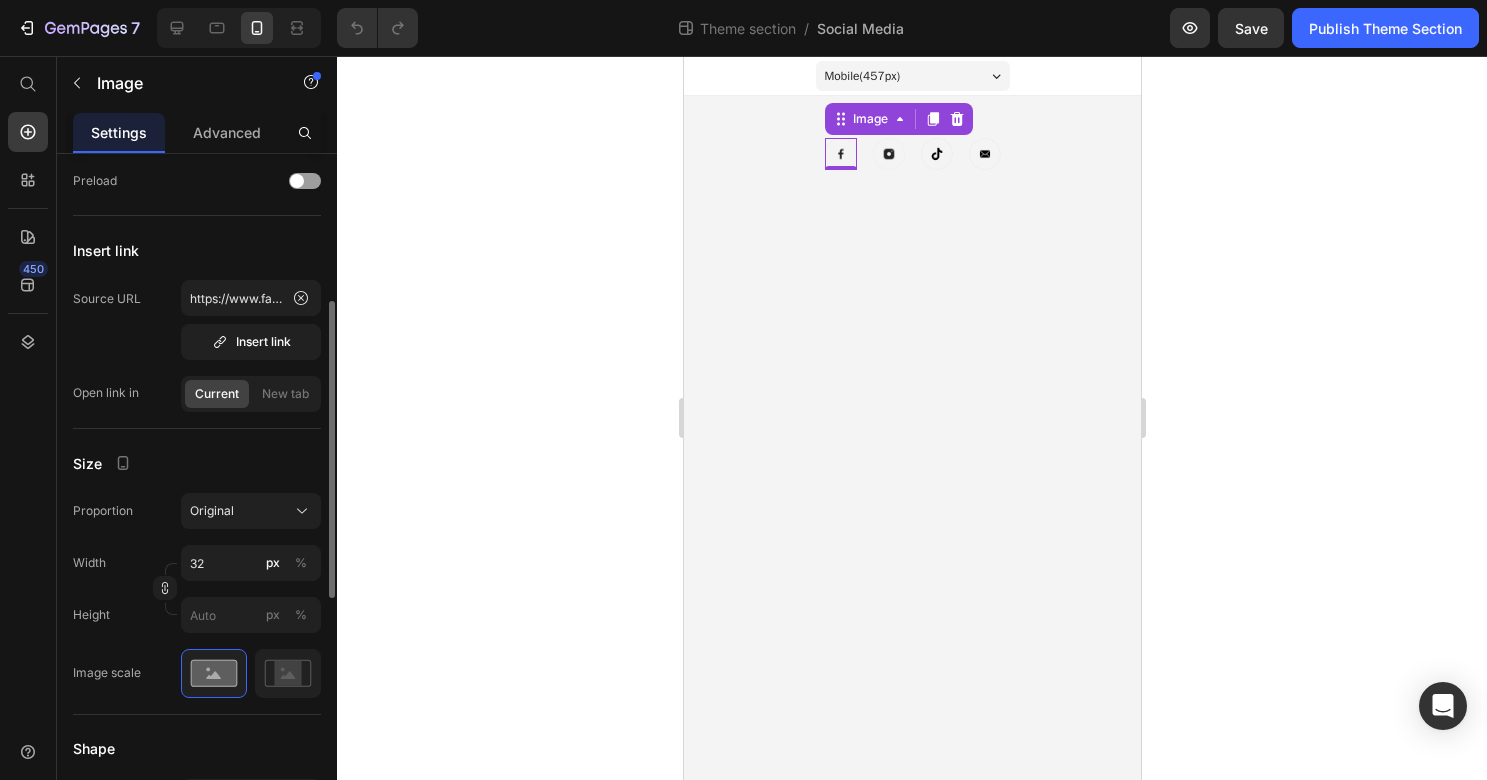 scroll, scrollTop: 336, scrollLeft: 0, axis: vertical 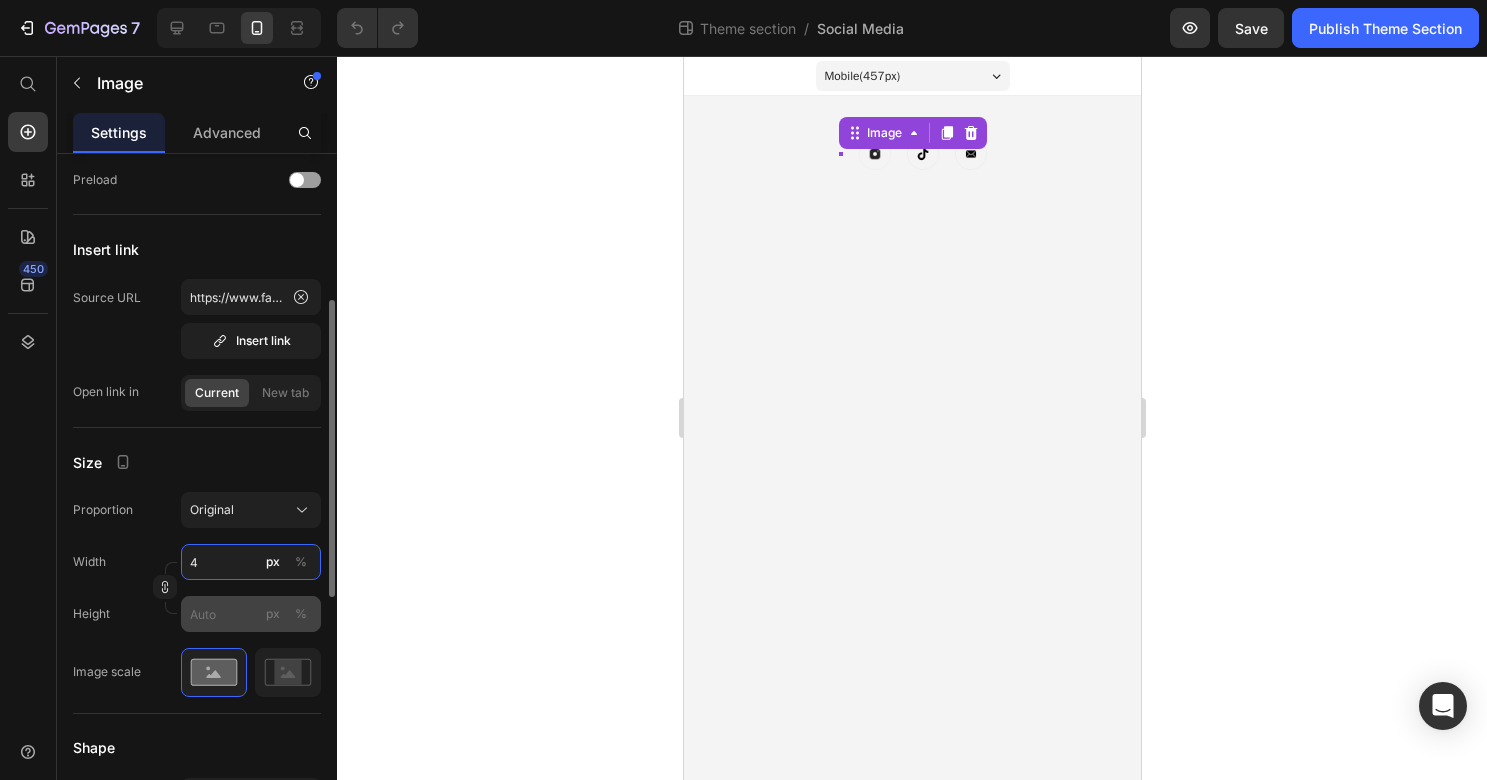 type on "42" 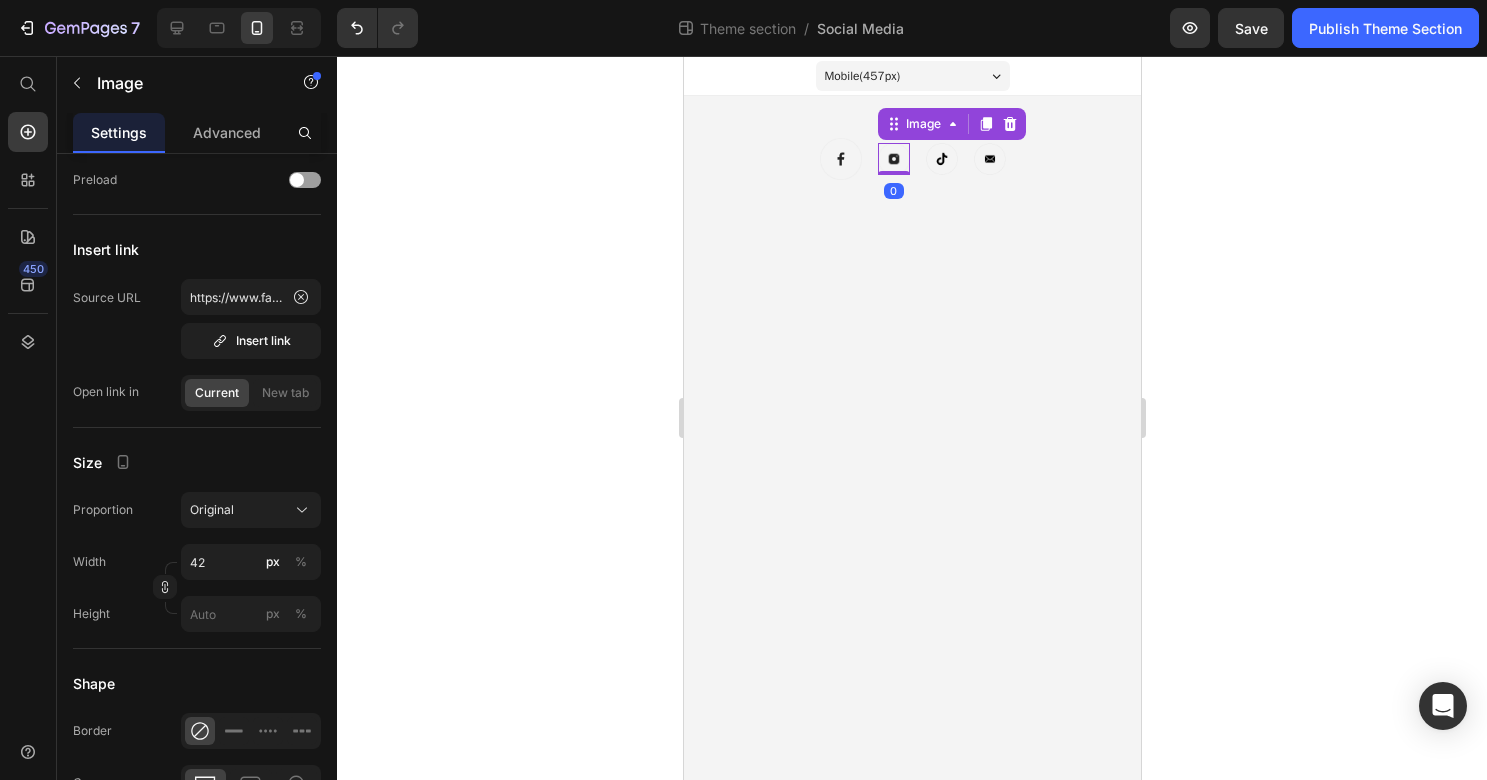 click at bounding box center [893, 159] 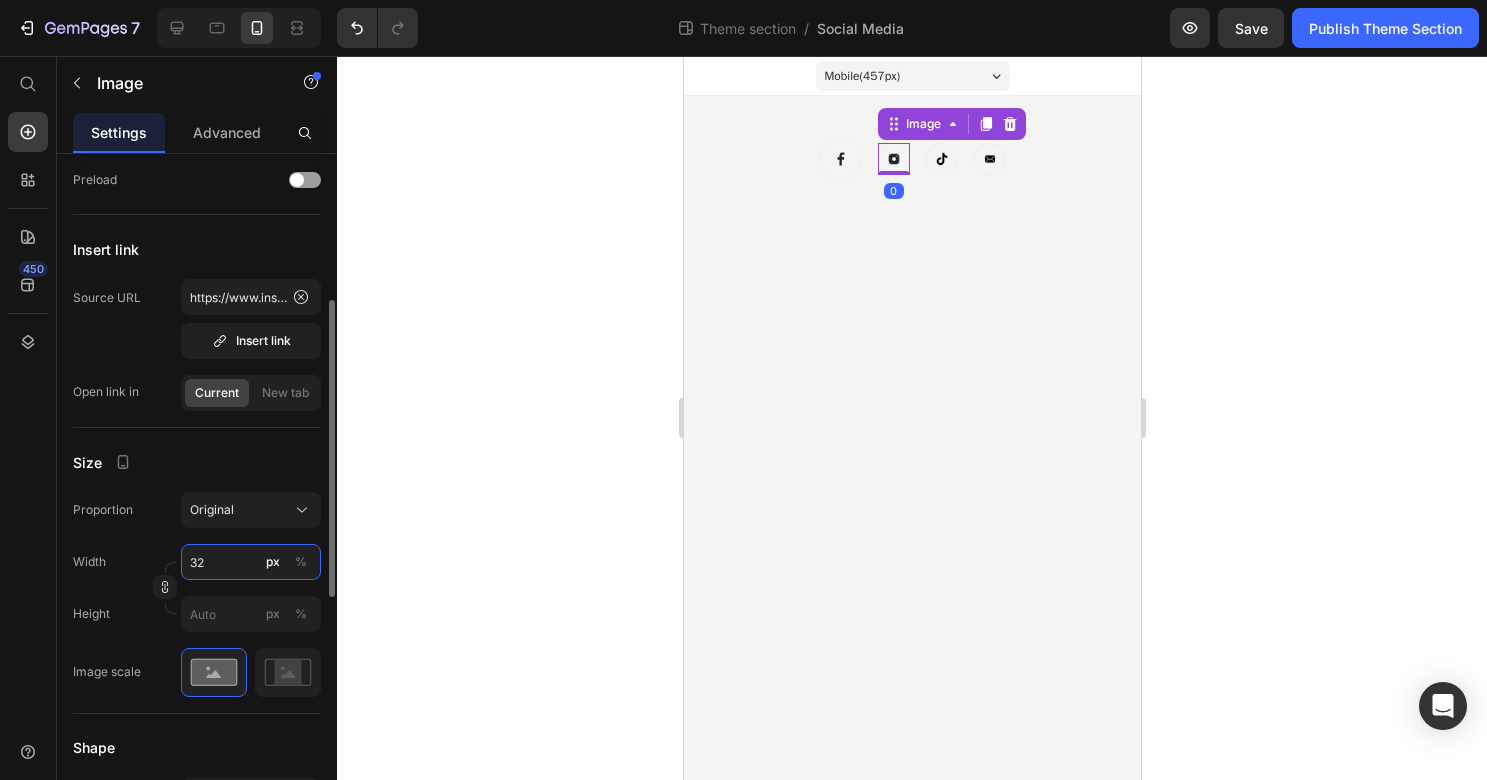 drag, startPoint x: 212, startPoint y: 564, endPoint x: 141, endPoint y: 547, distance: 73.00685 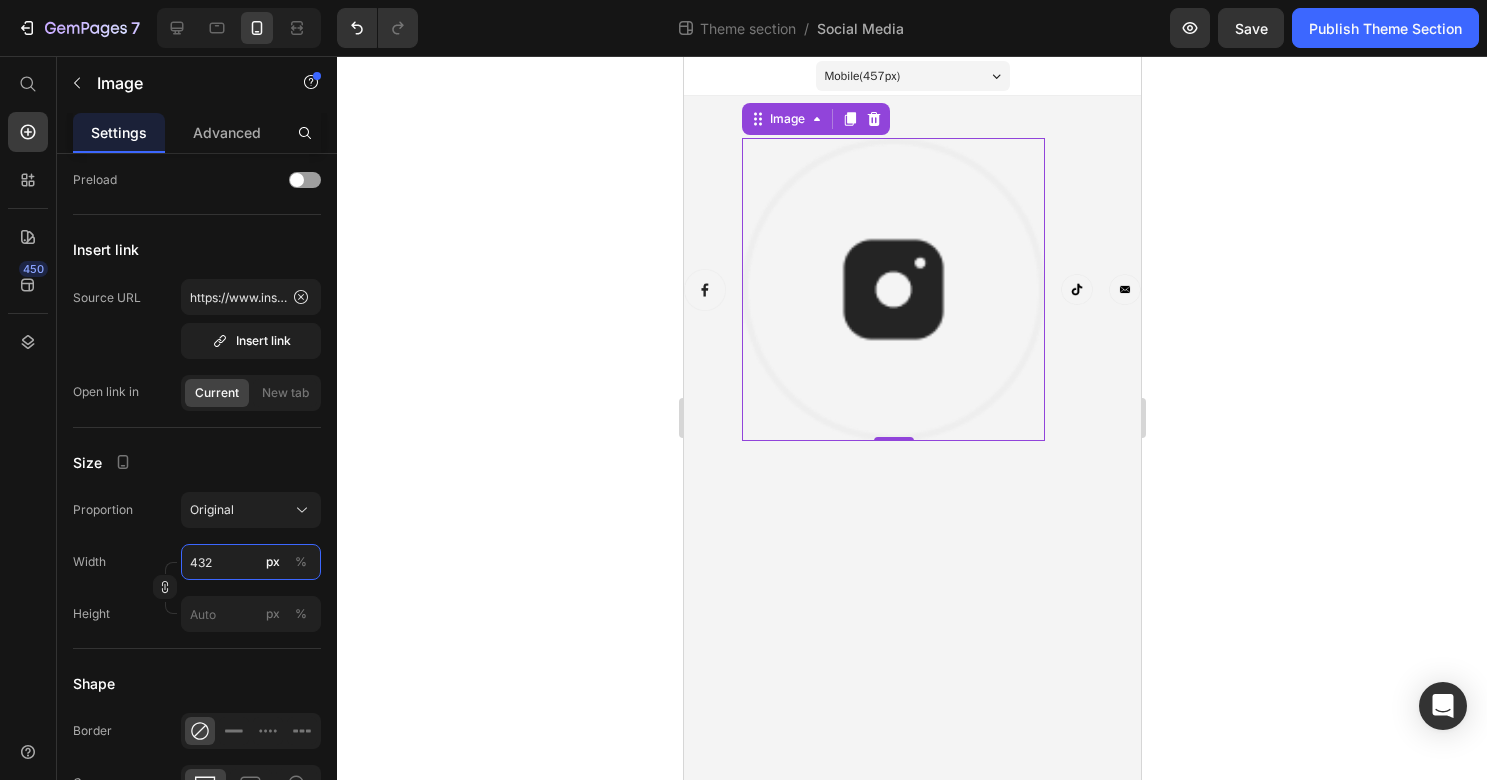 type on "42" 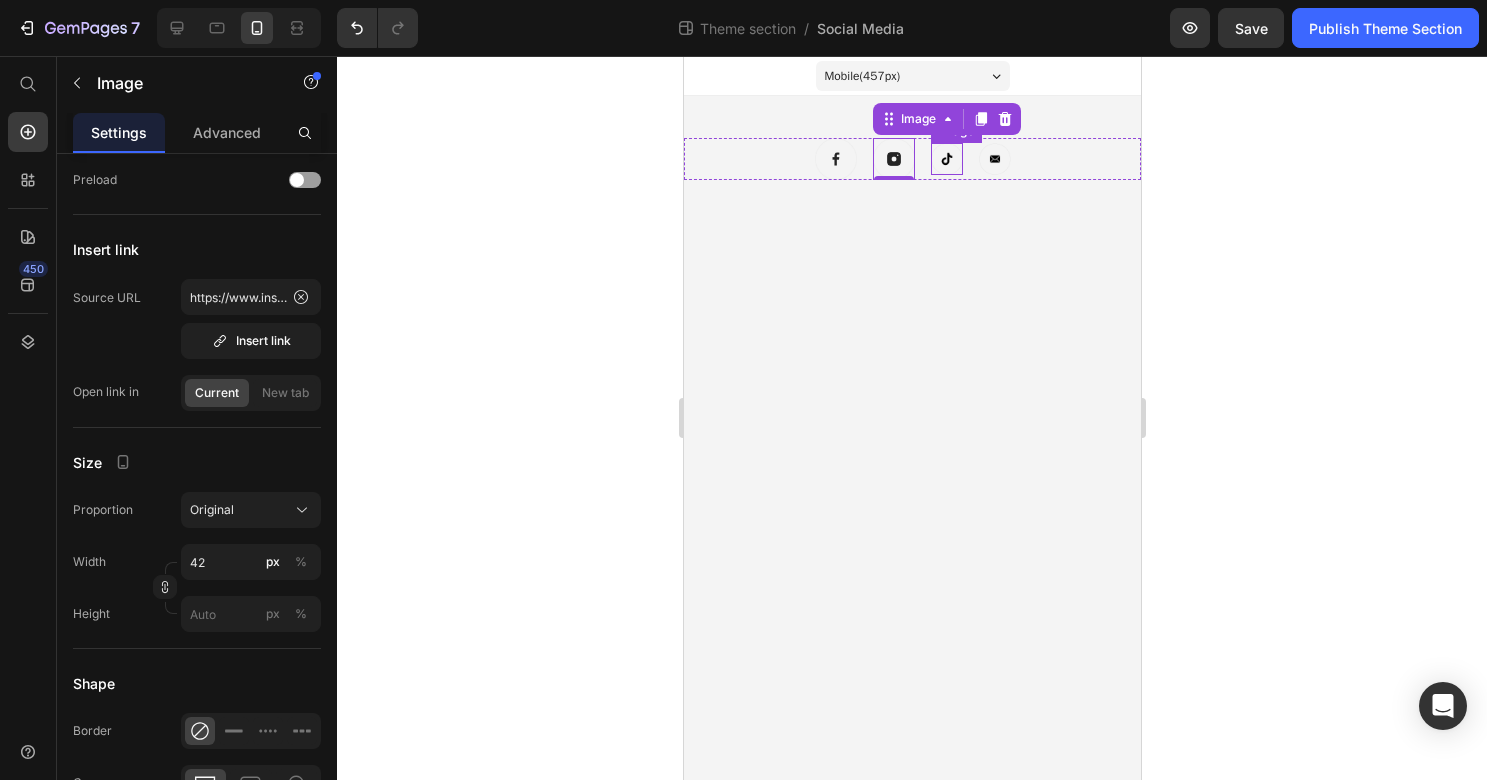click at bounding box center [946, 159] 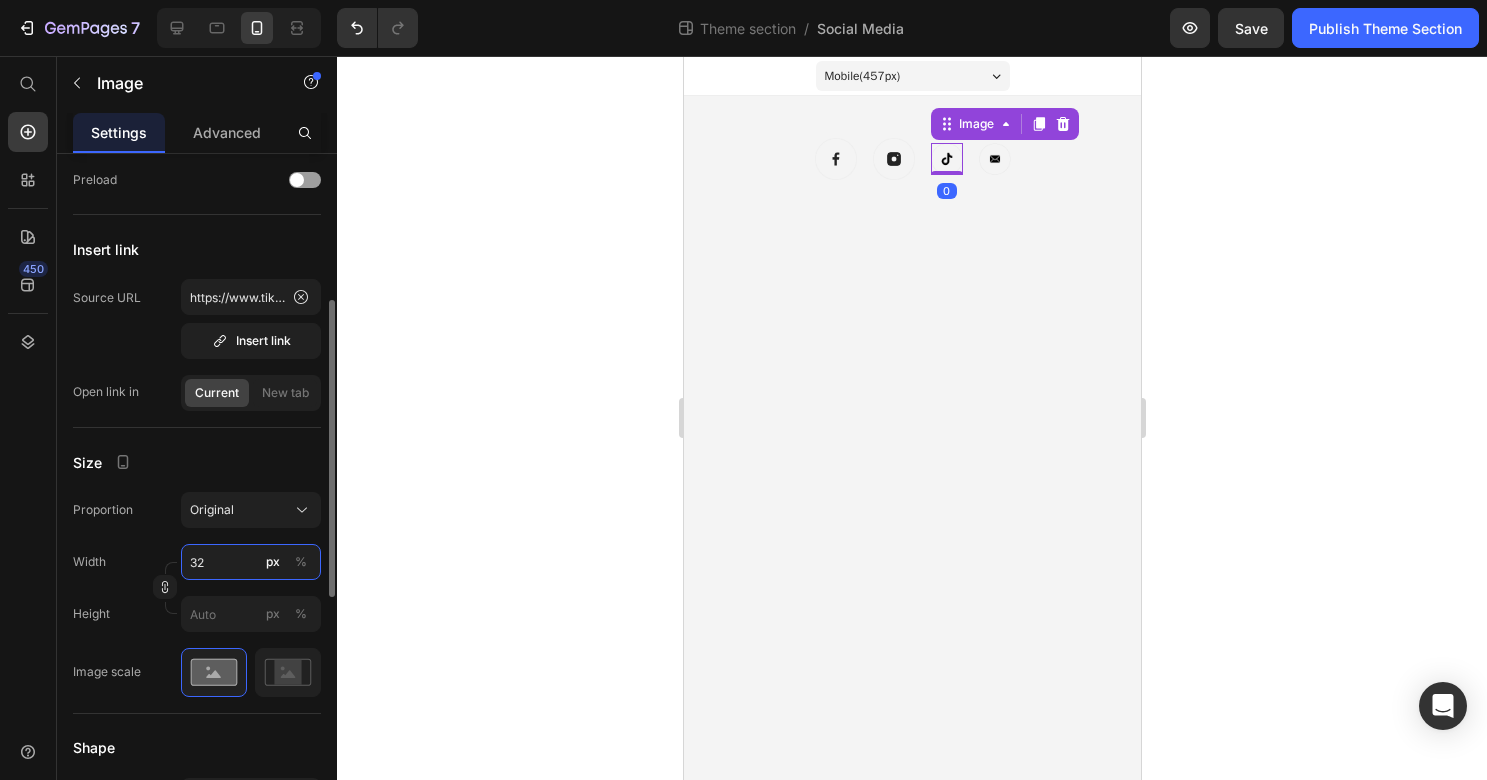 drag, startPoint x: 219, startPoint y: 564, endPoint x: 156, endPoint y: 564, distance: 63 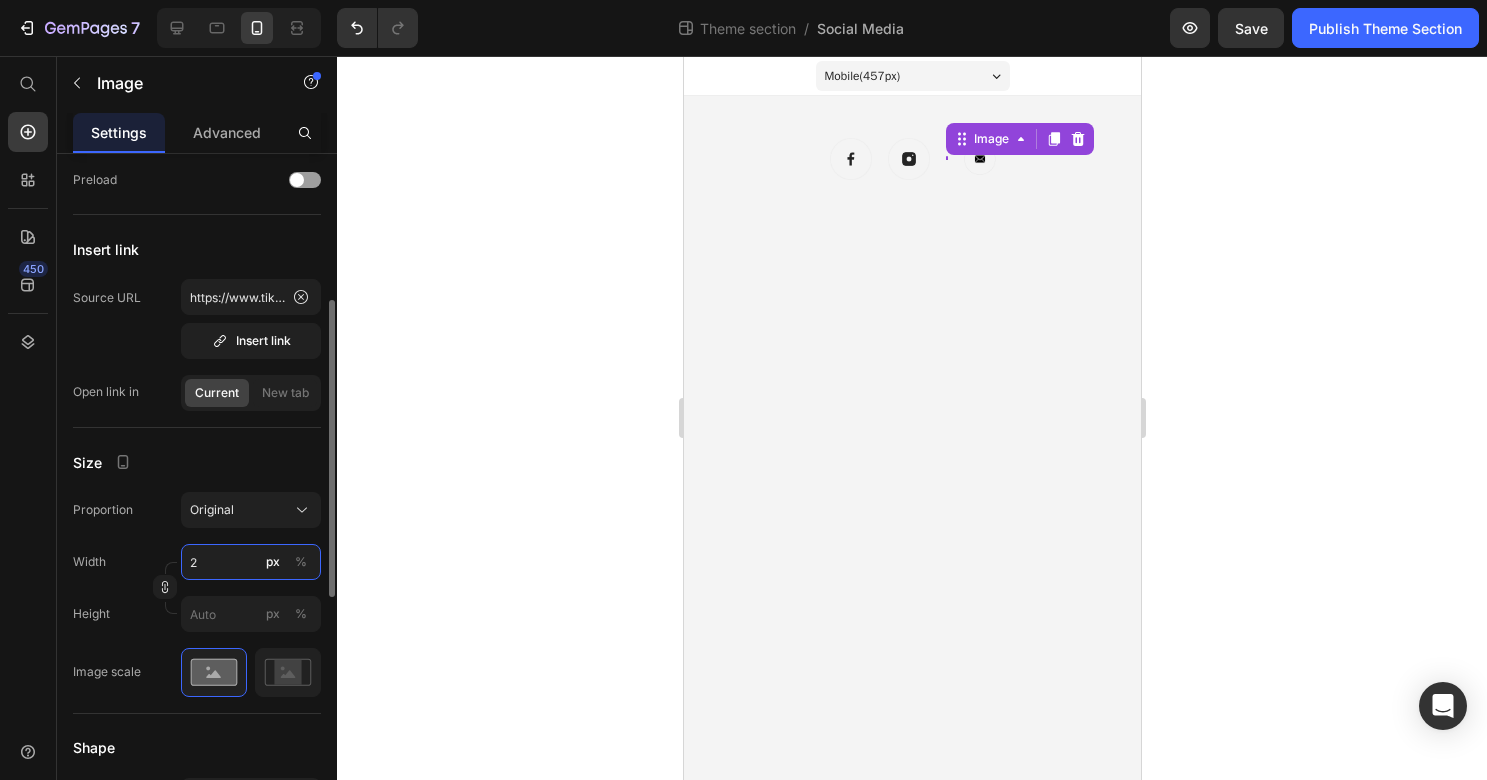 type on "42" 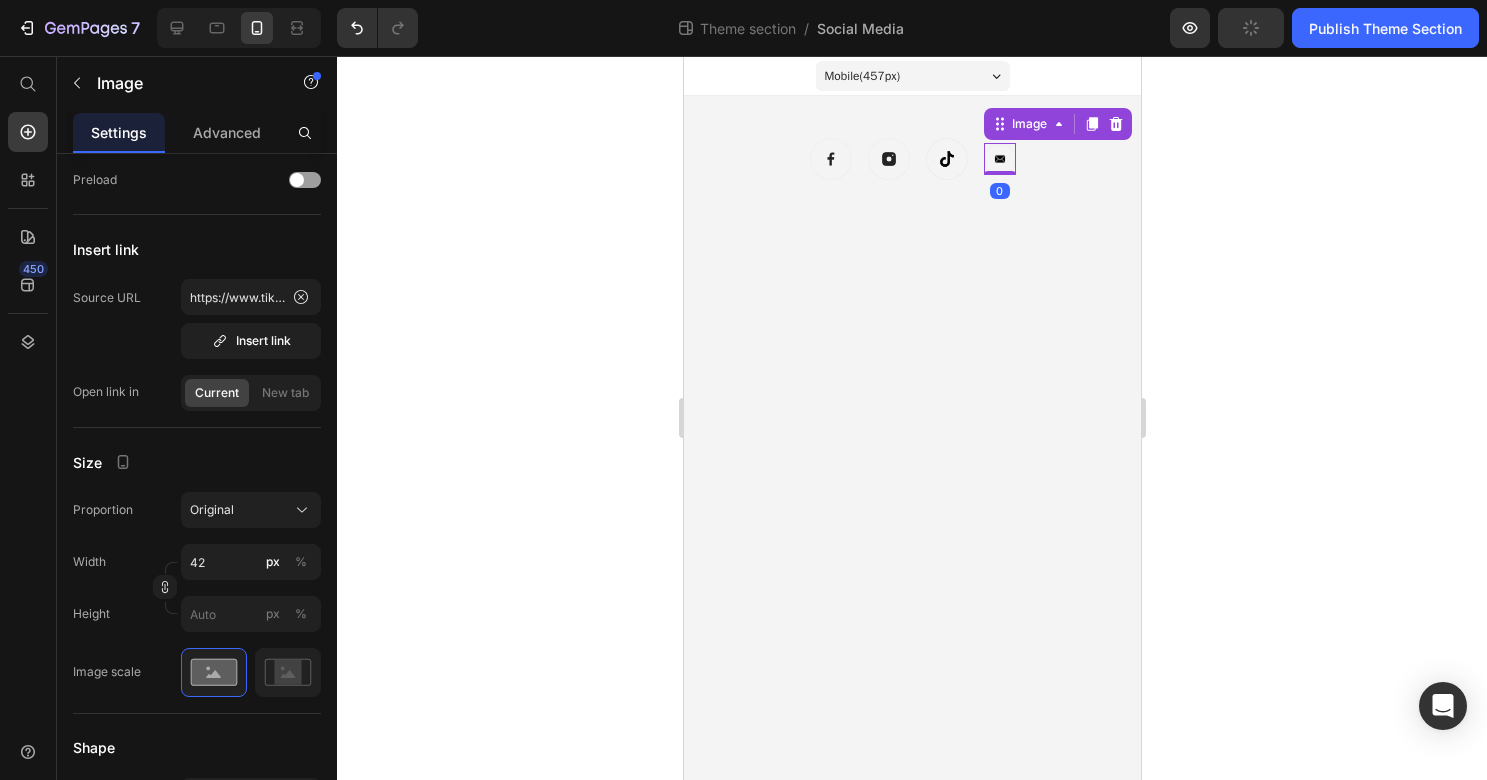 click at bounding box center (999, 159) 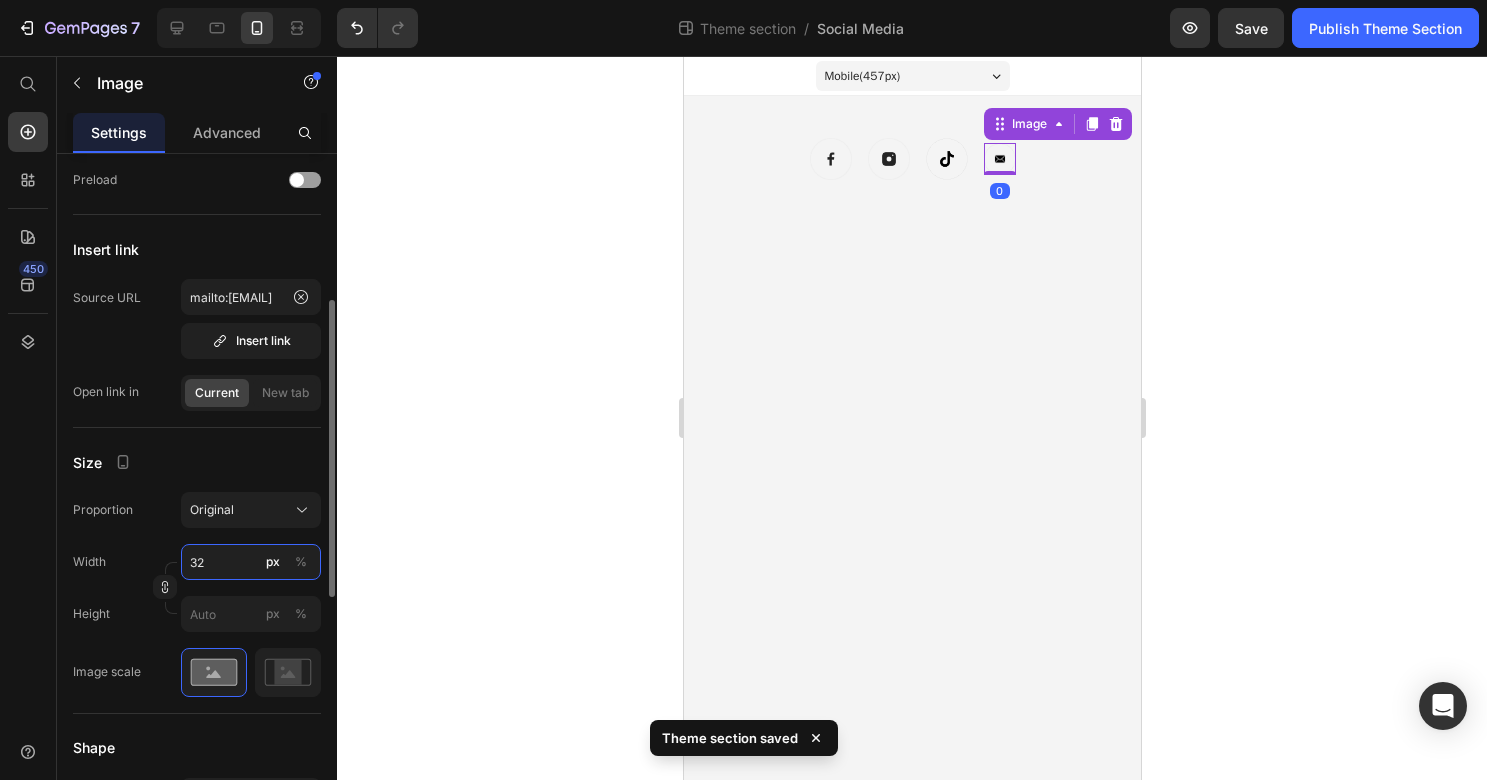 click on "32" at bounding box center (251, 562) 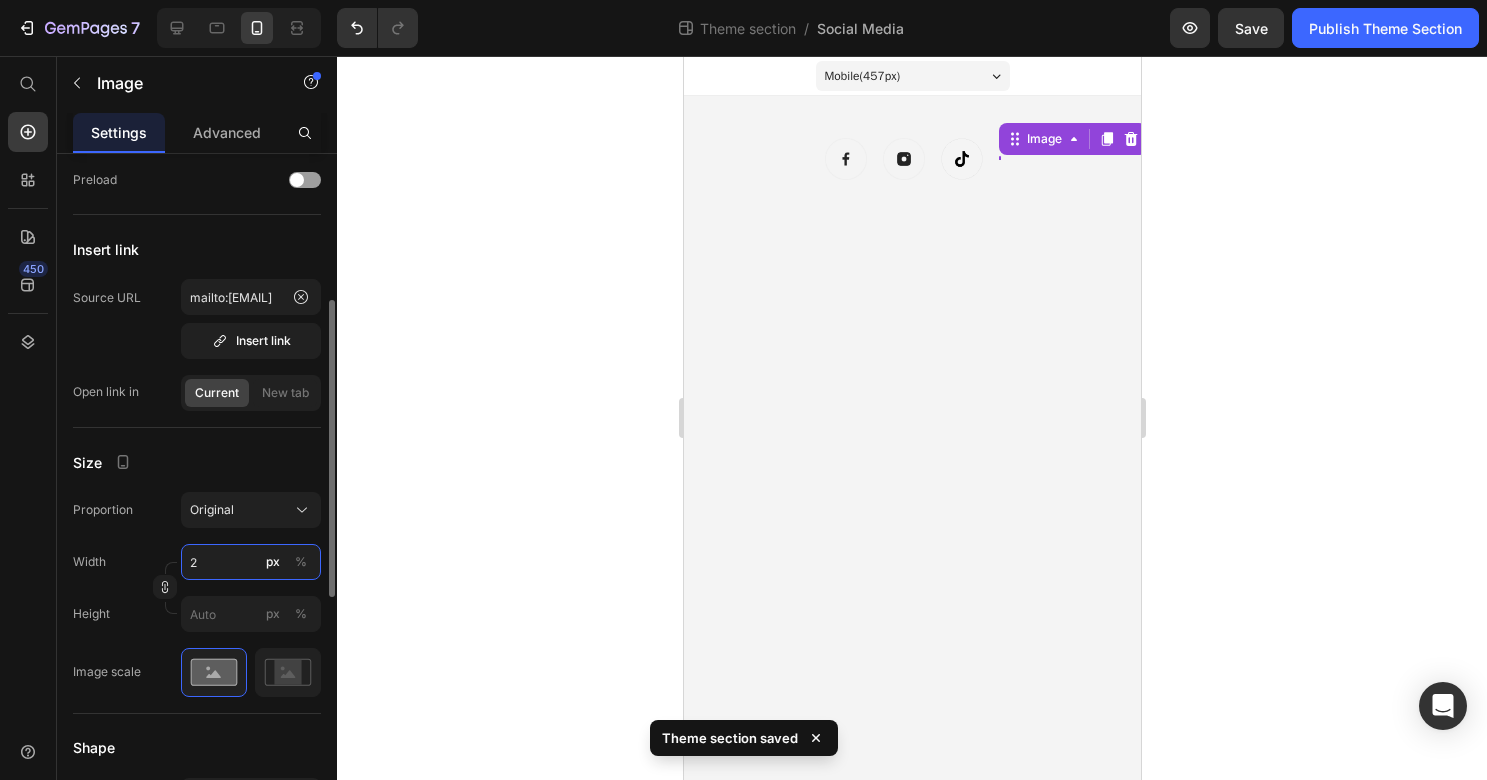 type on "42" 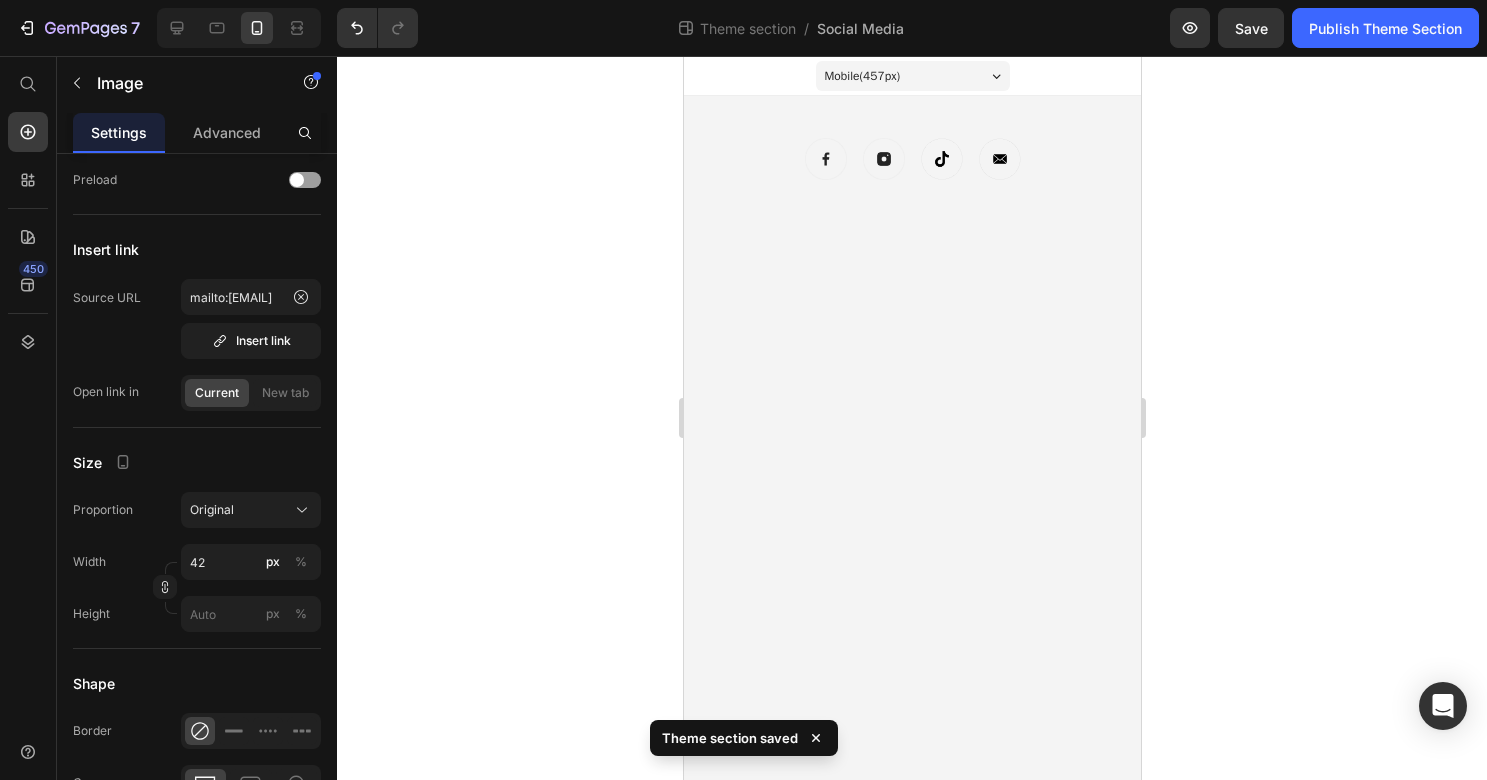 click on "Mobile  ( 457 px) iPhone 13 Mini iPhone 13 Pro iPhone 11 Pro Max iPhone 15 Pro Max Pixel 7 Galaxy S8+ Galaxy S20 Ultra iPad Mini iPad Air iPad Pro Image Image Image Image Row Root
Drag & drop element from sidebar or
Explore Library
Add section Choose templates inspired by CRO experts Generate layout from URL or image Add blank section then drag & drop elements" at bounding box center [911, 418] 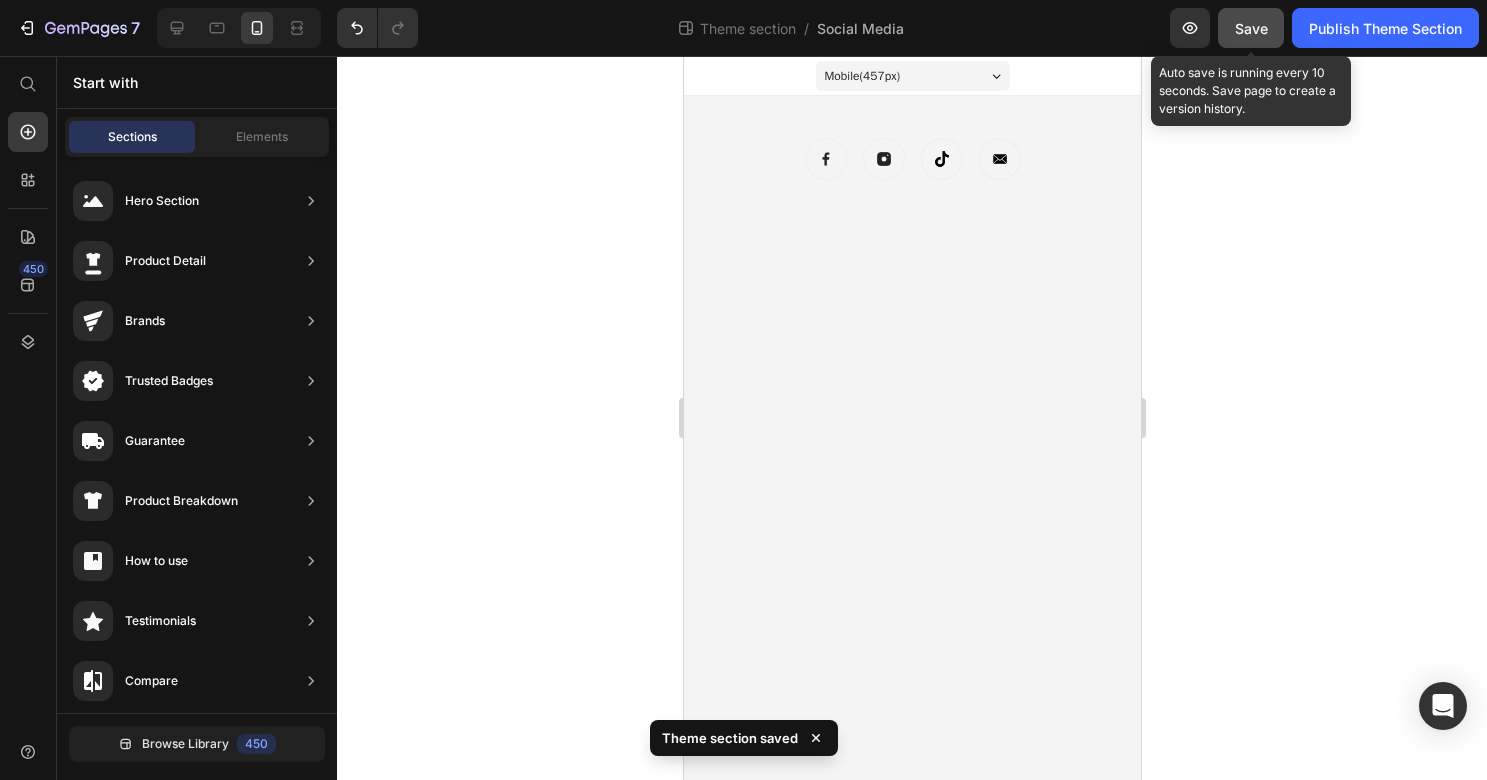 click on "Save" 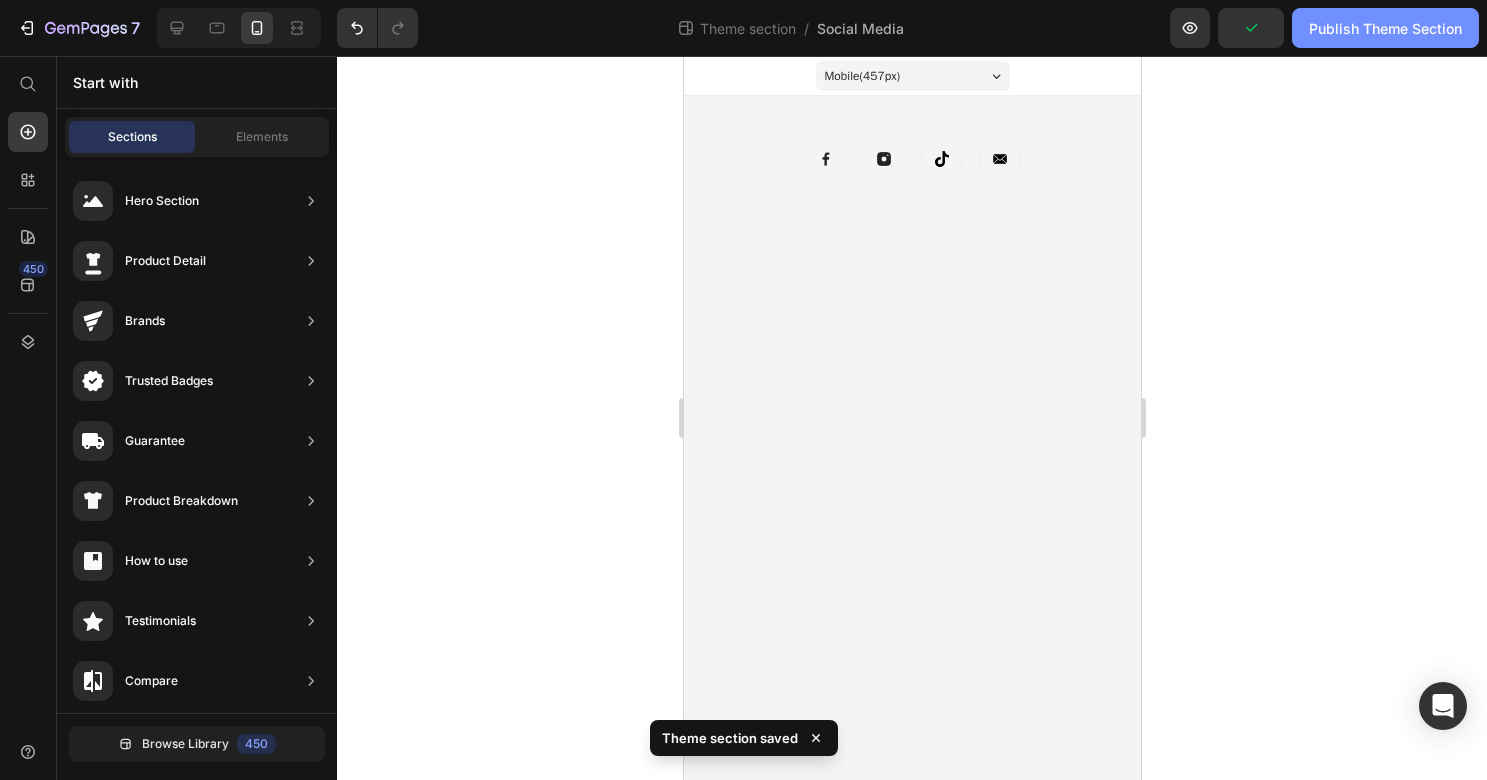 click on "Publish Theme Section" at bounding box center [1385, 28] 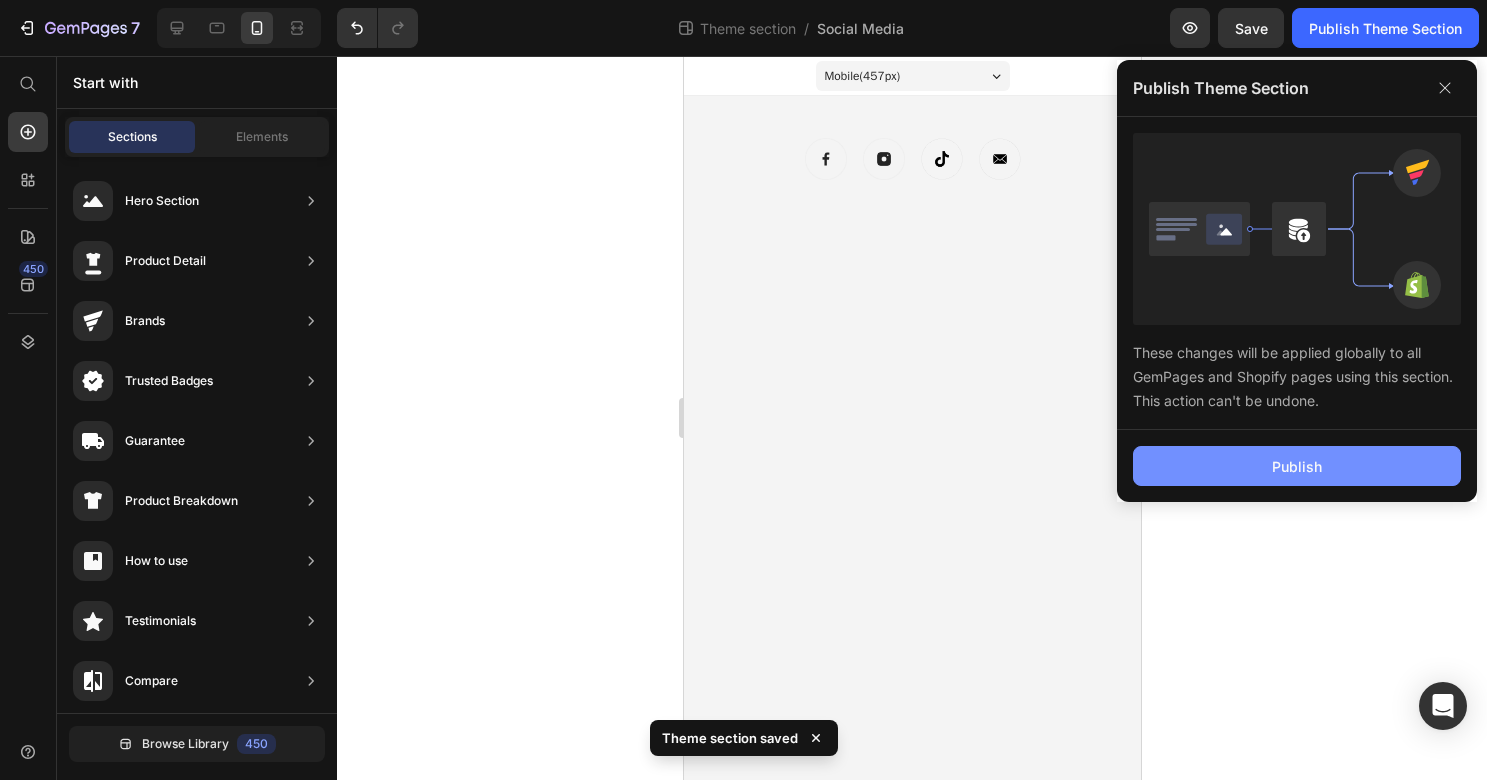 click on "Publish" 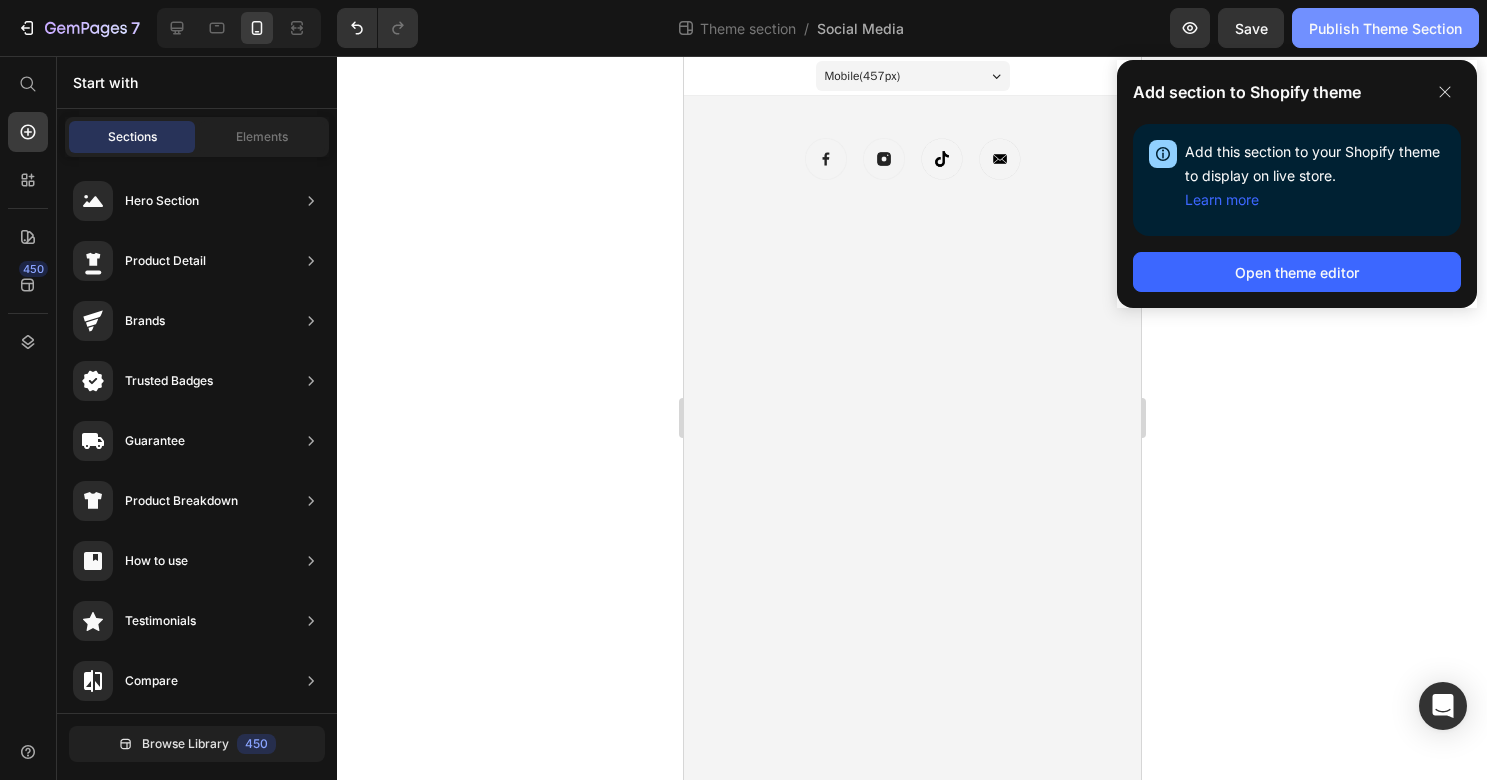 click on "Publish Theme Section" at bounding box center (1385, 28) 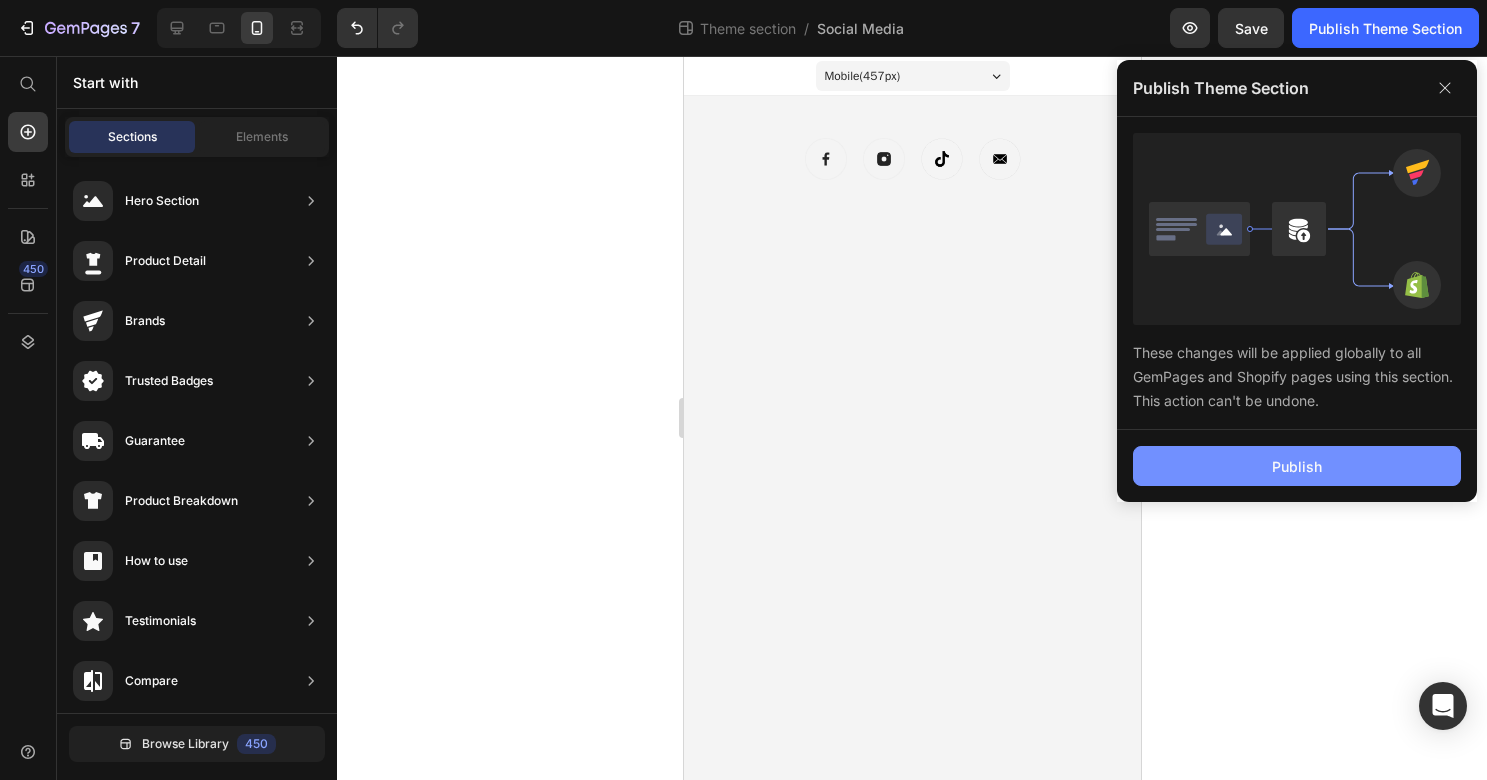 click on "Publish" 